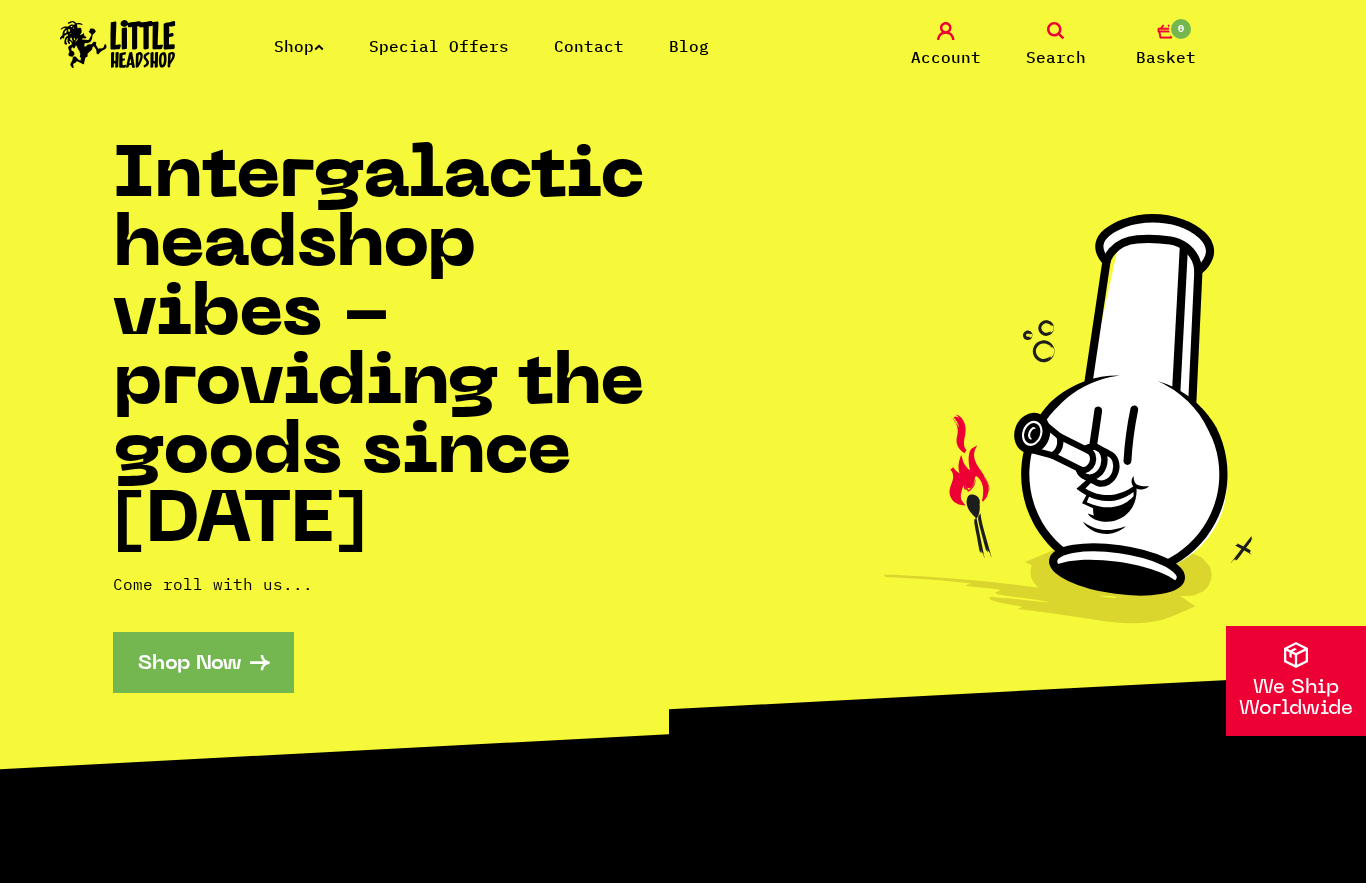 scroll, scrollTop: 0, scrollLeft: 0, axis: both 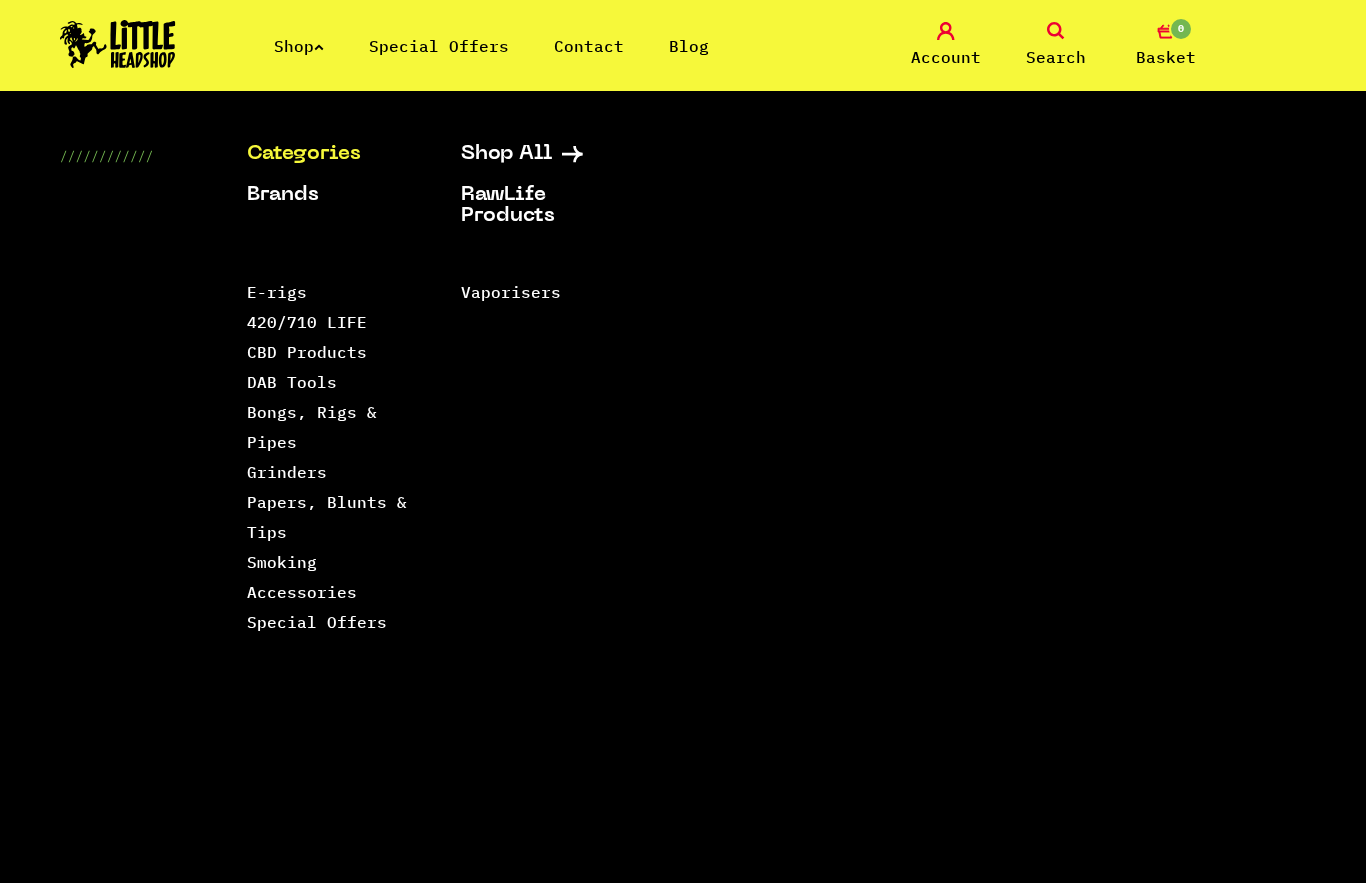 click on "Papers, Blunts & Tips" at bounding box center [327, 517] 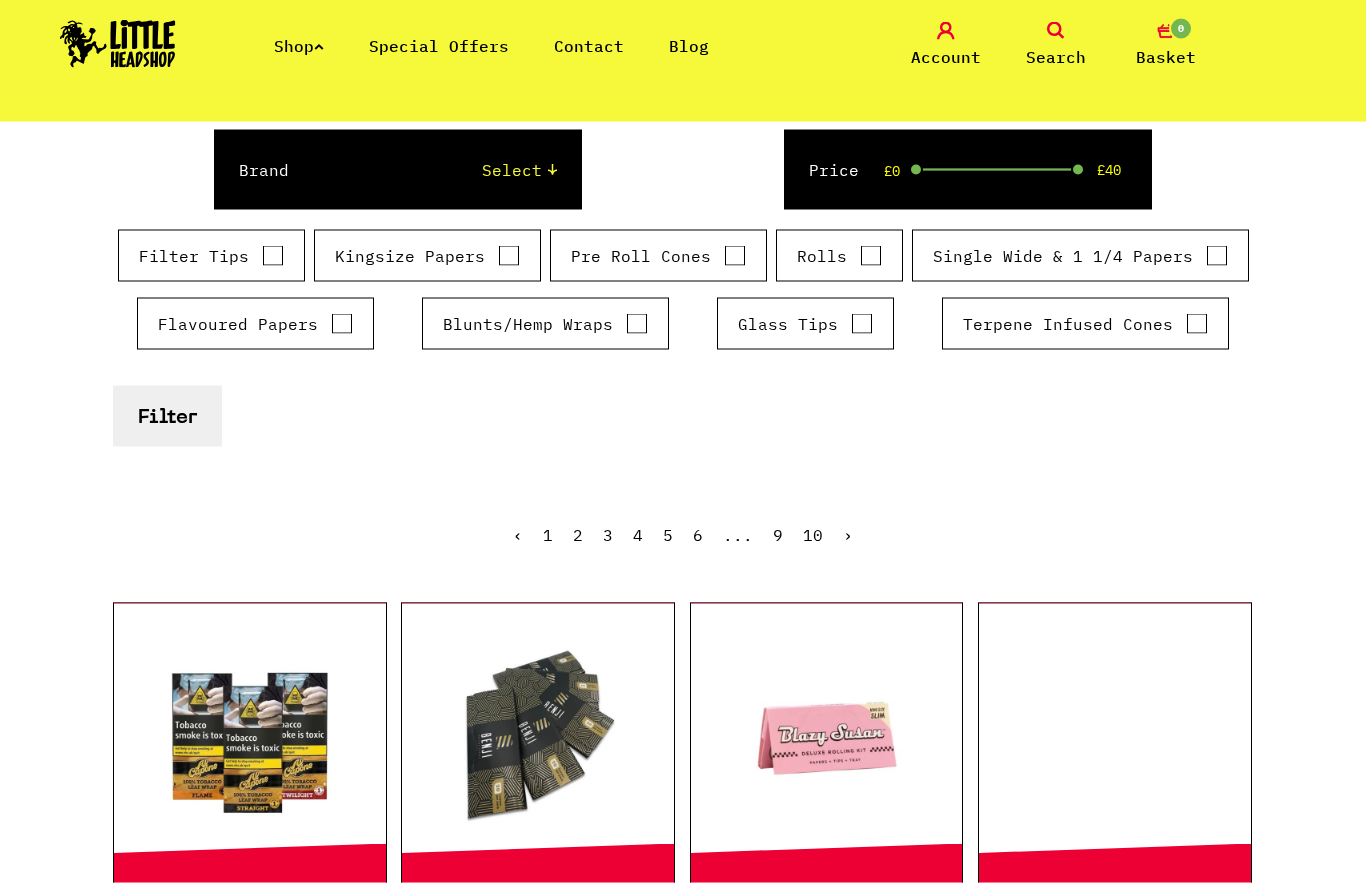 scroll, scrollTop: 315, scrollLeft: 0, axis: vertical 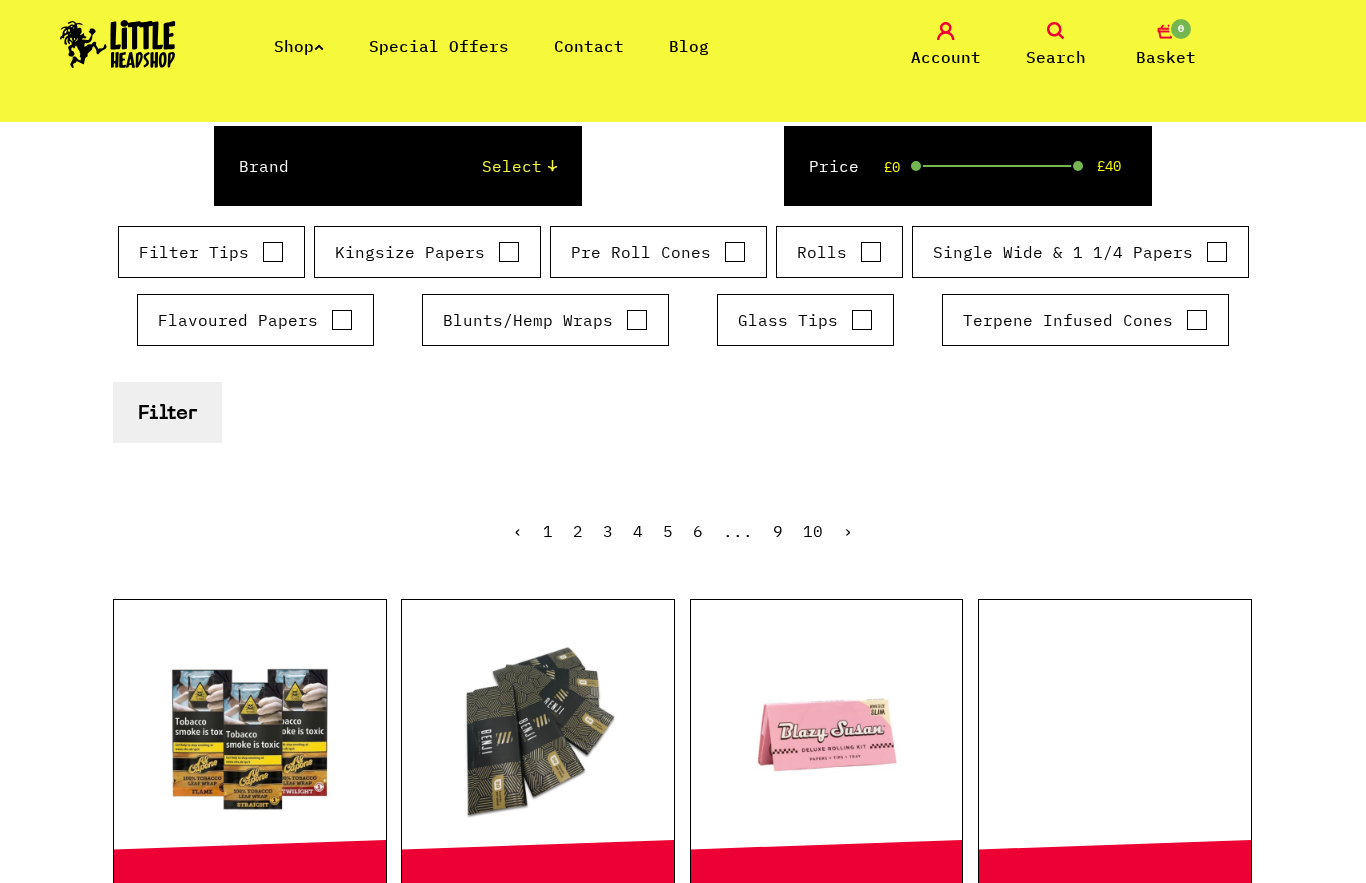 click on "Filter Tips" at bounding box center [273, 252] 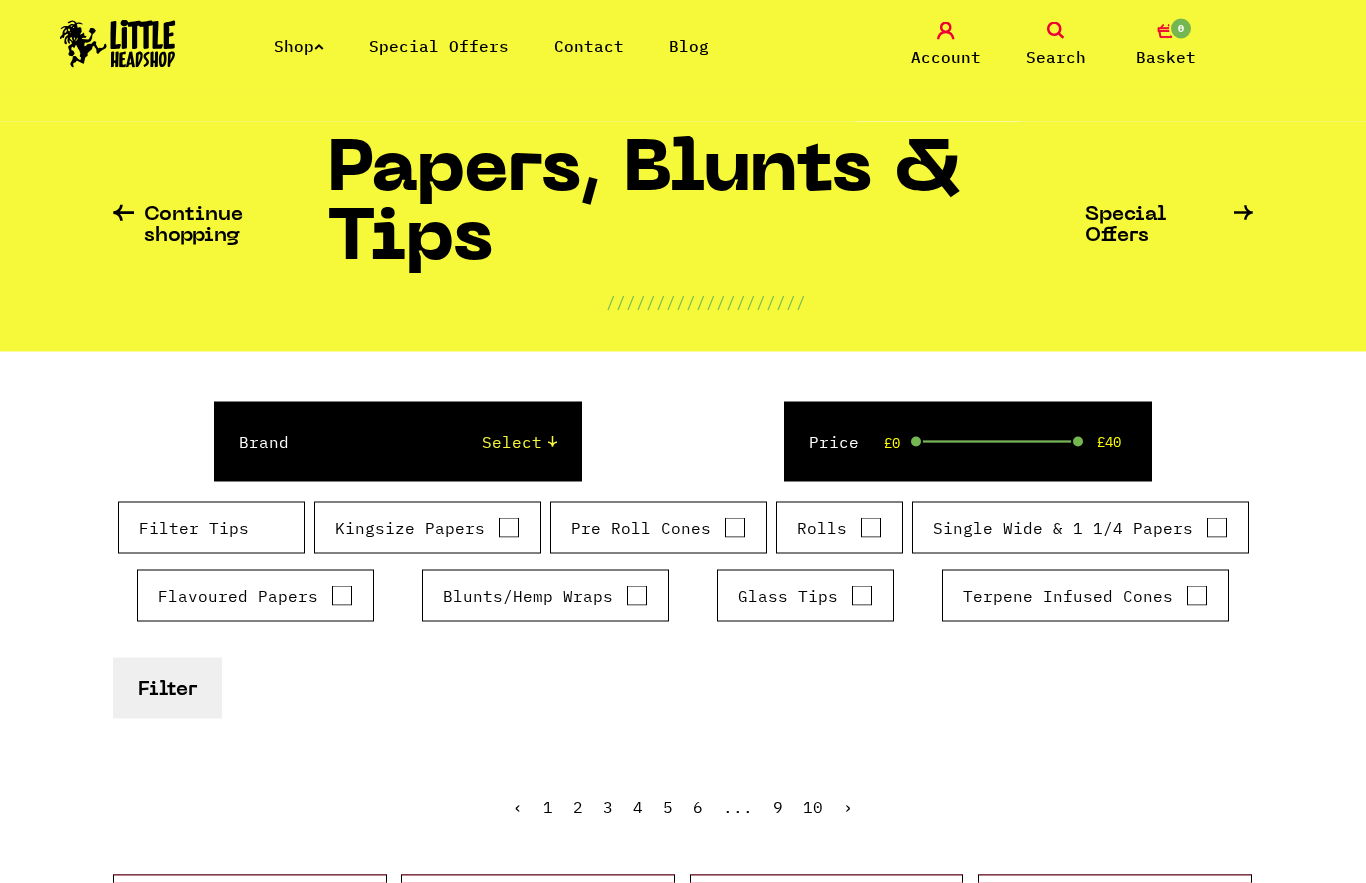 scroll, scrollTop: 0, scrollLeft: 0, axis: both 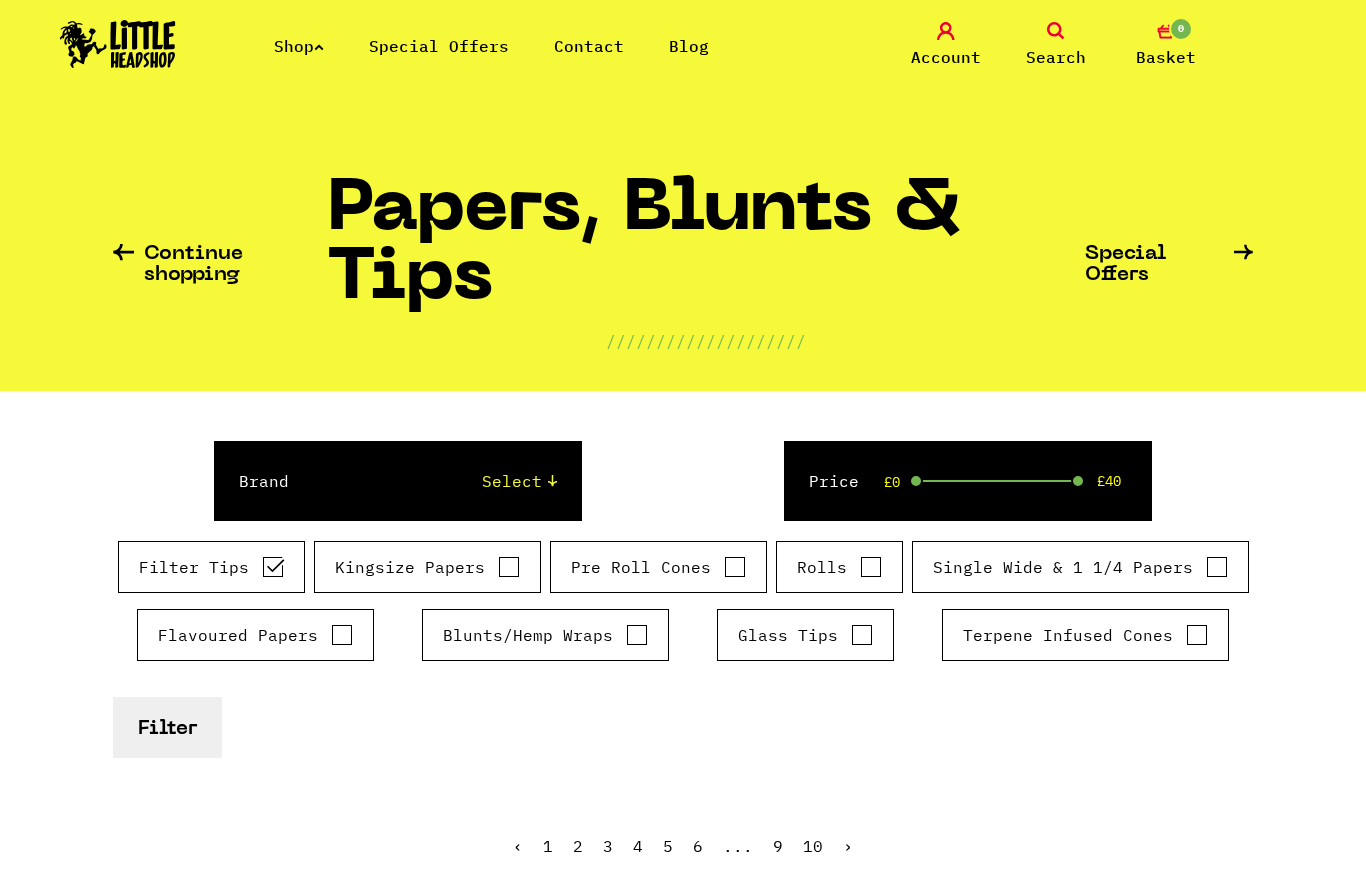 click on "Filter" at bounding box center (167, 727) 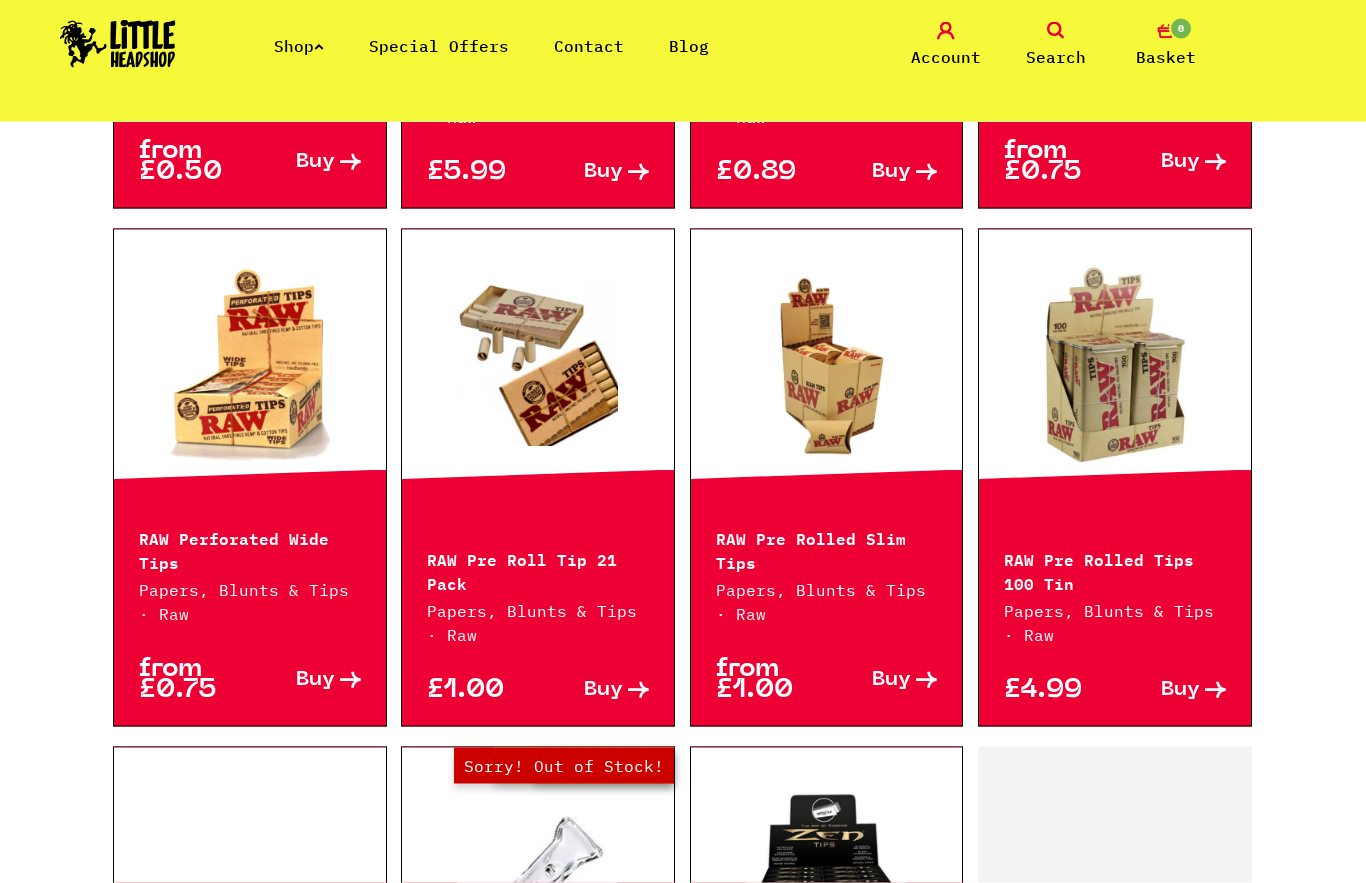 scroll, scrollTop: 2135, scrollLeft: 0, axis: vertical 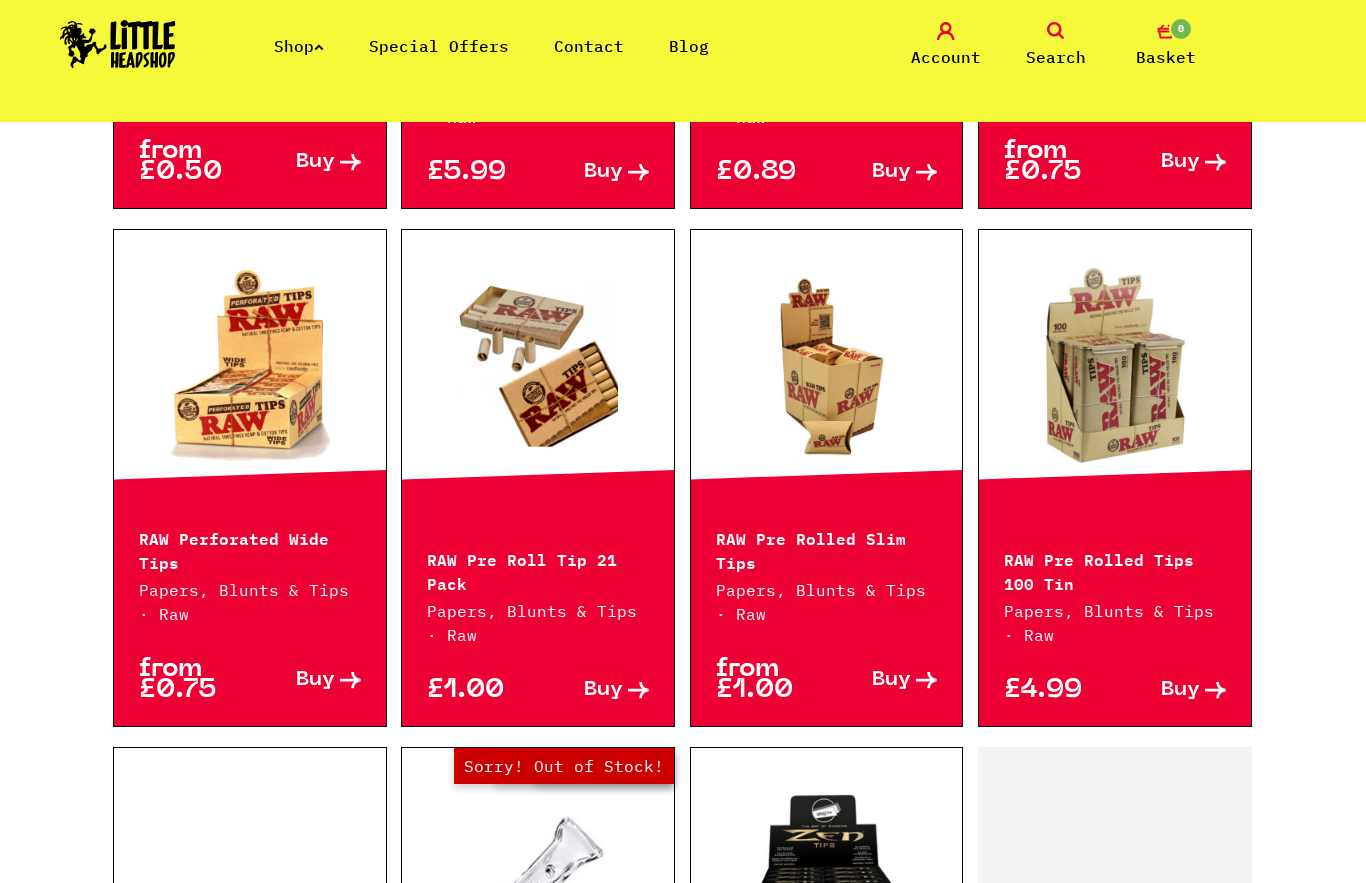 click on "Buy" at bounding box center (593, 690) 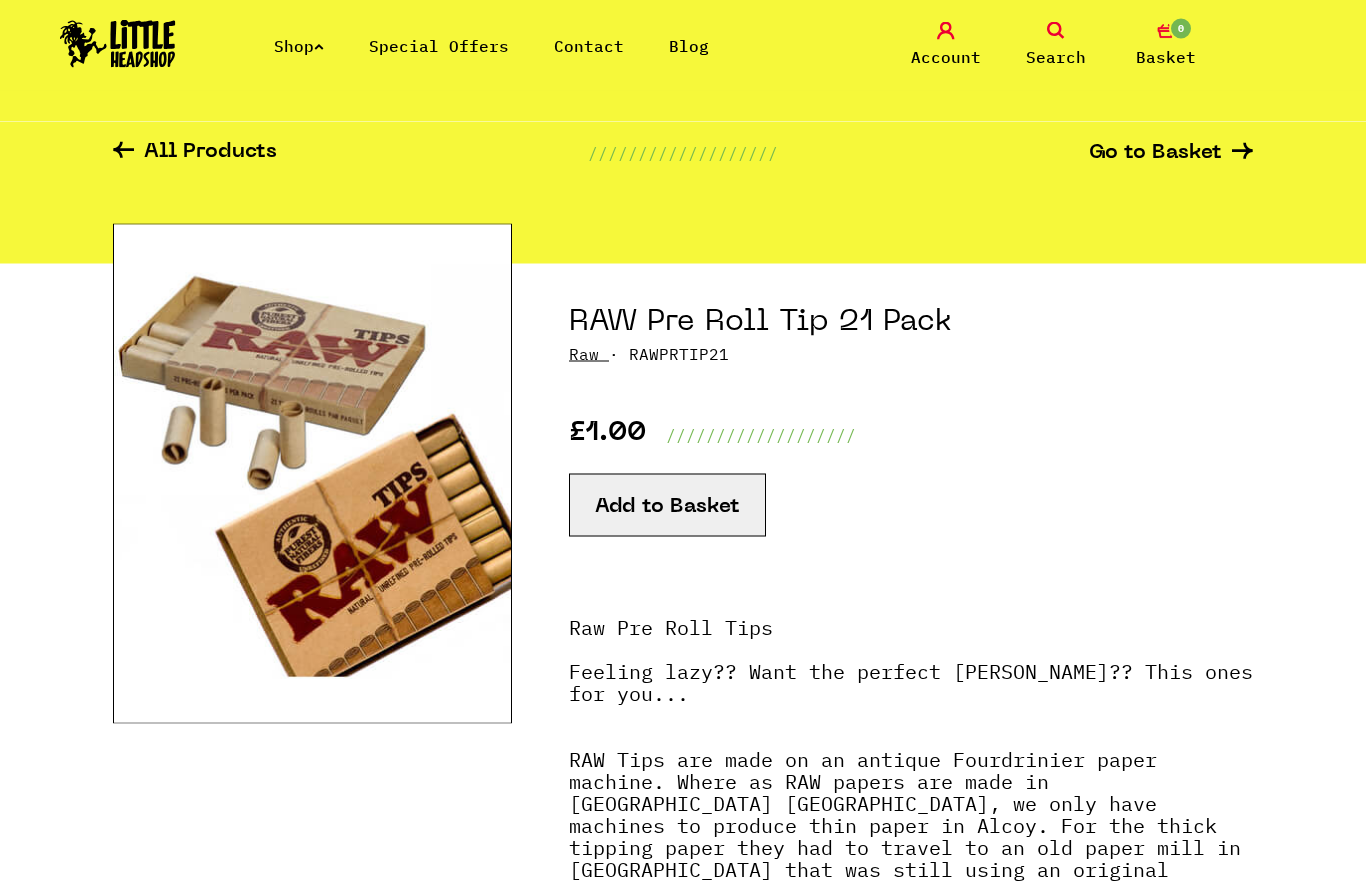 scroll, scrollTop: 48, scrollLeft: 0, axis: vertical 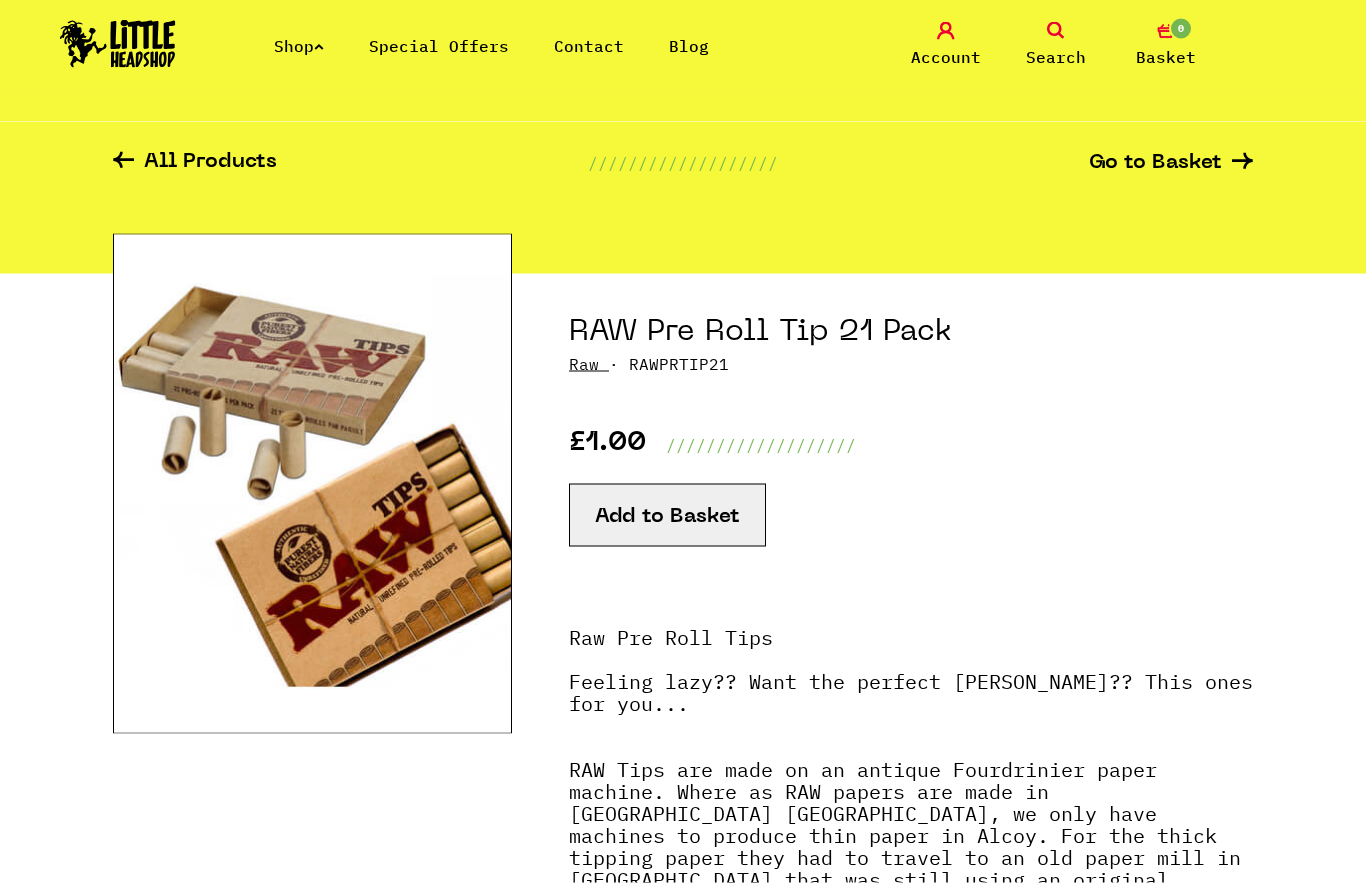 click on "Add to Basket" at bounding box center [667, 515] 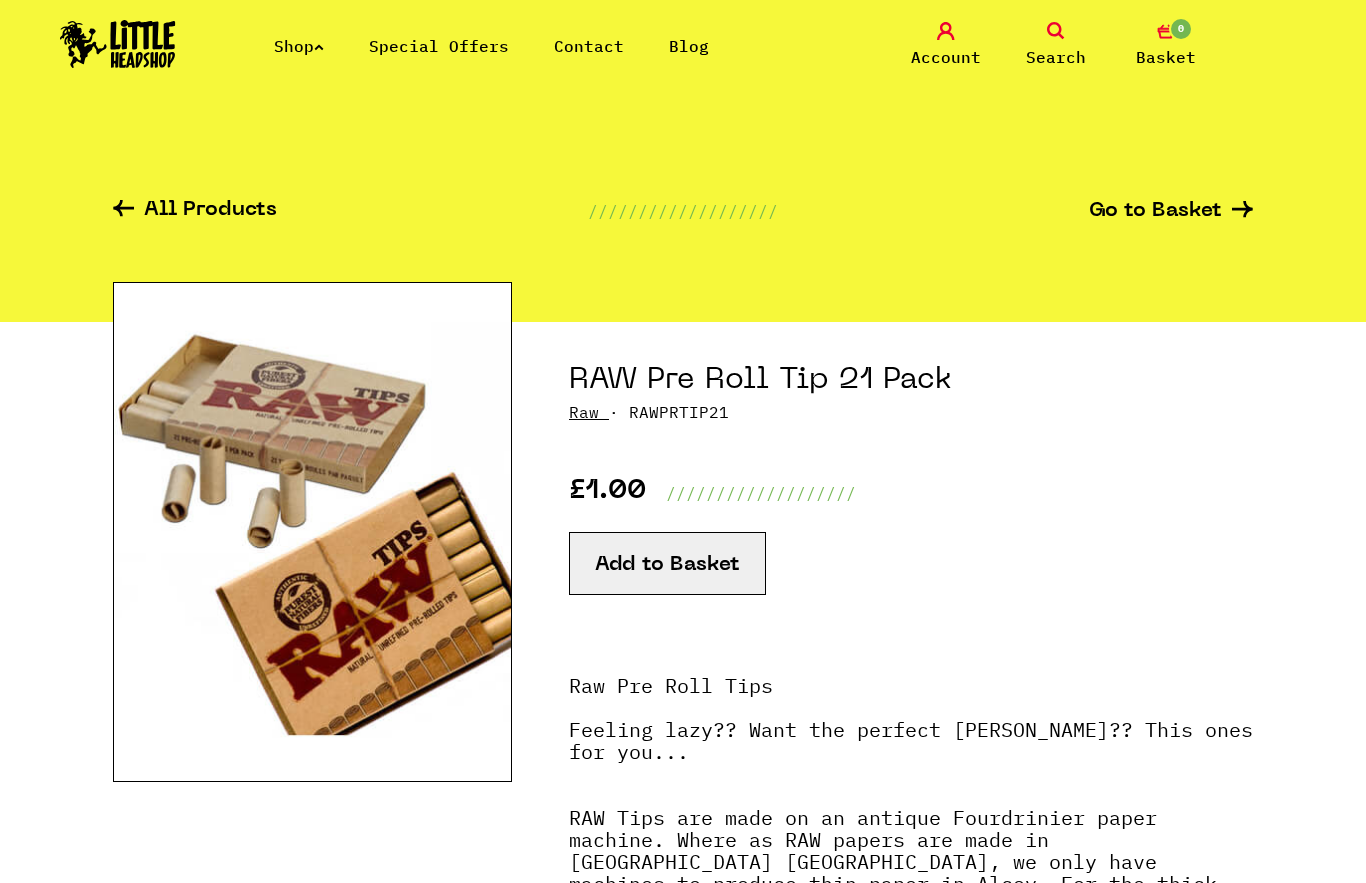 scroll, scrollTop: 49, scrollLeft: 0, axis: vertical 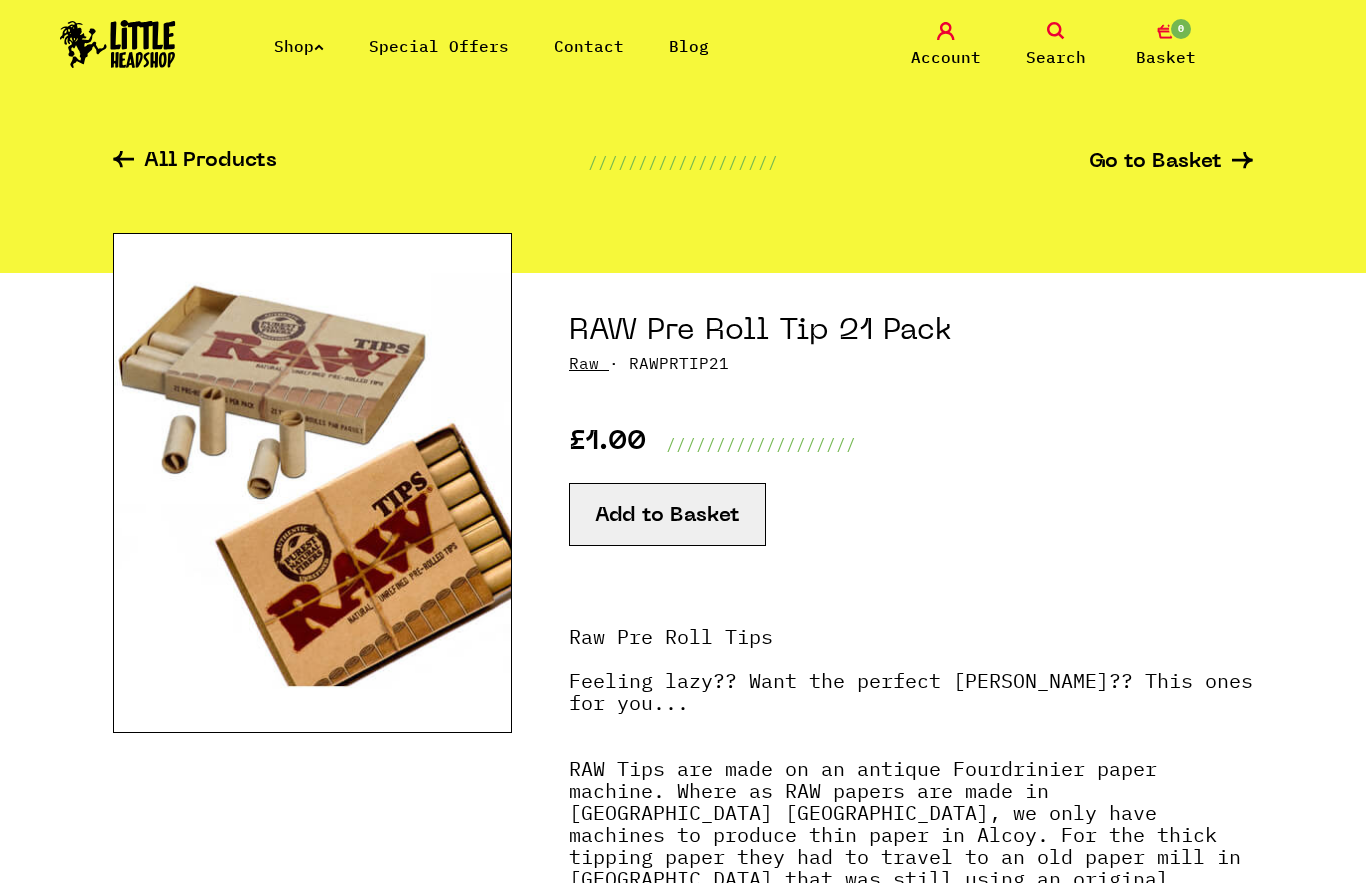 click on "Add to Basket" at bounding box center (667, 514) 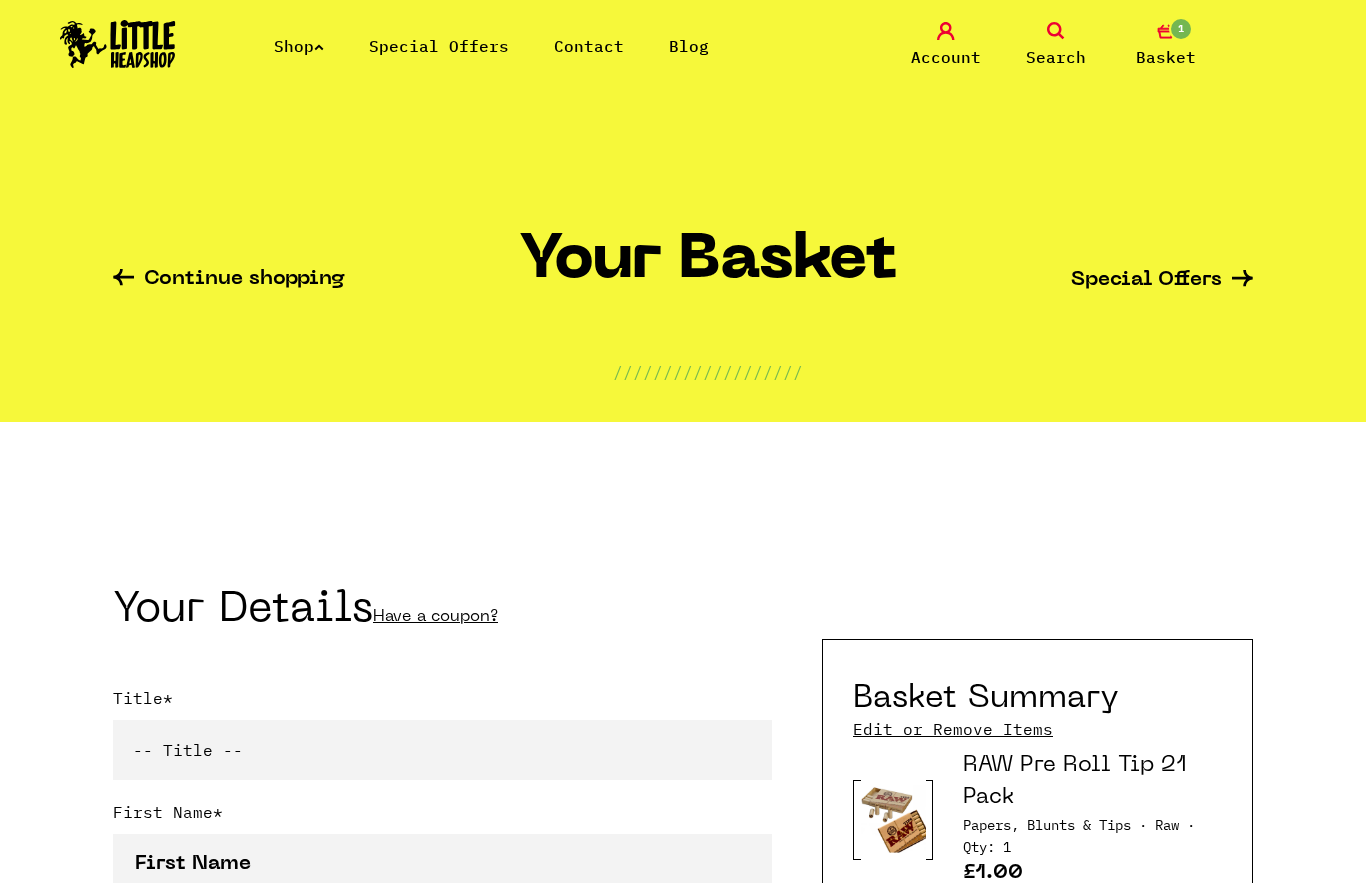 scroll, scrollTop: 0, scrollLeft: 0, axis: both 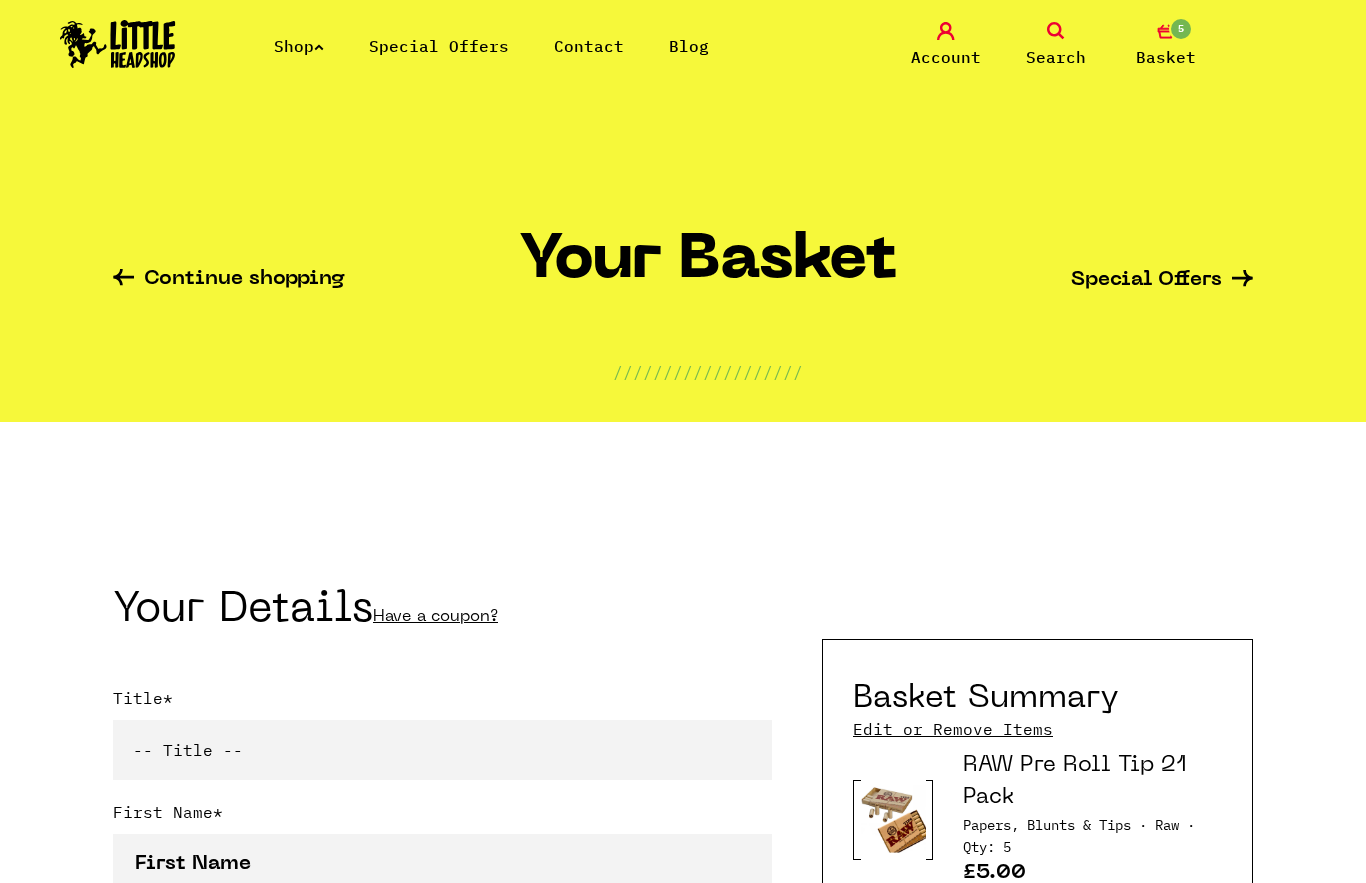 click on "Shop" at bounding box center [299, 46] 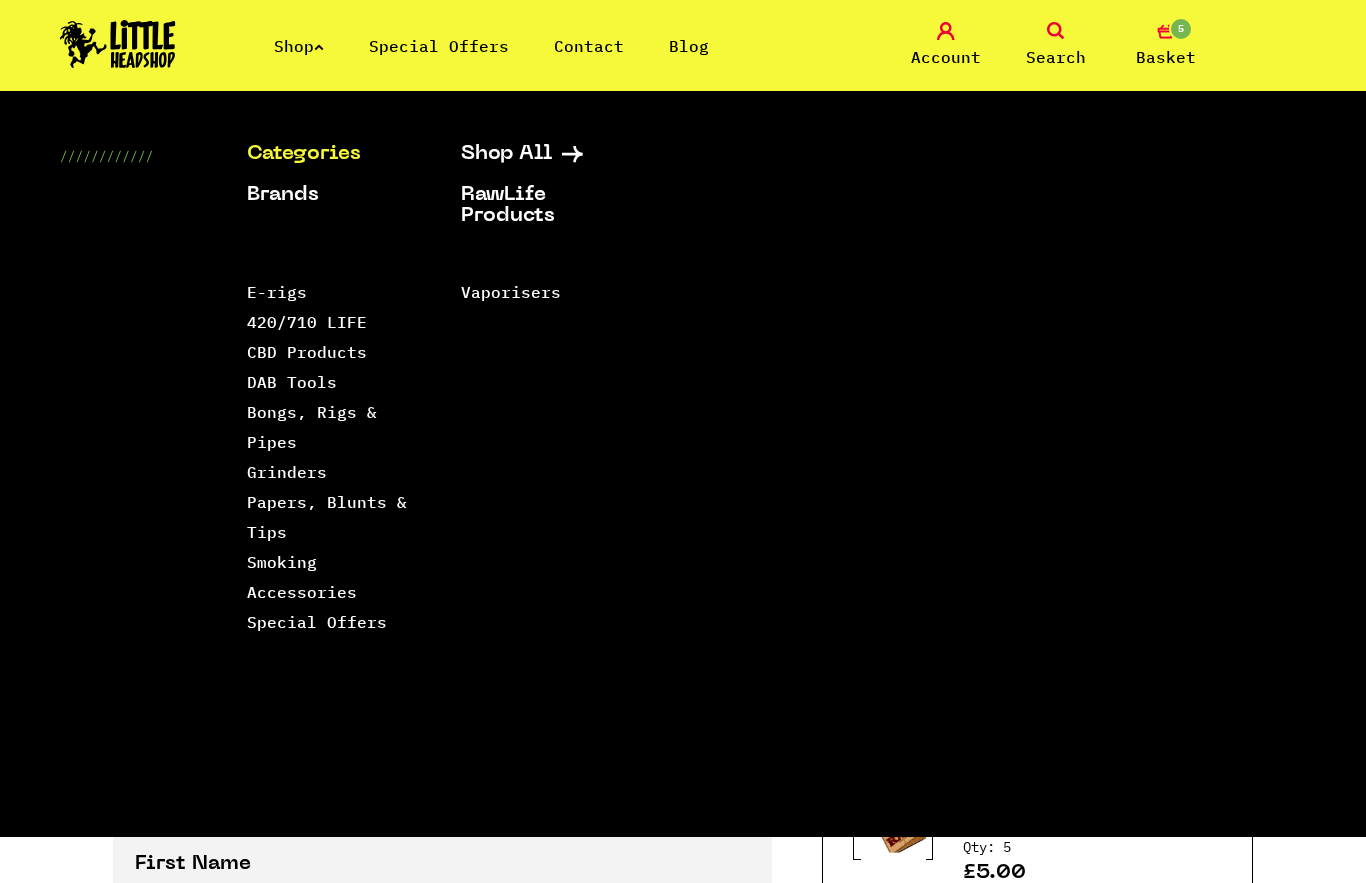 click on "Papers, Blunts & Tips" at bounding box center (327, 517) 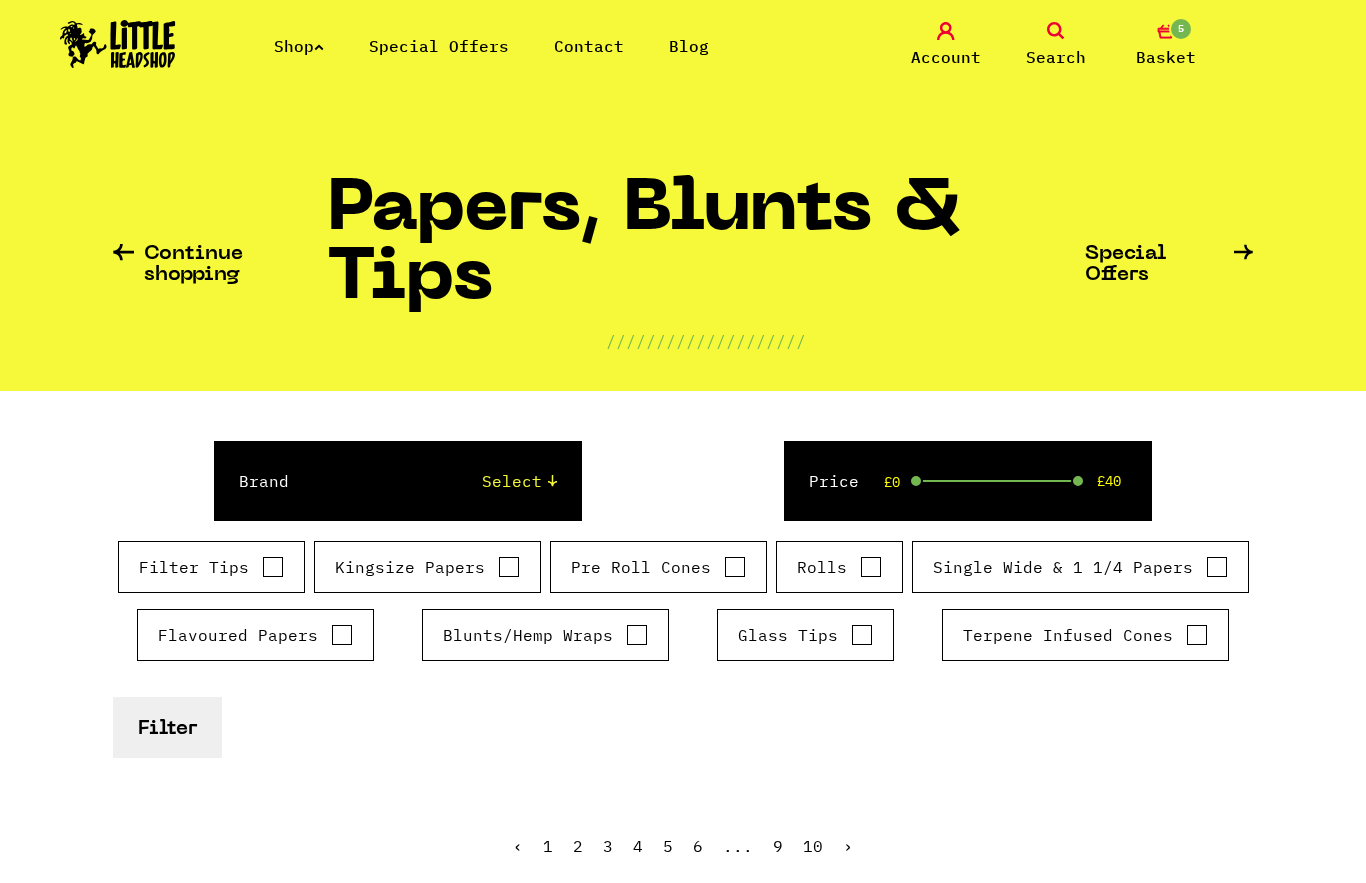 scroll, scrollTop: 0, scrollLeft: 0, axis: both 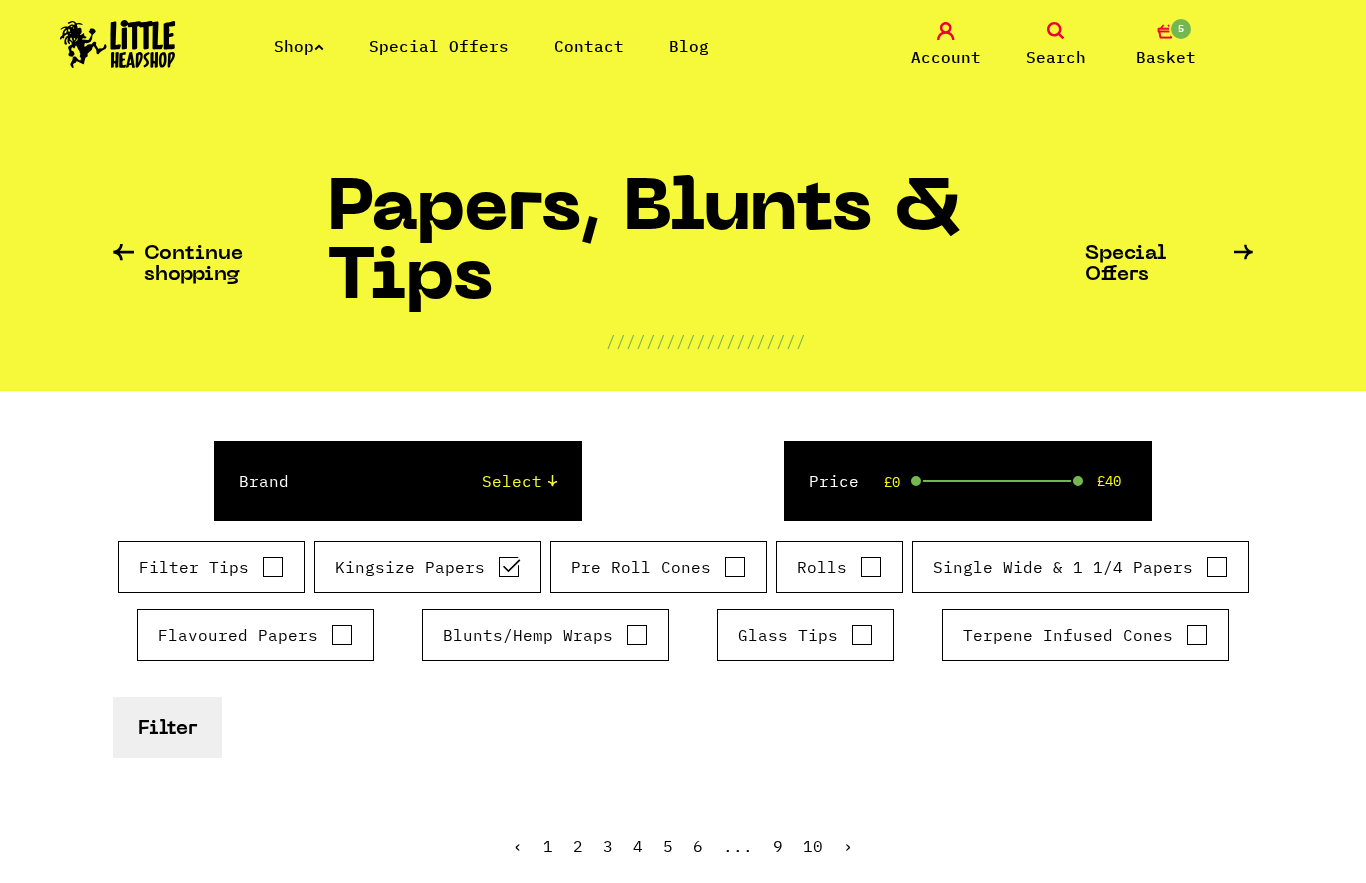 click on "Filter" at bounding box center [167, 727] 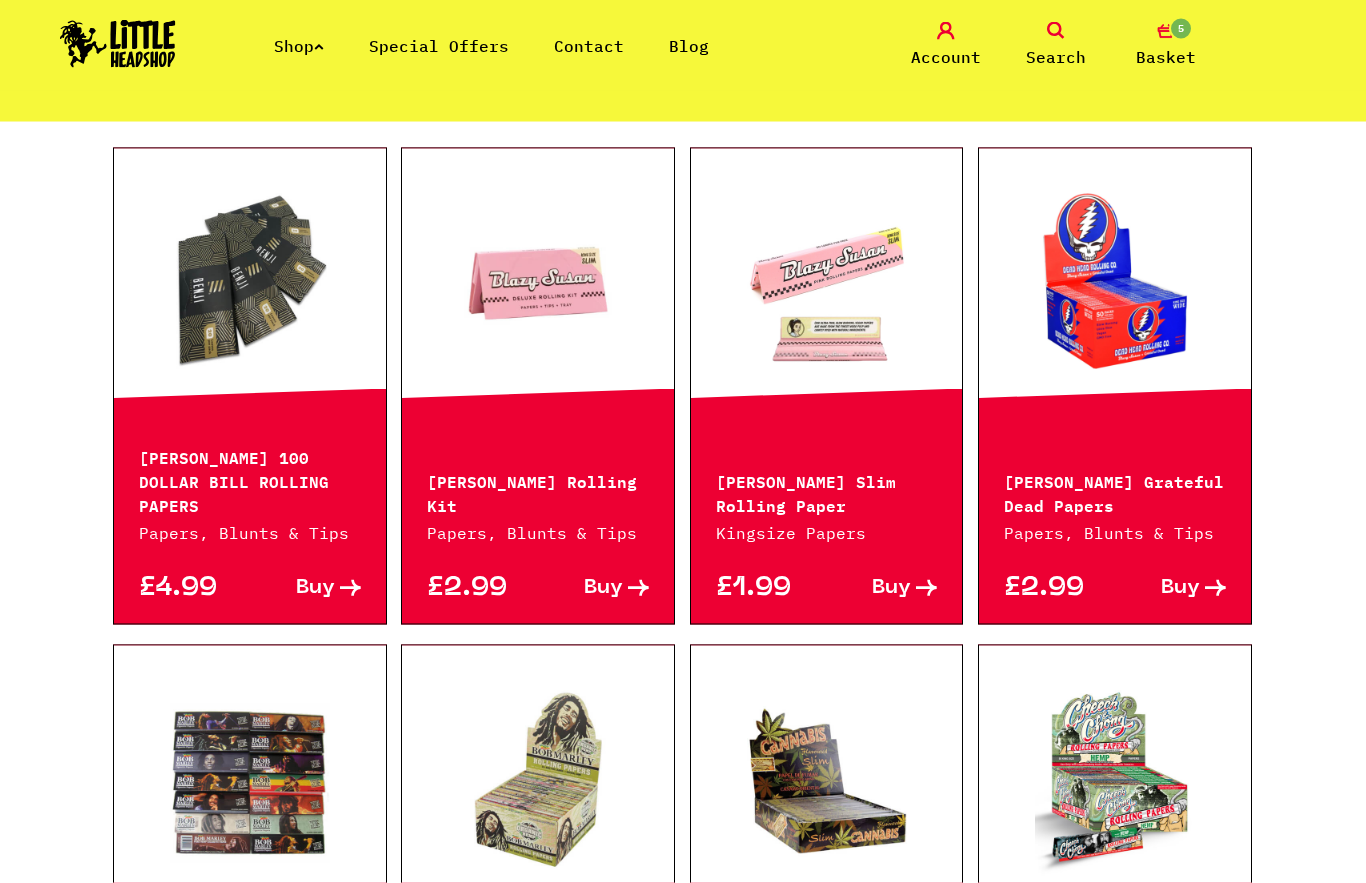 scroll, scrollTop: 774, scrollLeft: 0, axis: vertical 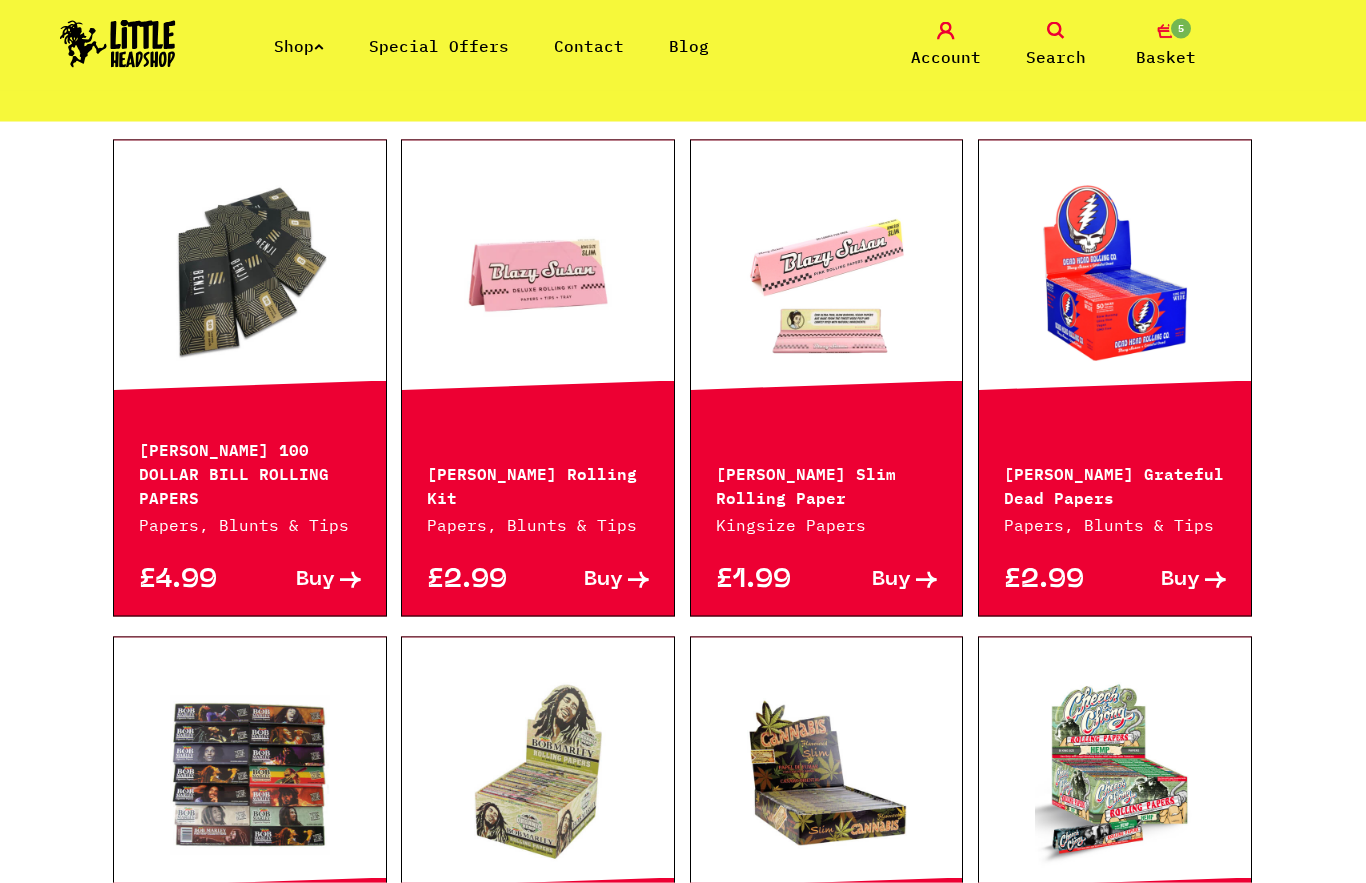 click on "Buy" at bounding box center [1170, 580] 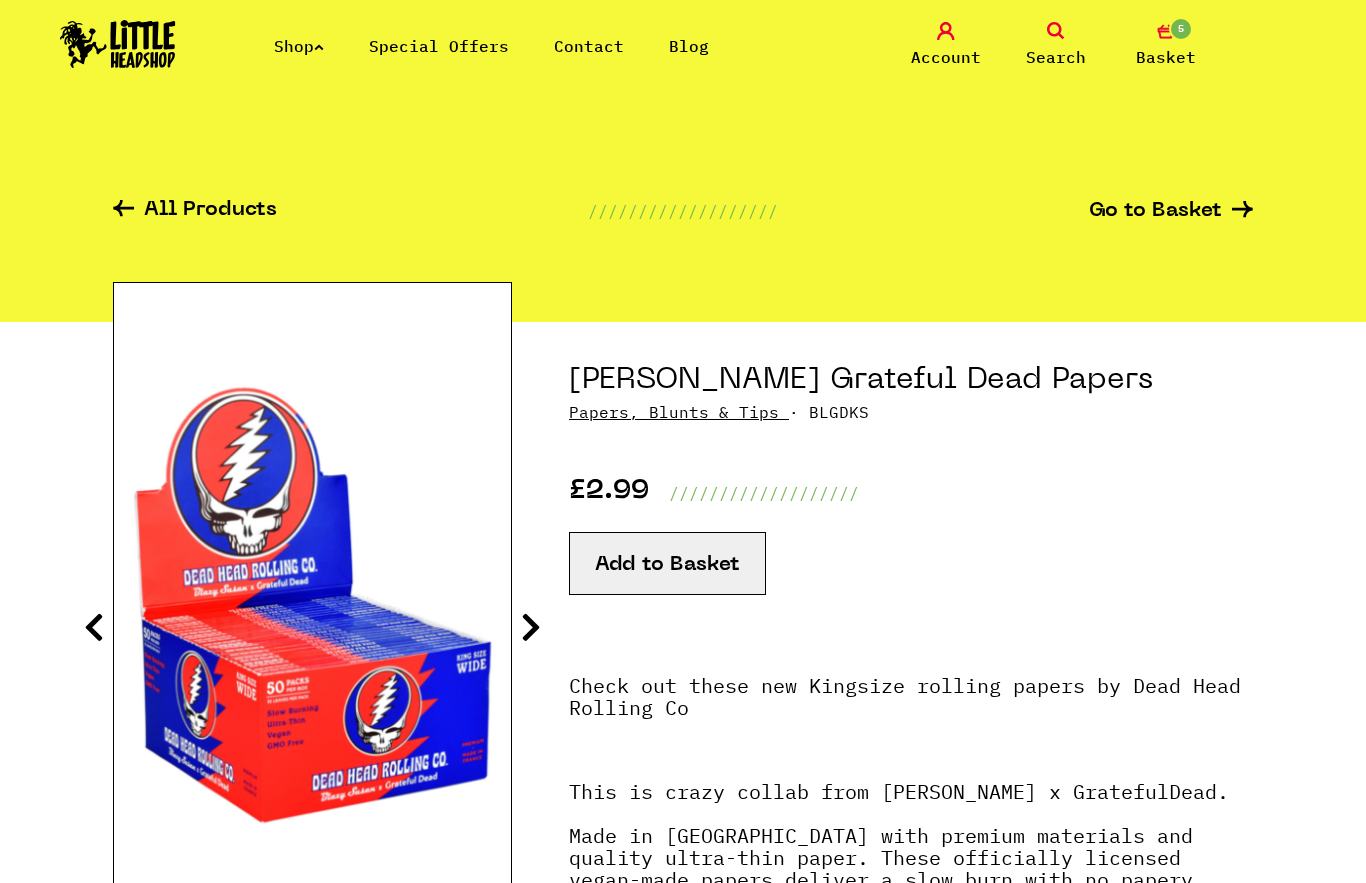 scroll, scrollTop: 0, scrollLeft: 0, axis: both 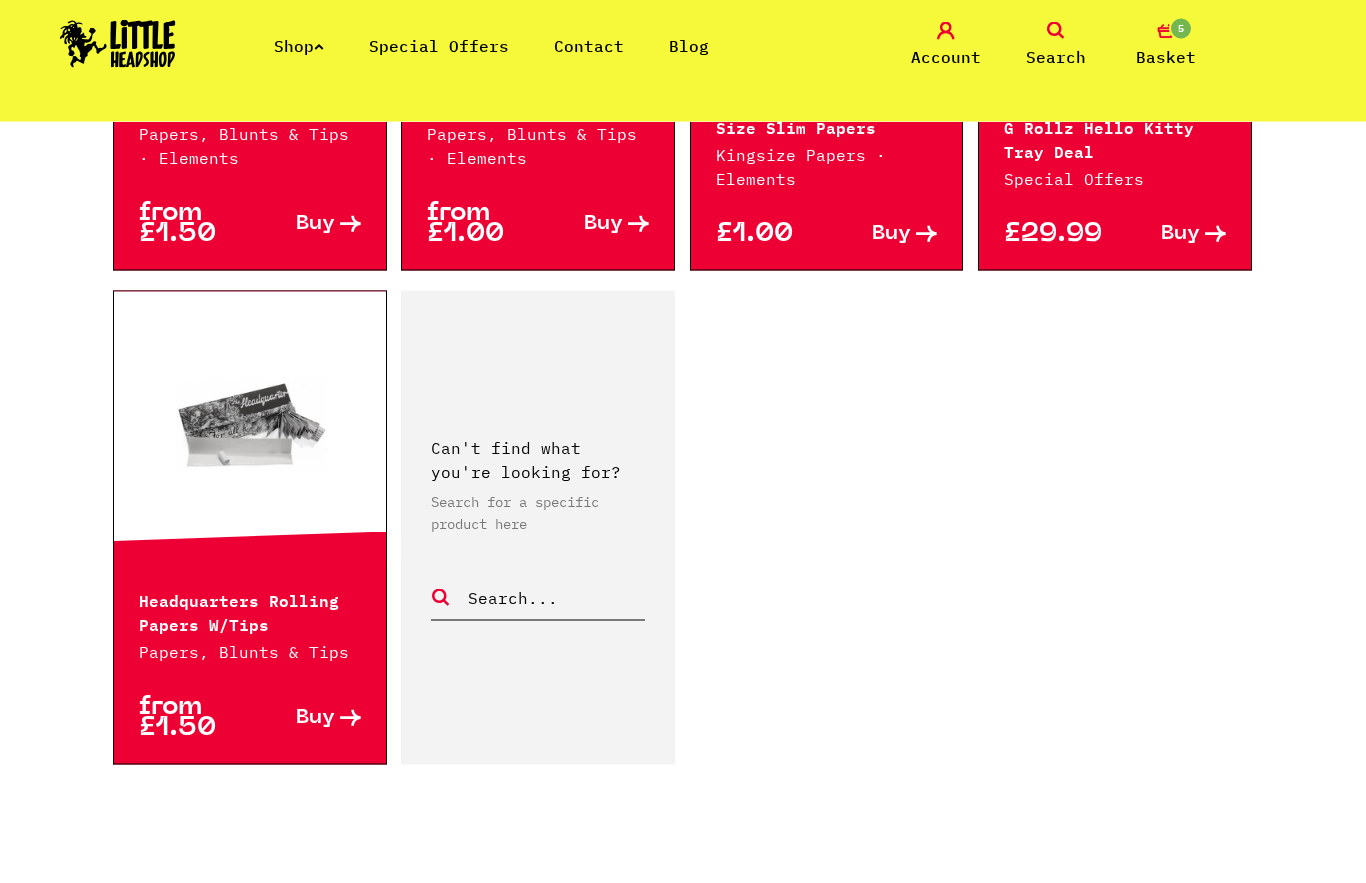 click on "‹
1
2
3
4
›" at bounding box center (683, 918) 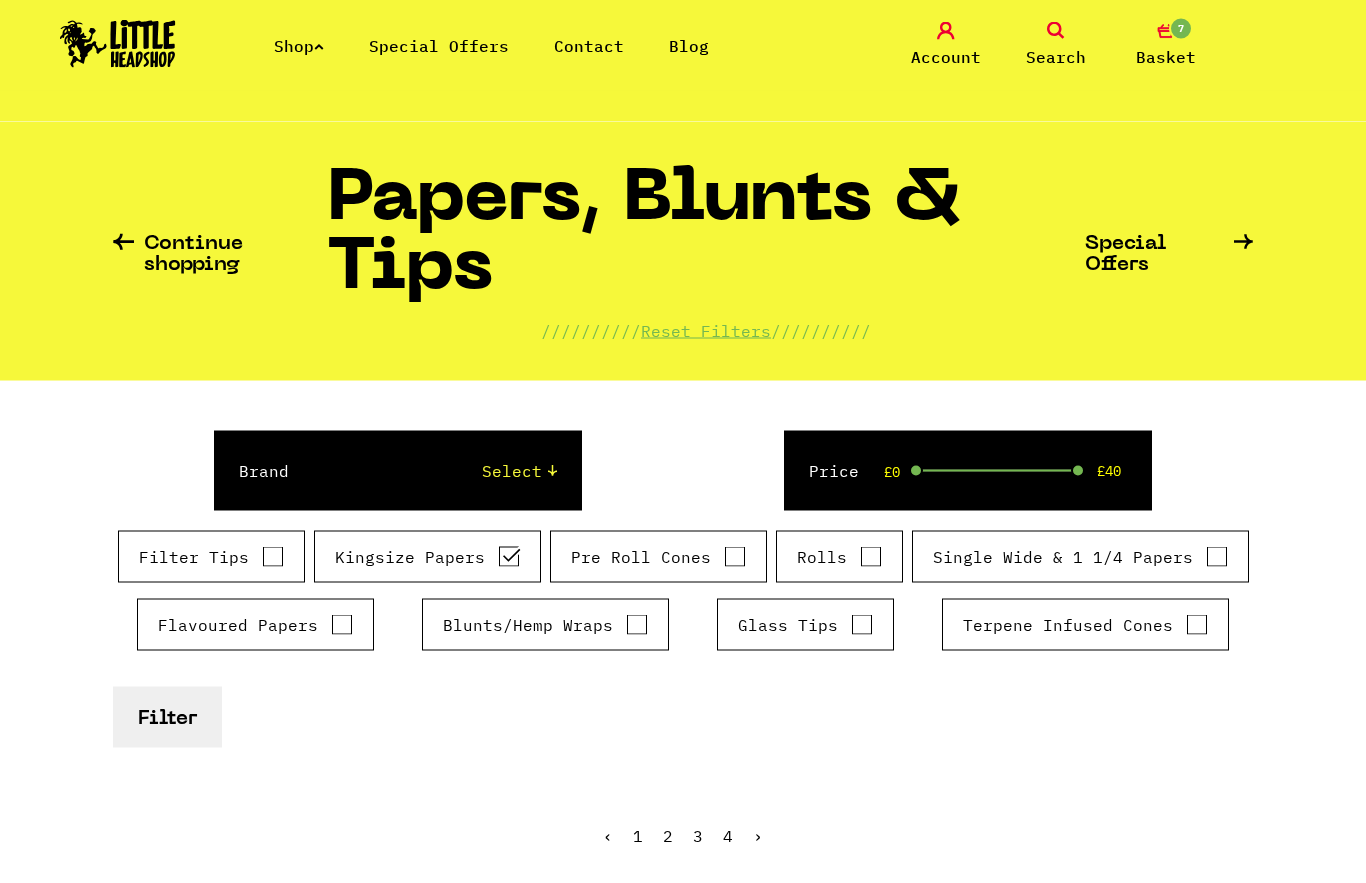 scroll, scrollTop: 0, scrollLeft: 0, axis: both 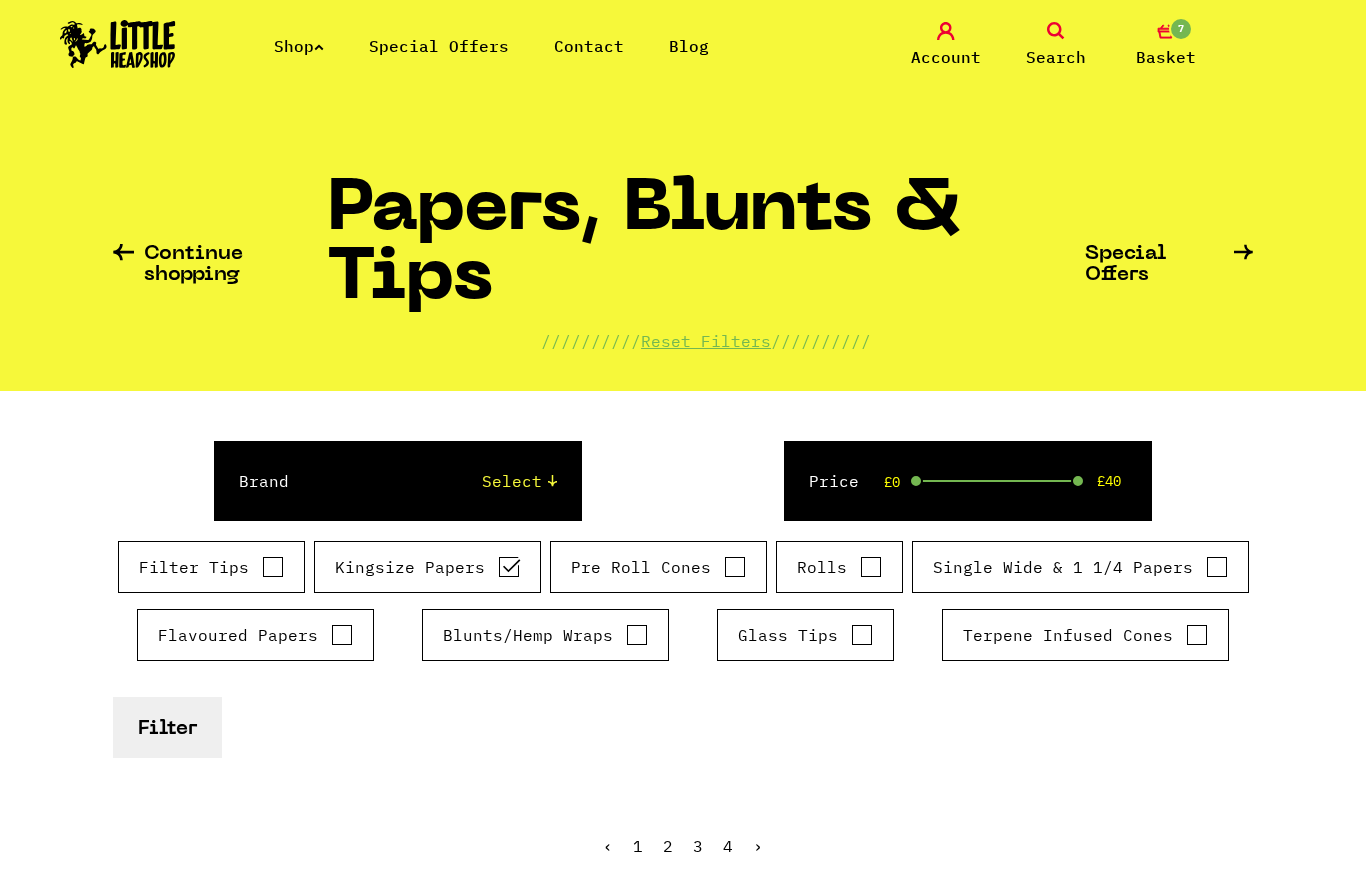 click on "Search" at bounding box center [1056, 57] 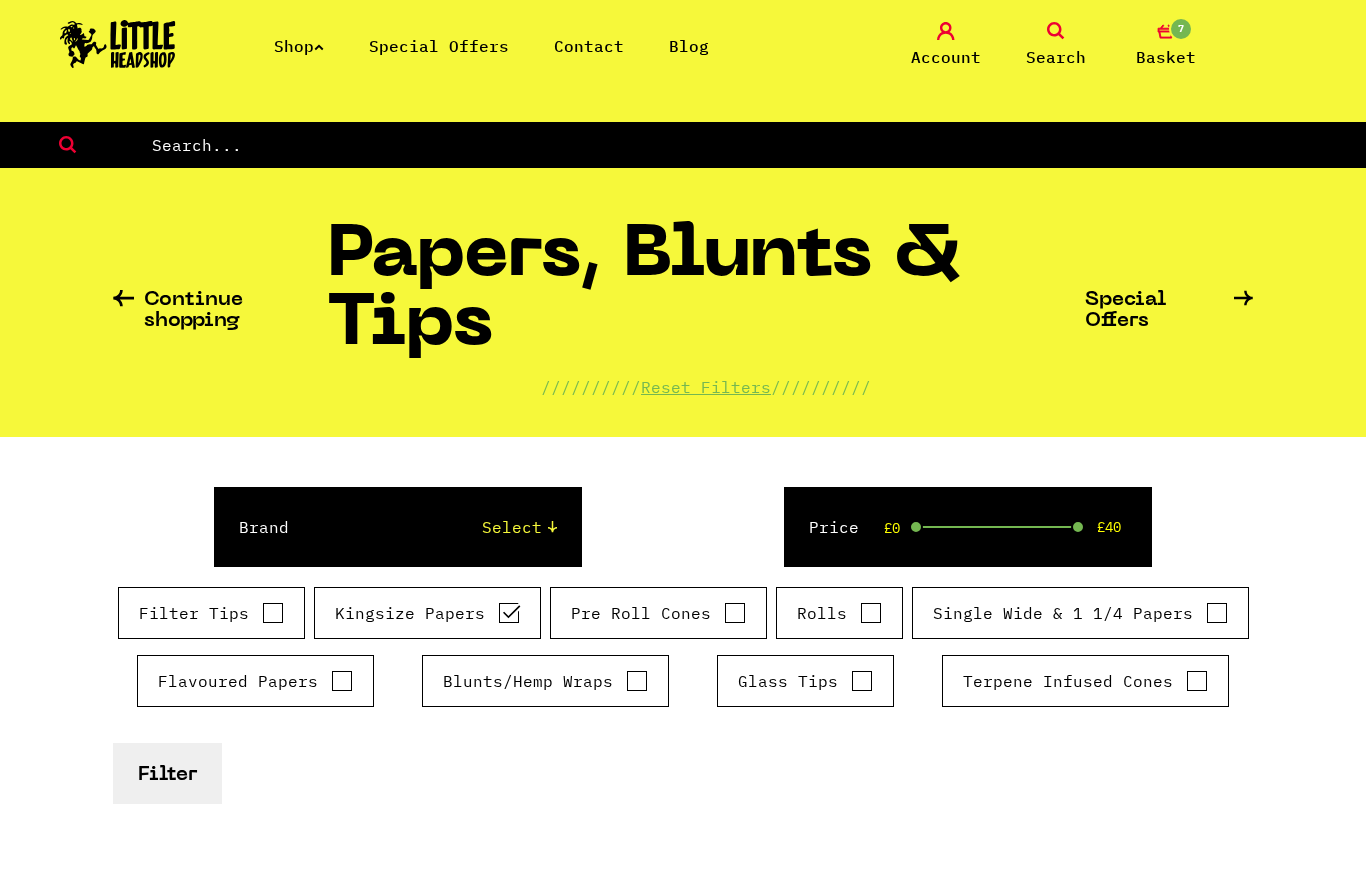 click at bounding box center (67, 145) 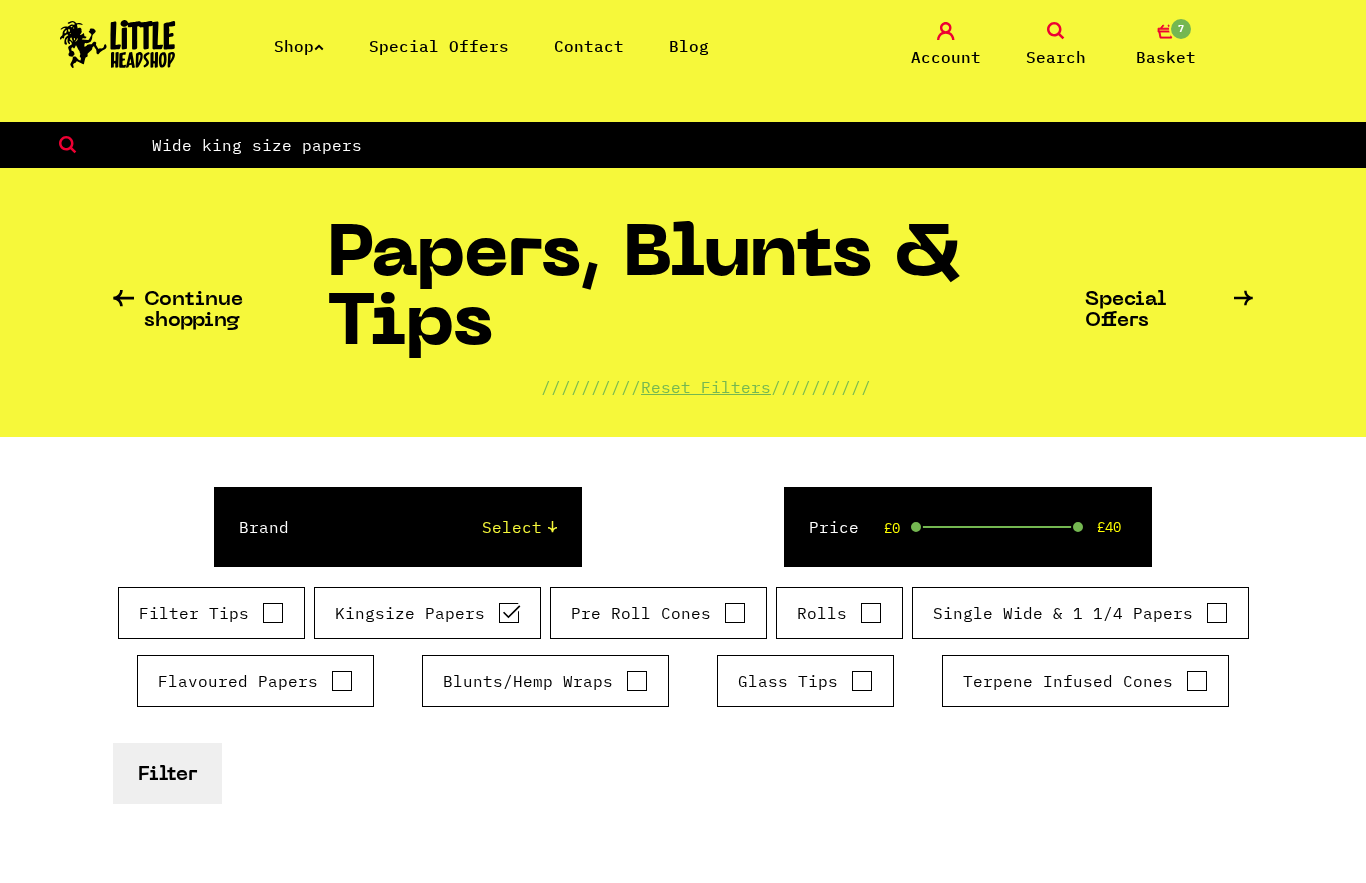 type on "Wide king size papers" 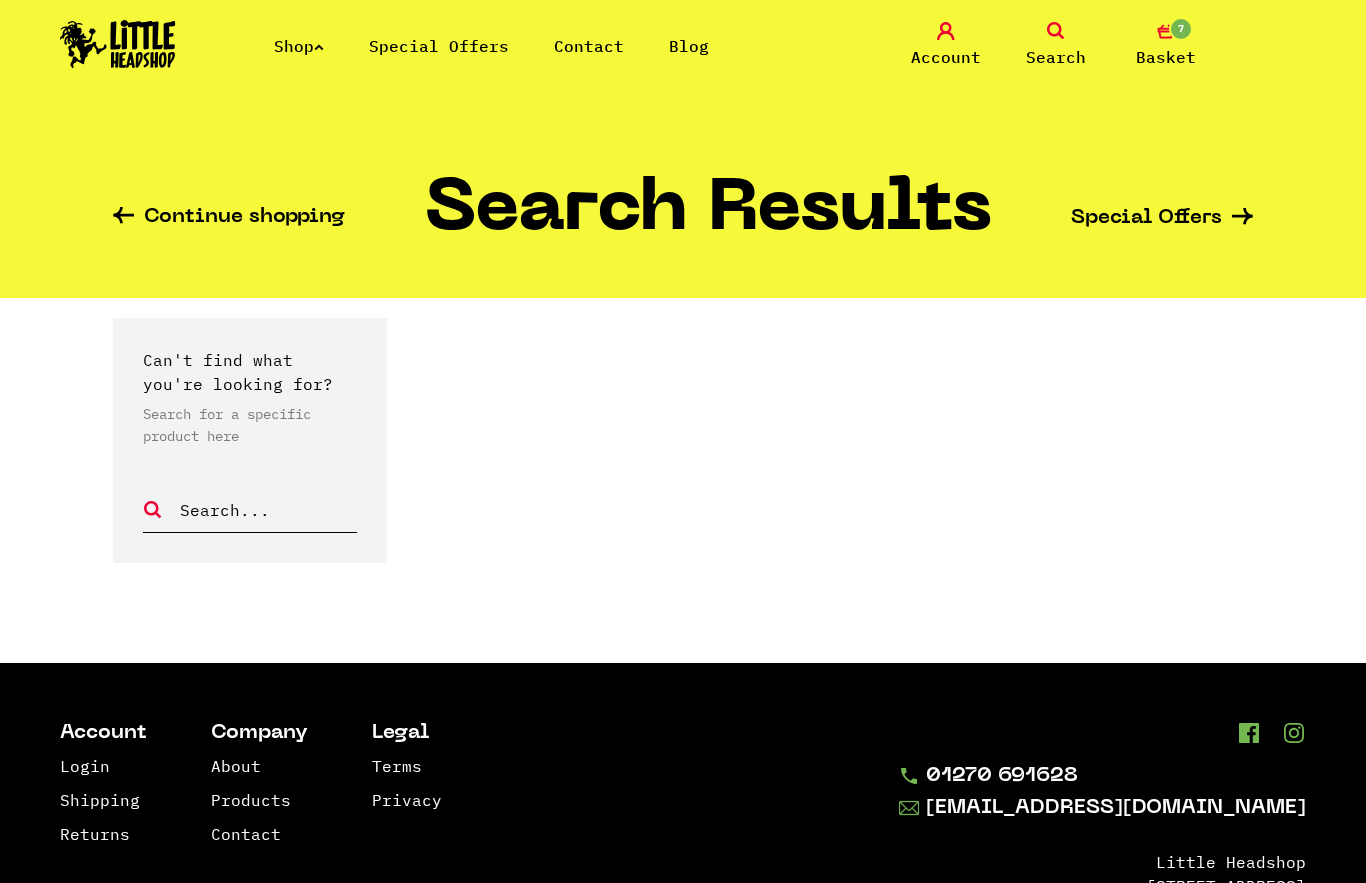 scroll, scrollTop: 0, scrollLeft: 0, axis: both 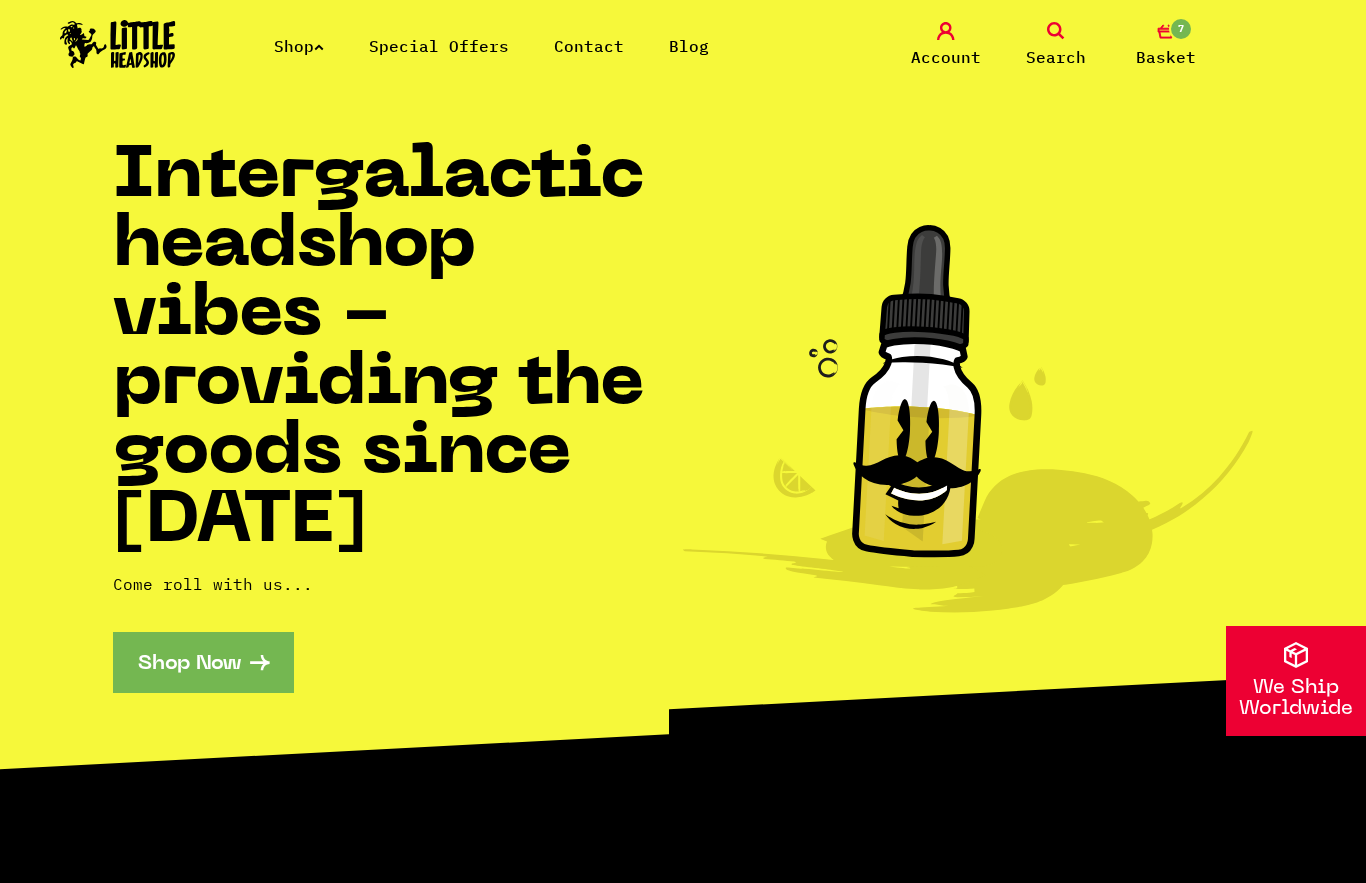 click on "Shop" at bounding box center [299, 46] 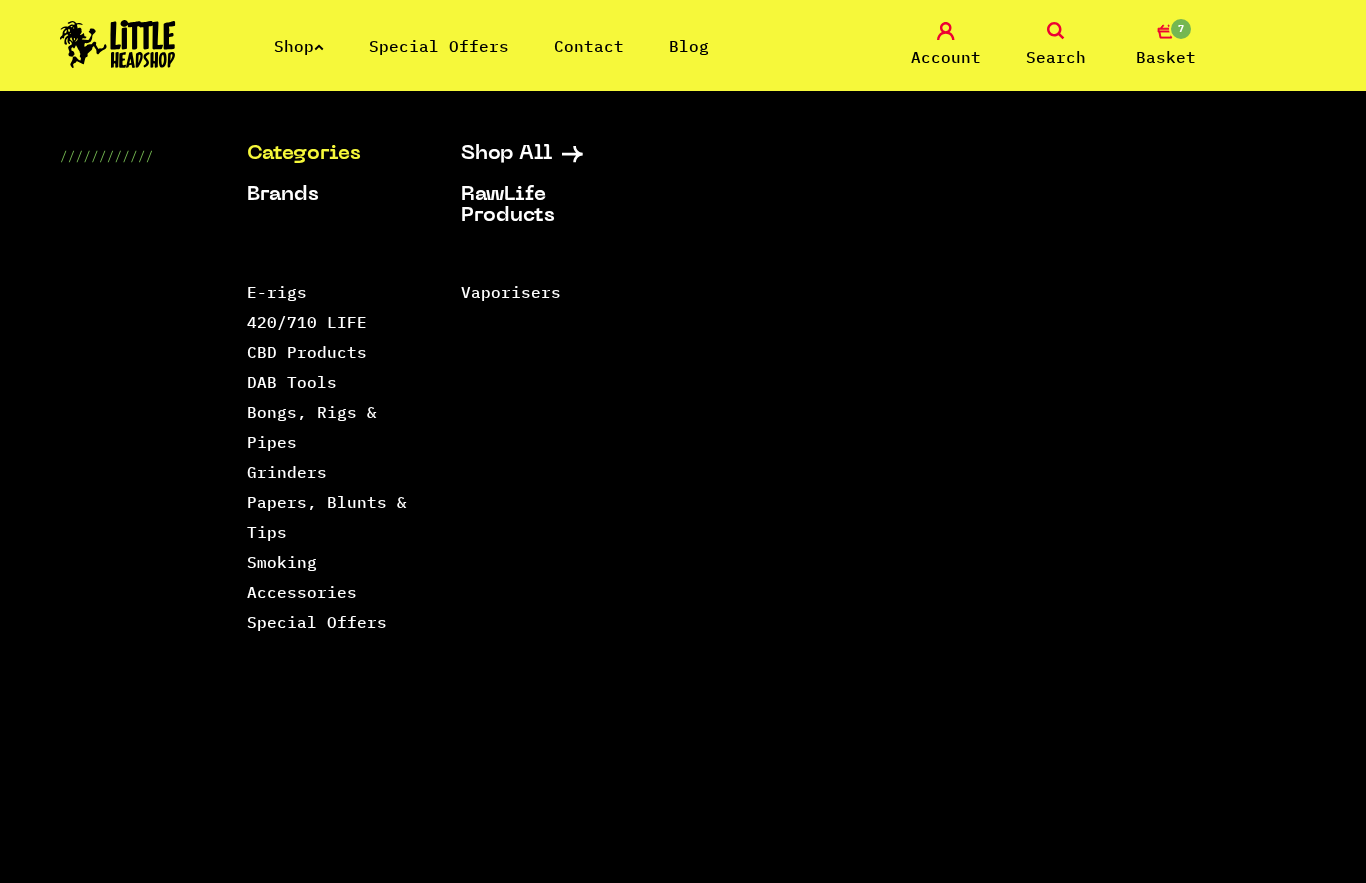 click on "Papers, Blunts & Tips" at bounding box center [327, 517] 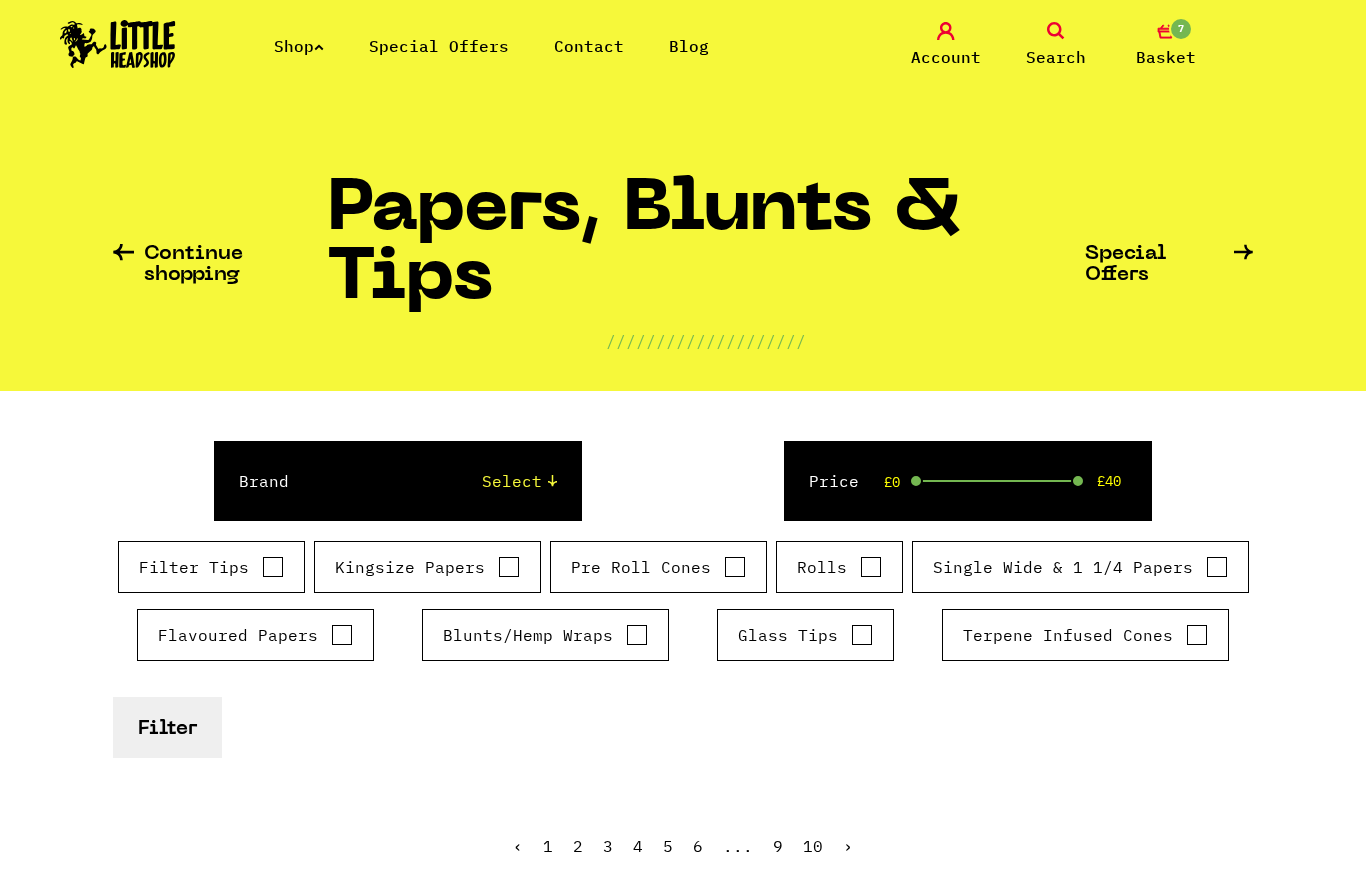 scroll, scrollTop: 0, scrollLeft: 0, axis: both 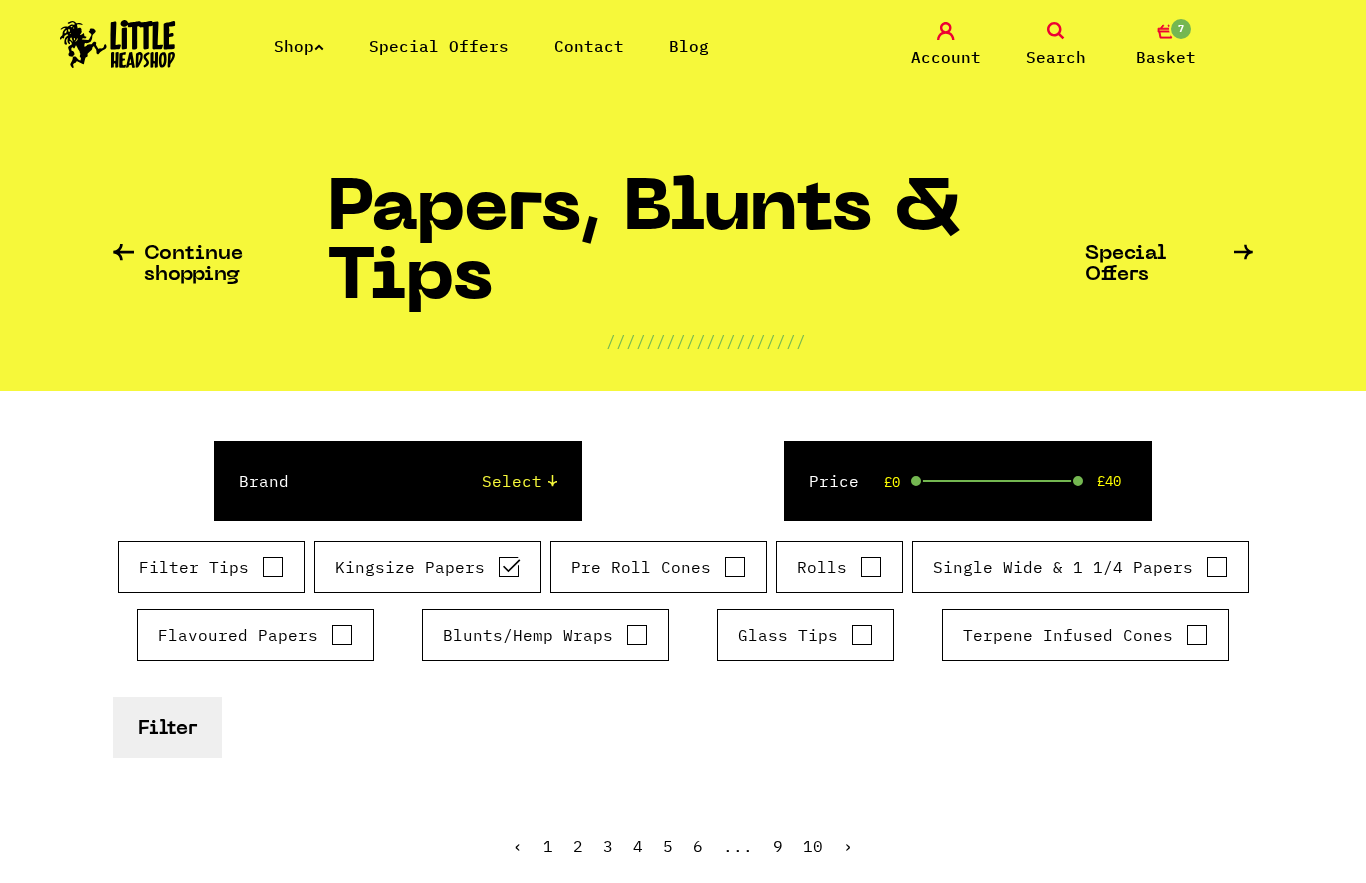 click on "Filter" at bounding box center (167, 727) 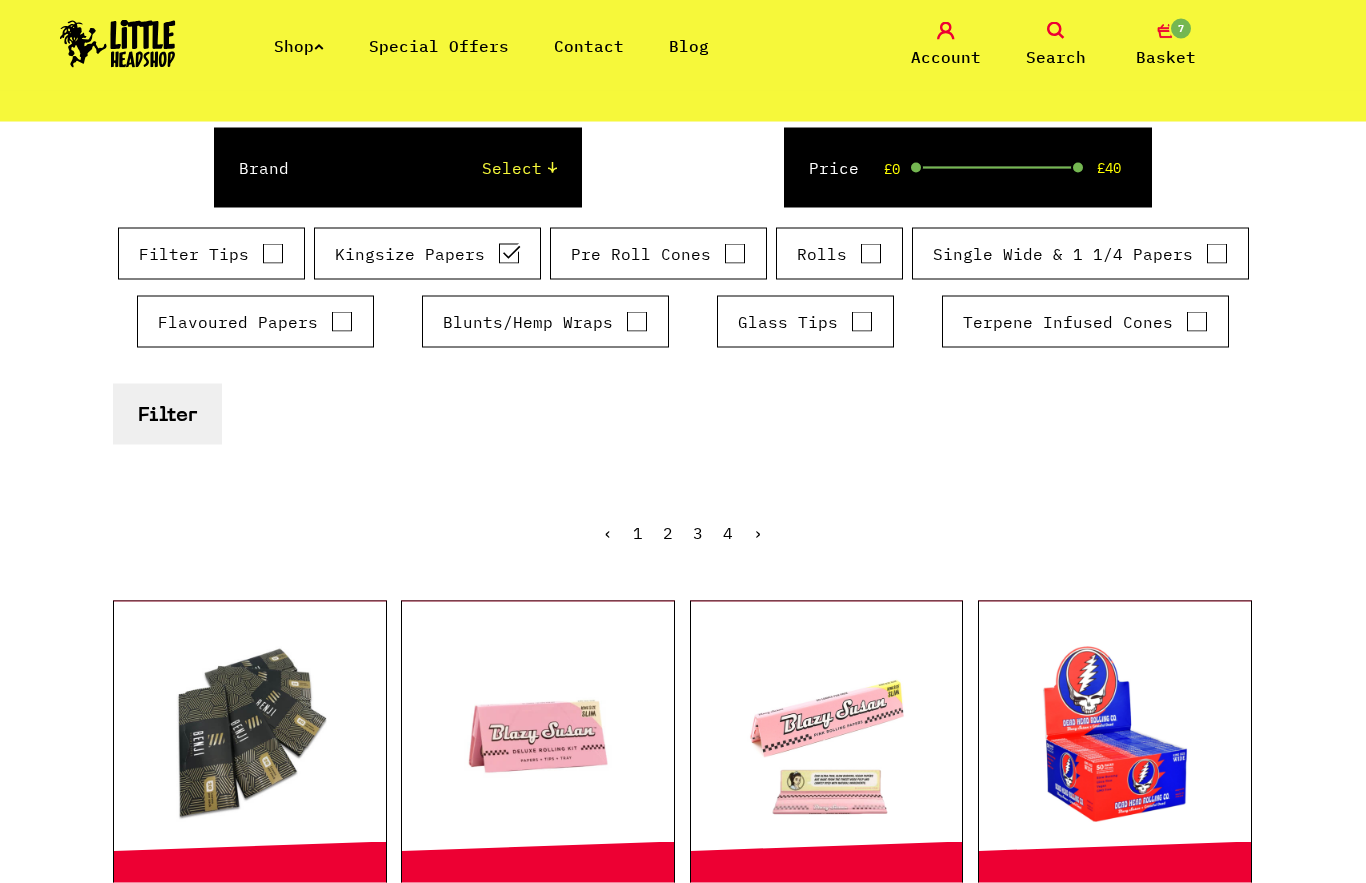 scroll, scrollTop: 314, scrollLeft: 0, axis: vertical 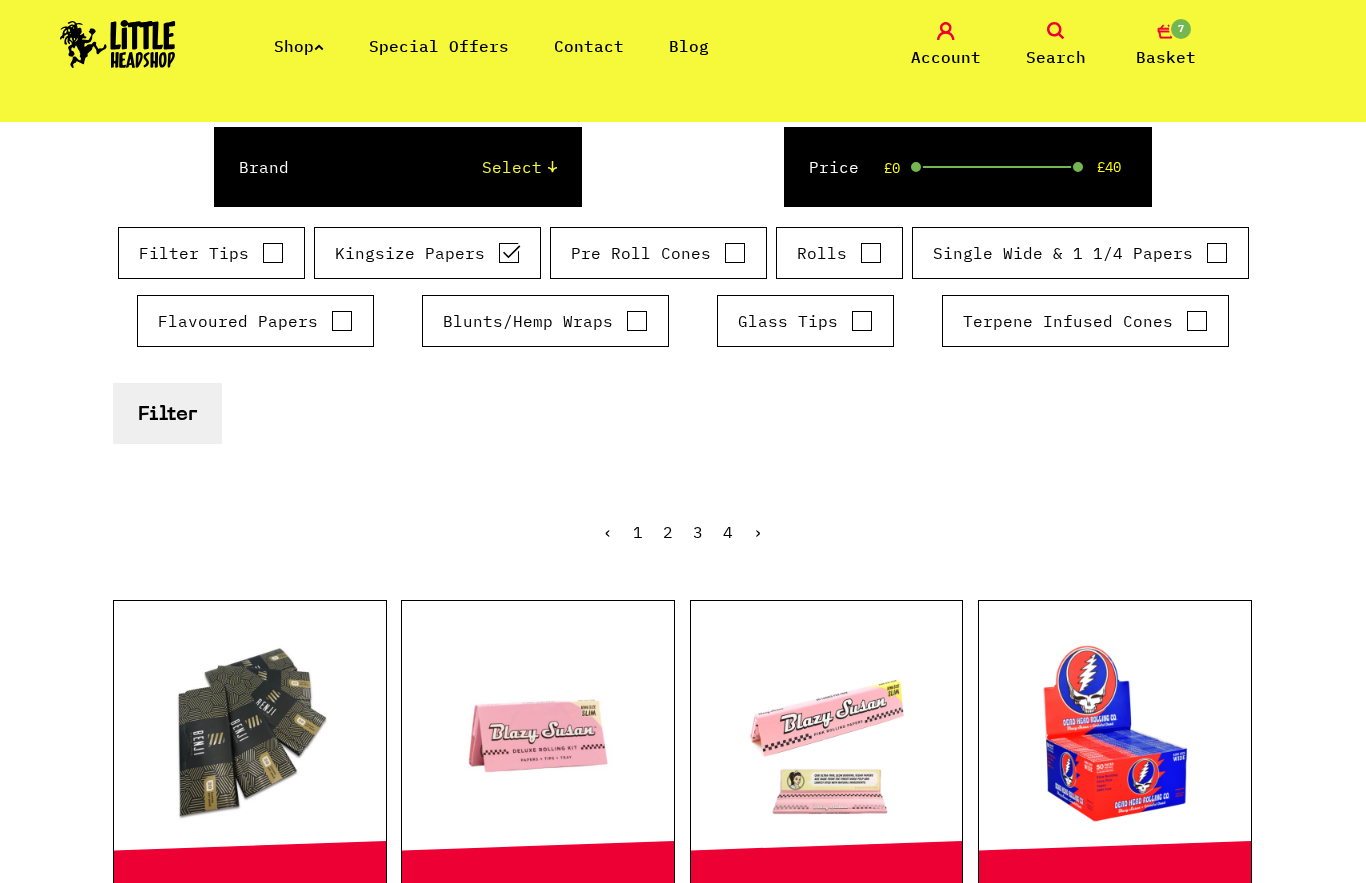 click on "Select
Rizla
Raw
OCB
Elements
Shine 24k
Cyclones
Phuncky Feel Tips
Smoking Papers
Mountain High
The Bulldog
High Hemp
Juicy Jays
Vibes
King Palm" at bounding box center (442, 167) 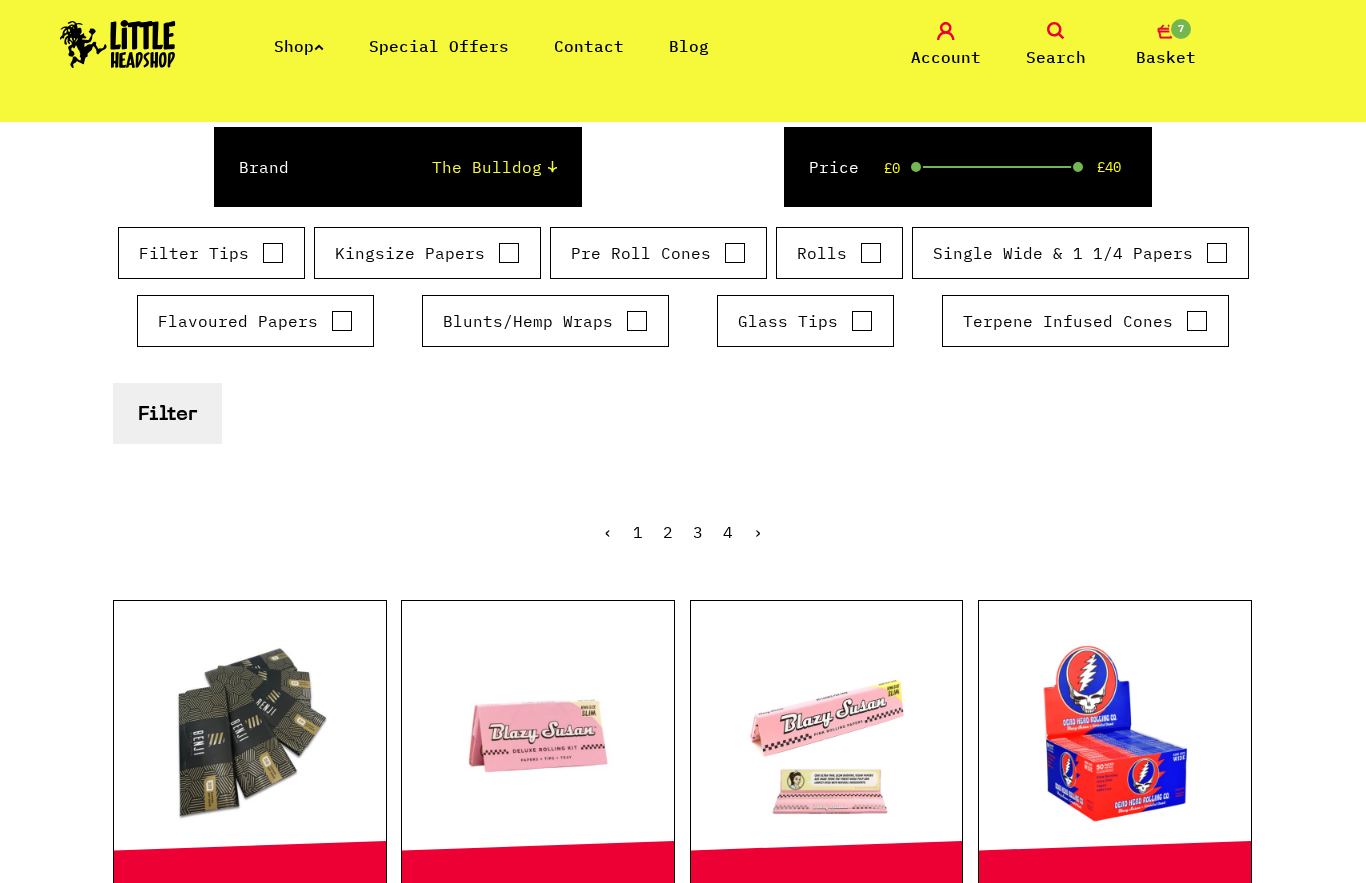 checkbox on "false" 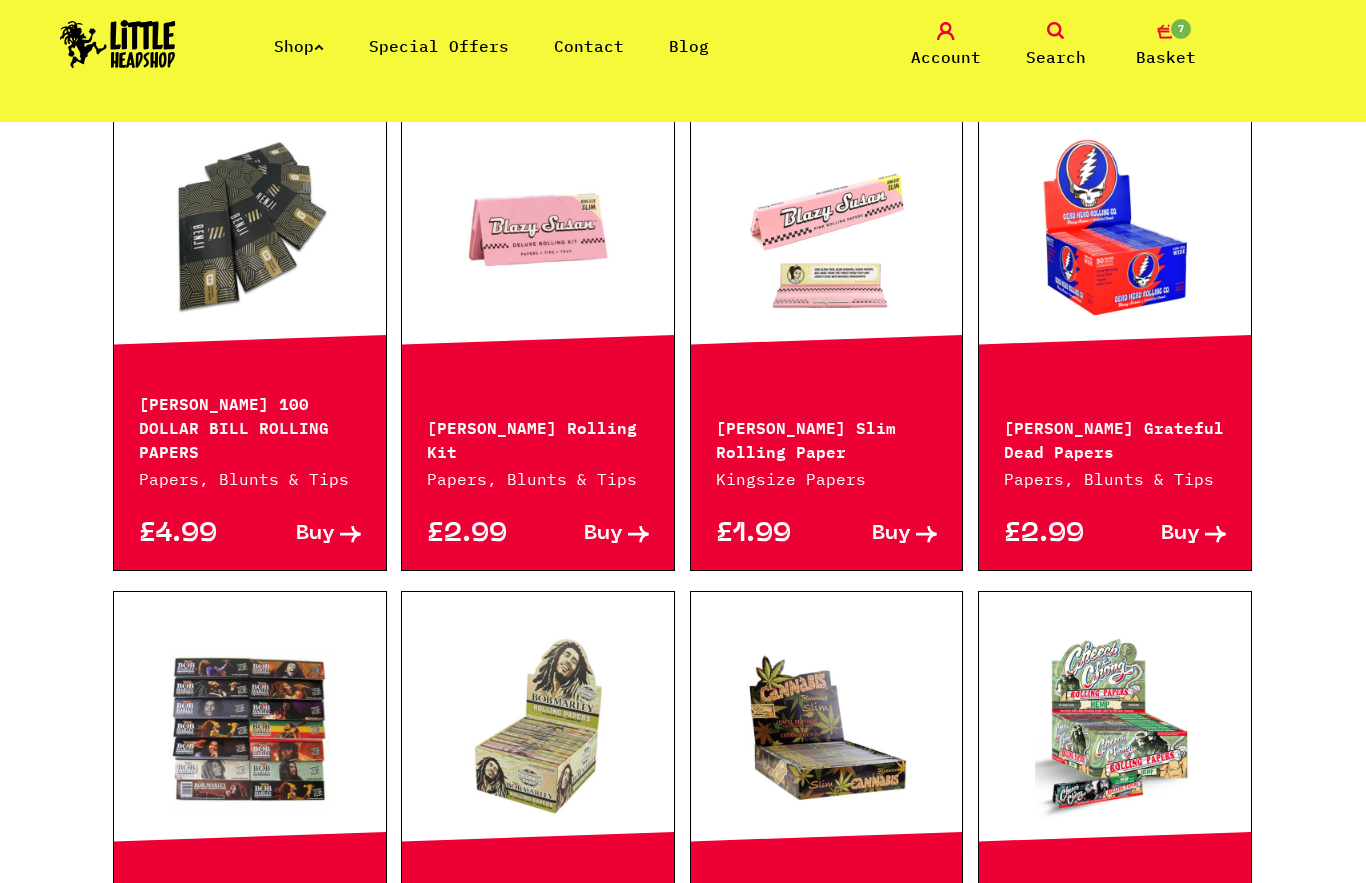 scroll, scrollTop: 819, scrollLeft: 0, axis: vertical 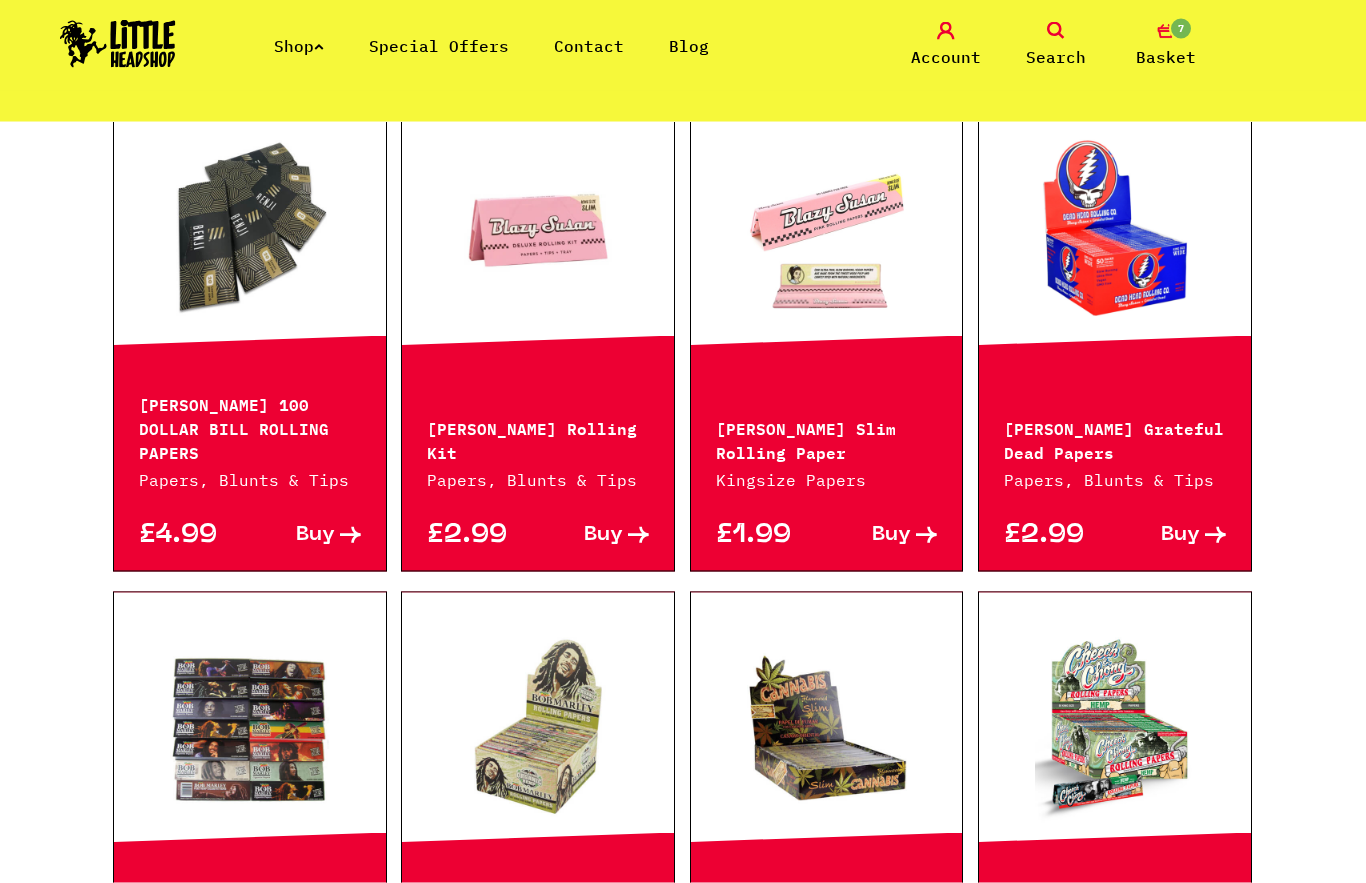 click at bounding box center (1056, 31) 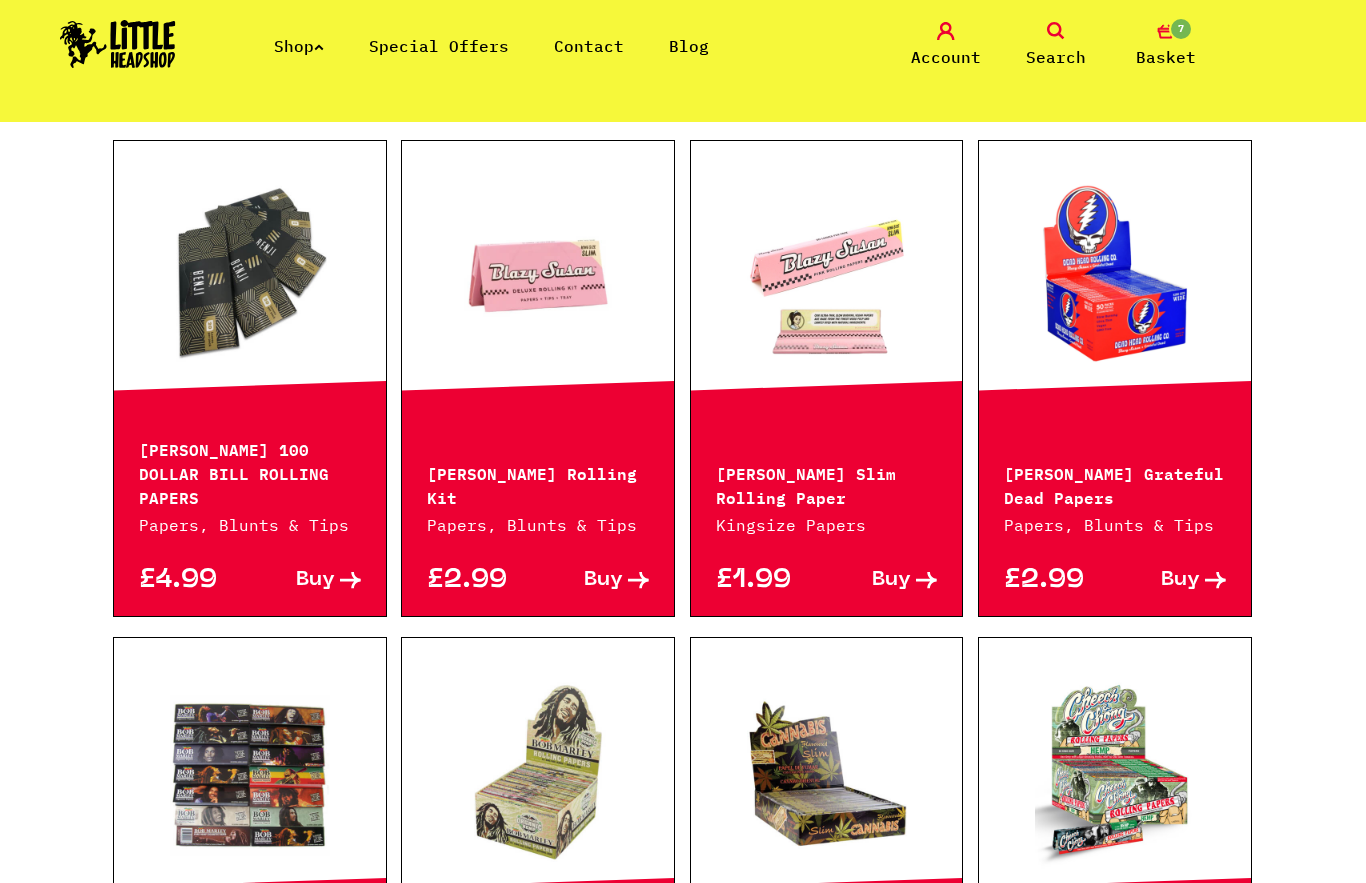 click at bounding box center [1056, 31] 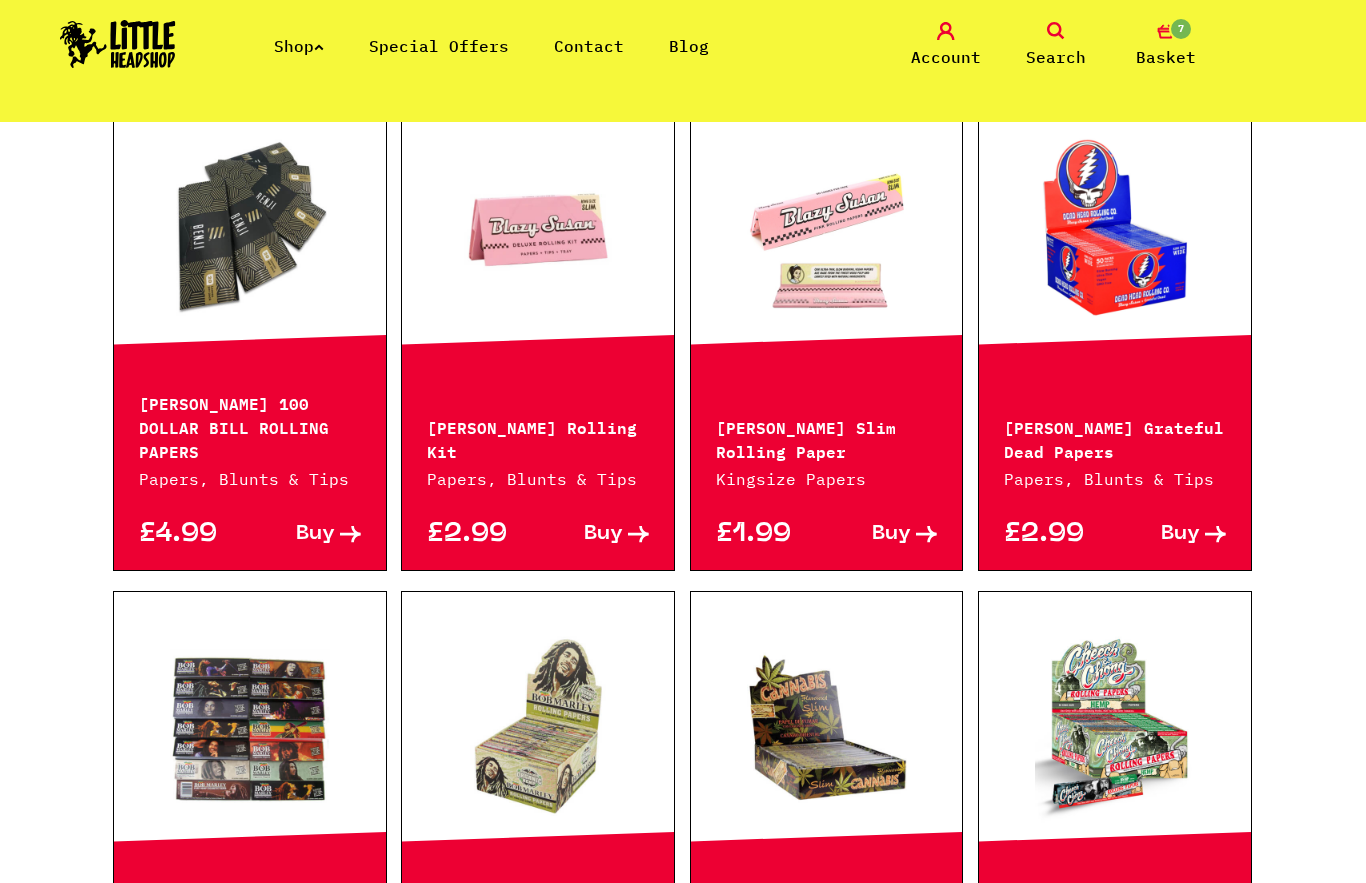 click at bounding box center (1056, 31) 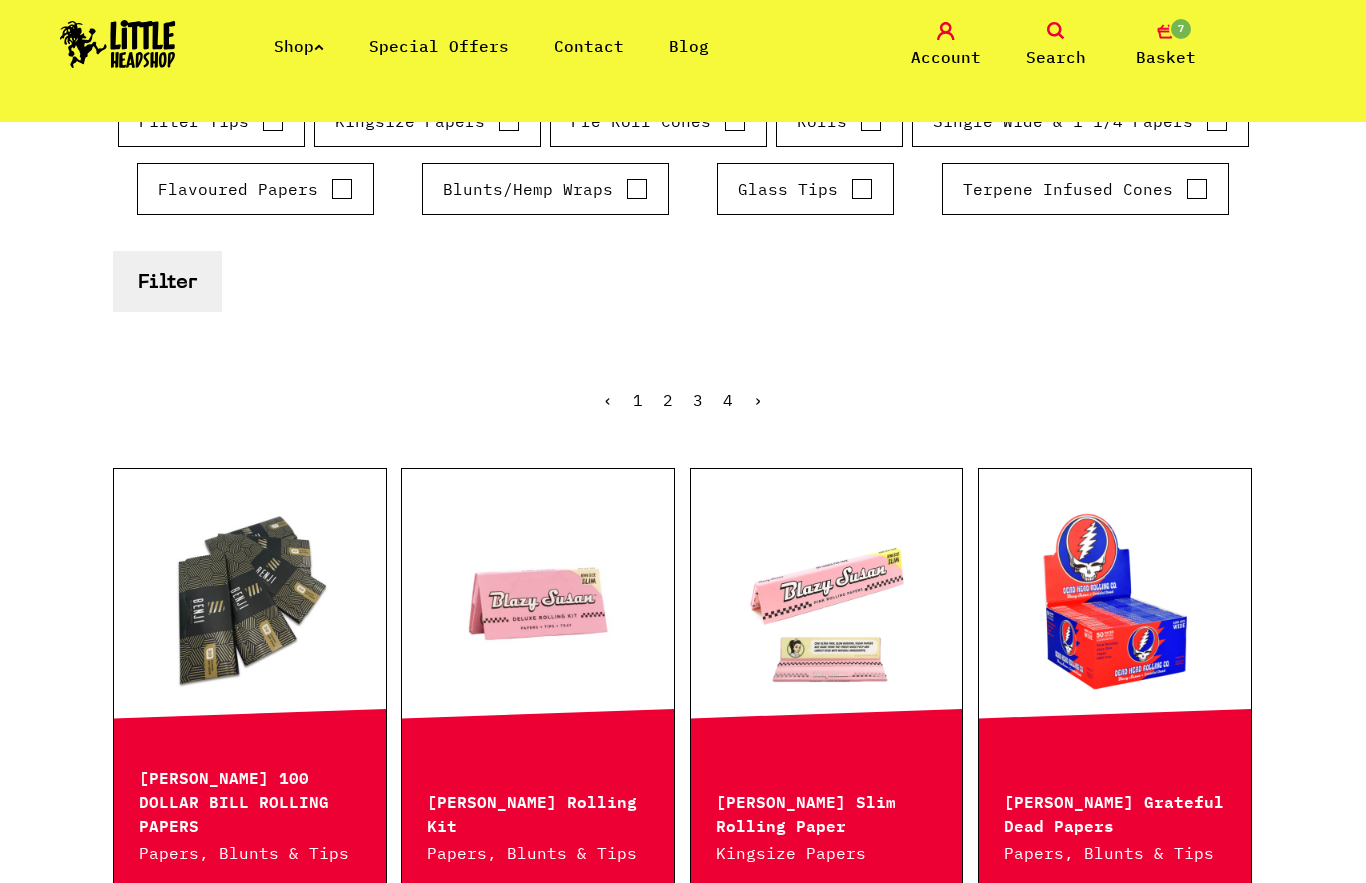 scroll, scrollTop: 0, scrollLeft: 0, axis: both 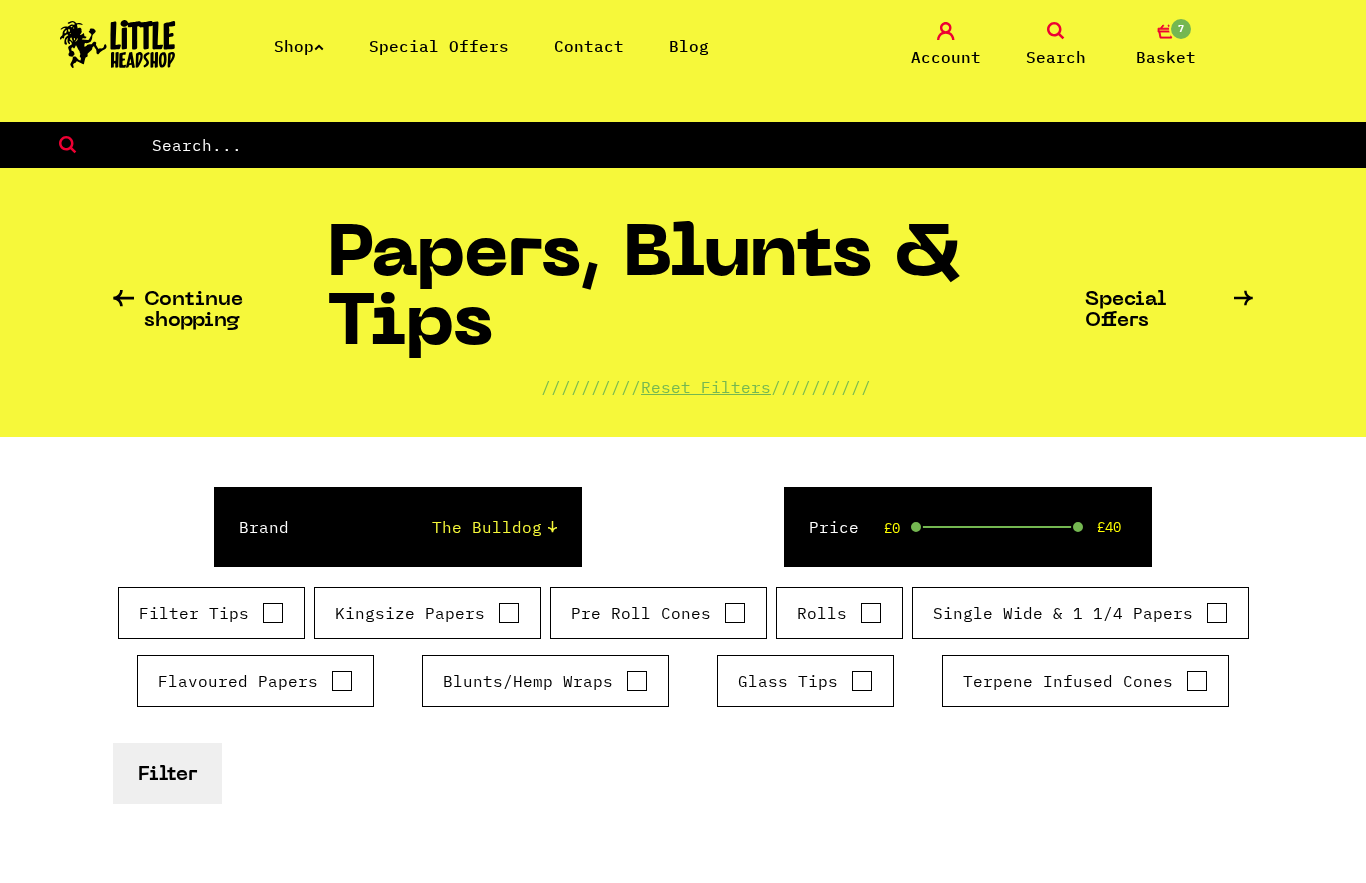 click at bounding box center (758, 145) 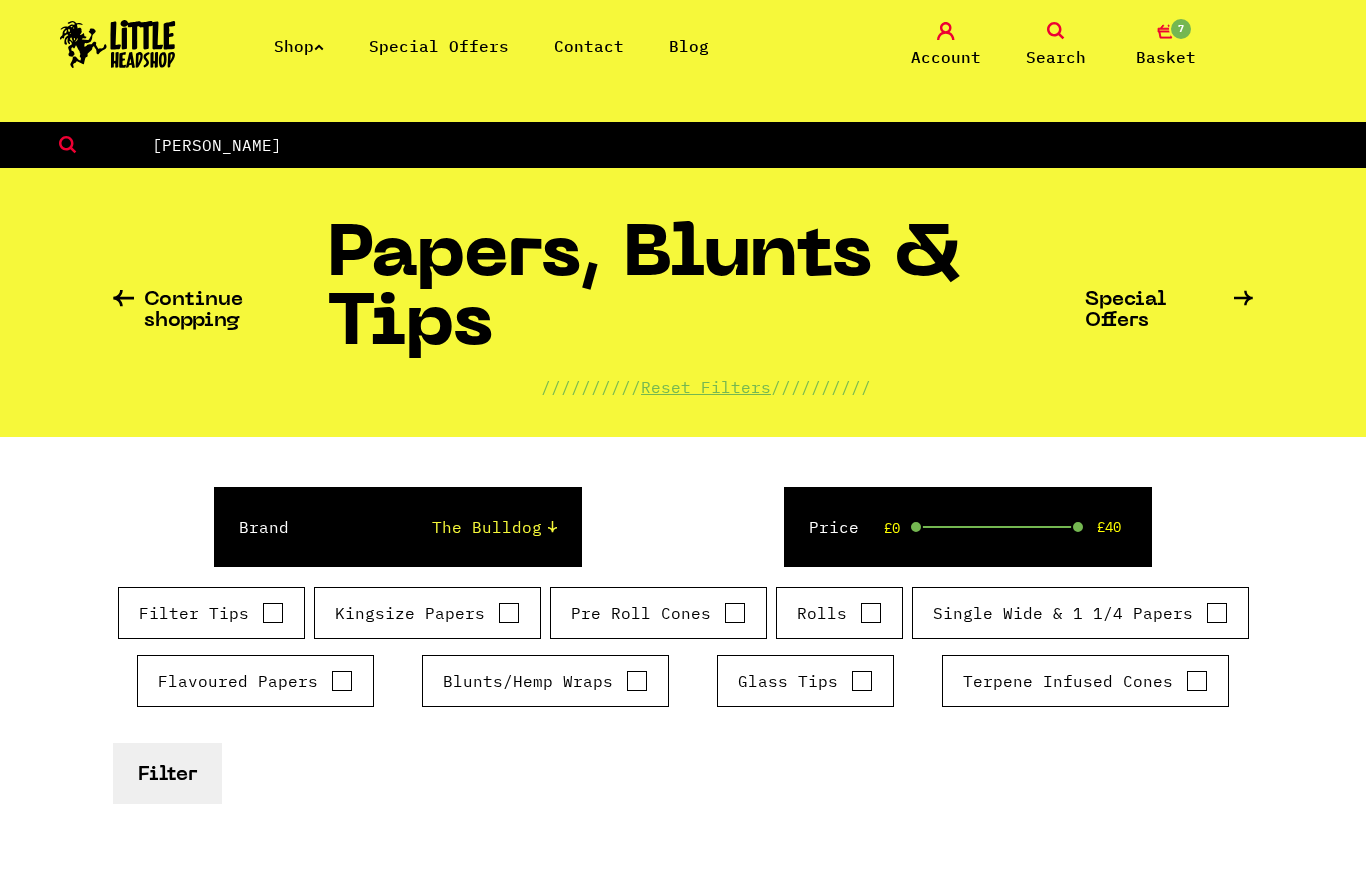 type on "Blazer Susan" 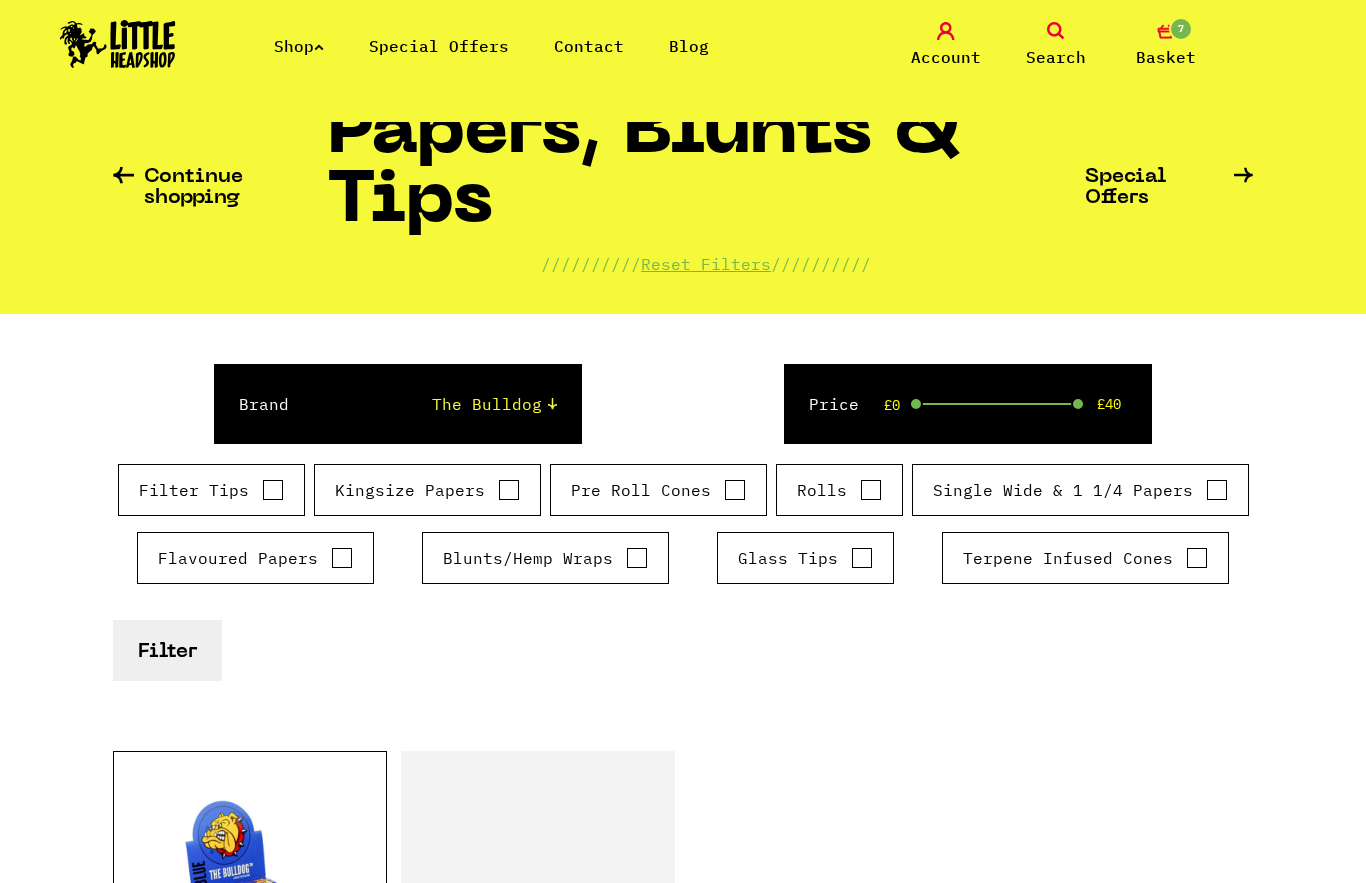 scroll, scrollTop: 0, scrollLeft: 0, axis: both 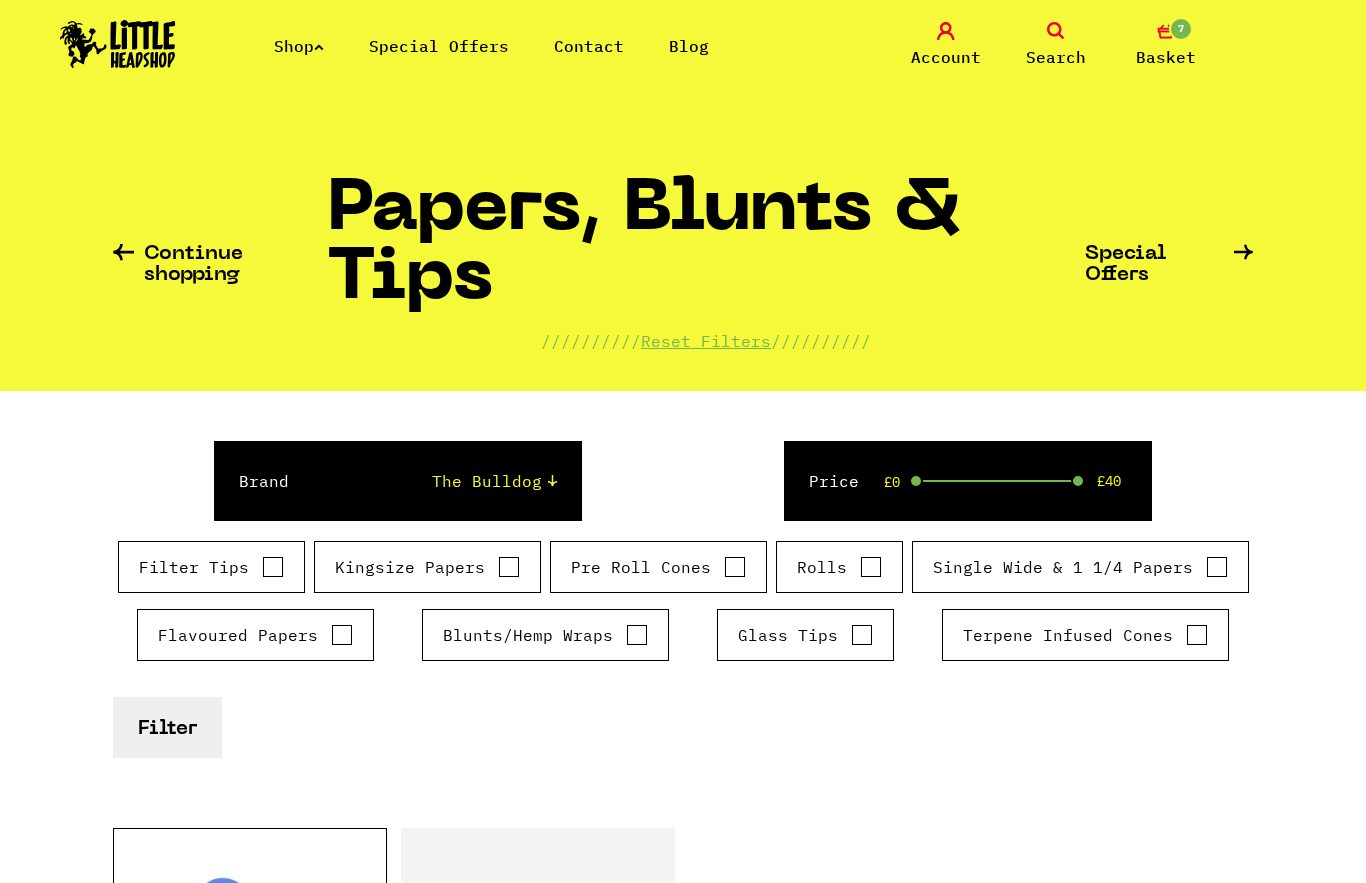 click on "Select
Rizla
Raw
OCB
Elements
Shine 24k
Cyclones
Phuncky Feel Tips
Smoking Papers
Mountain High
The Bulldog
High Hemp
Juicy Jays
Vibes
King Palm" at bounding box center [442, 481] 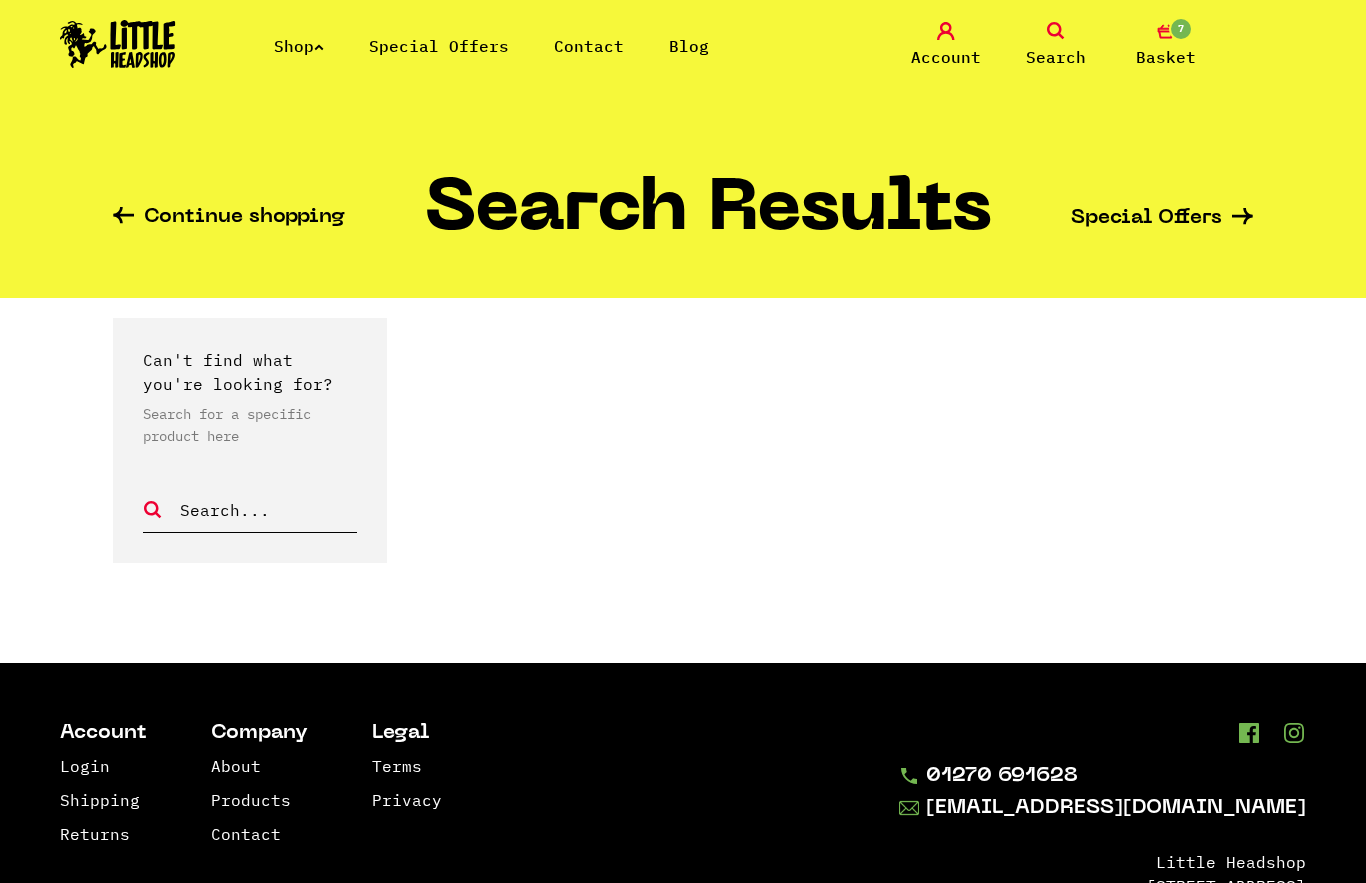 scroll, scrollTop: 0, scrollLeft: 0, axis: both 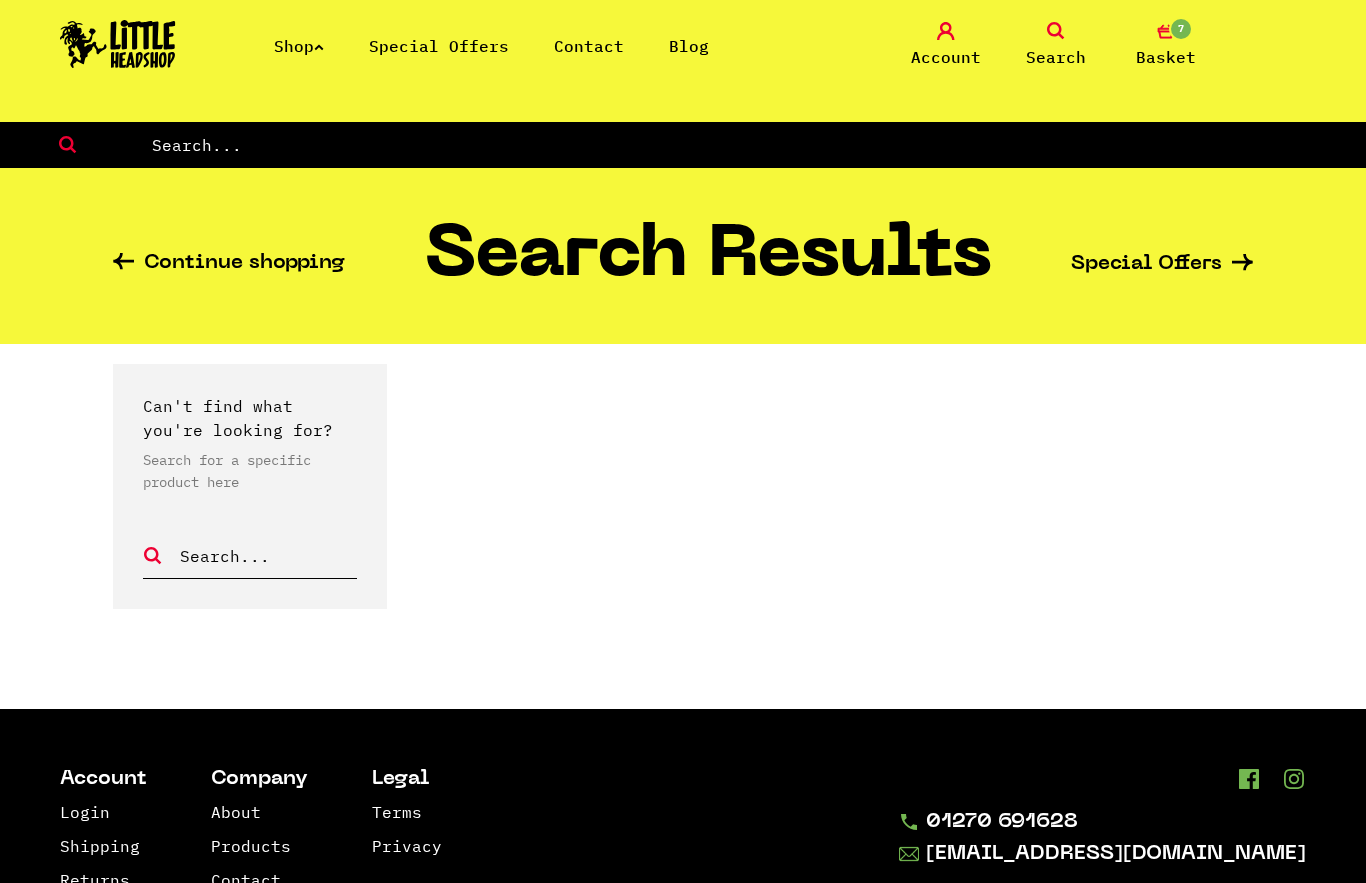 click at bounding box center [758, 145] 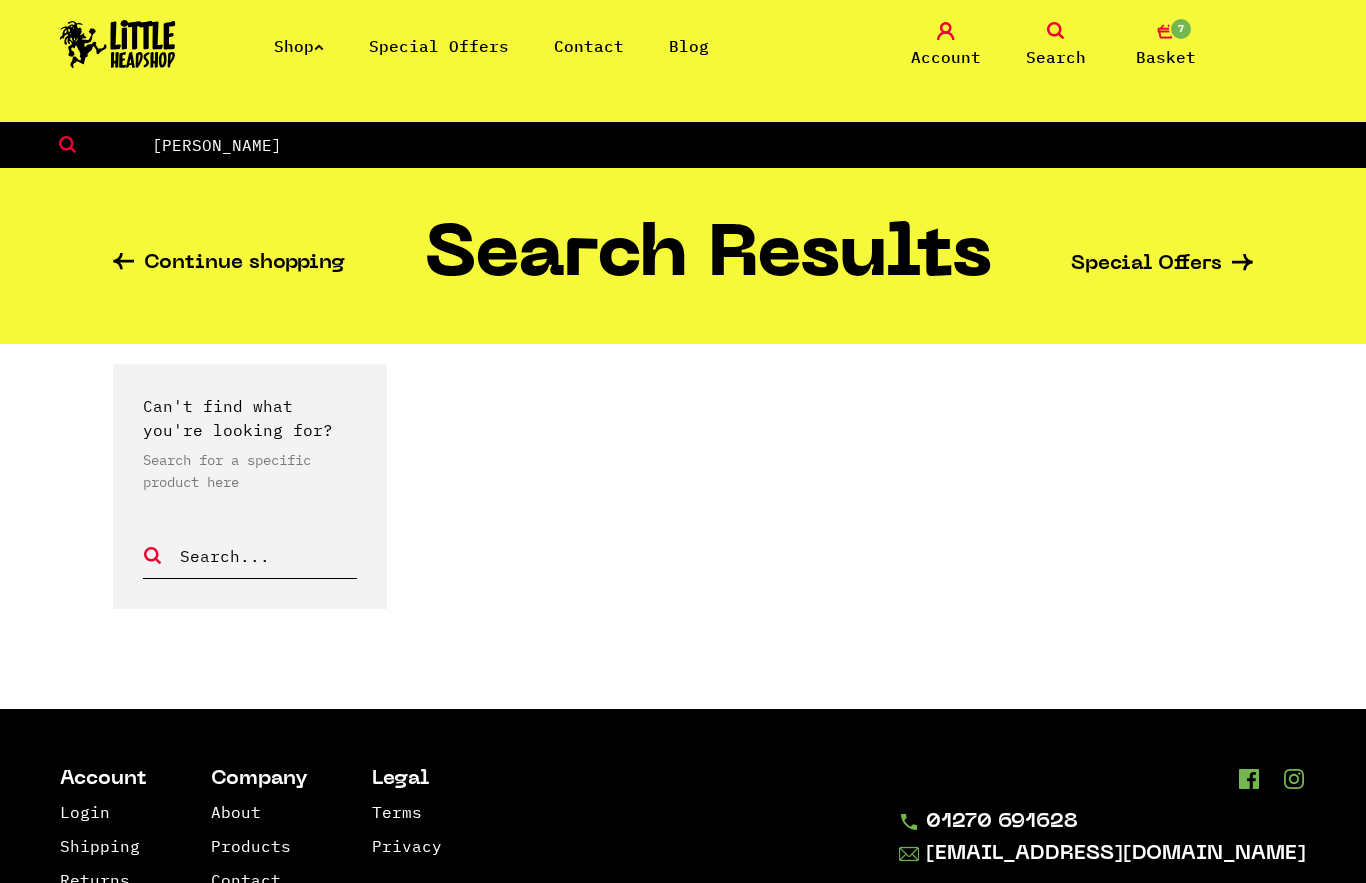type on "Susan" 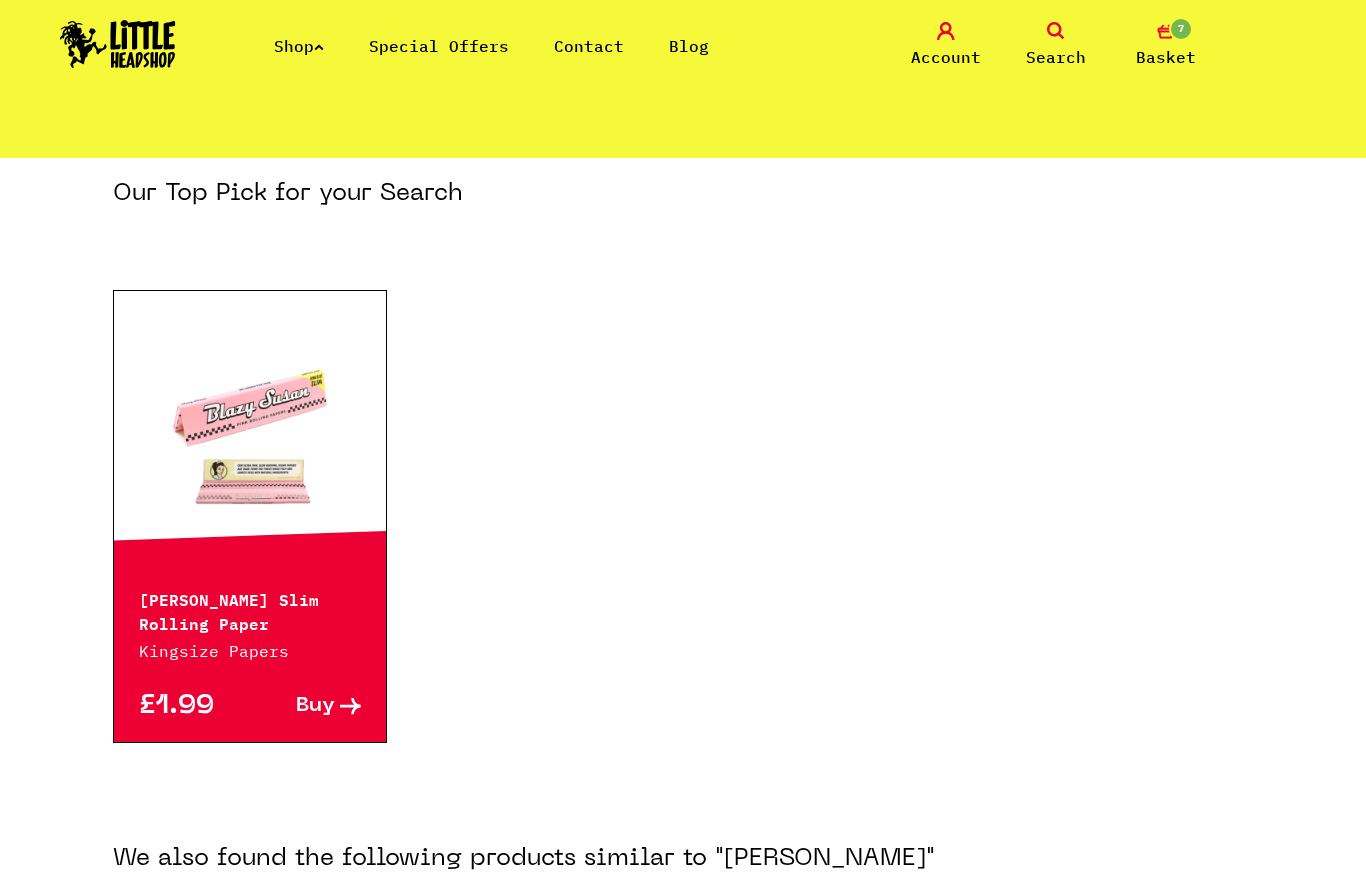 scroll, scrollTop: 215, scrollLeft: 0, axis: vertical 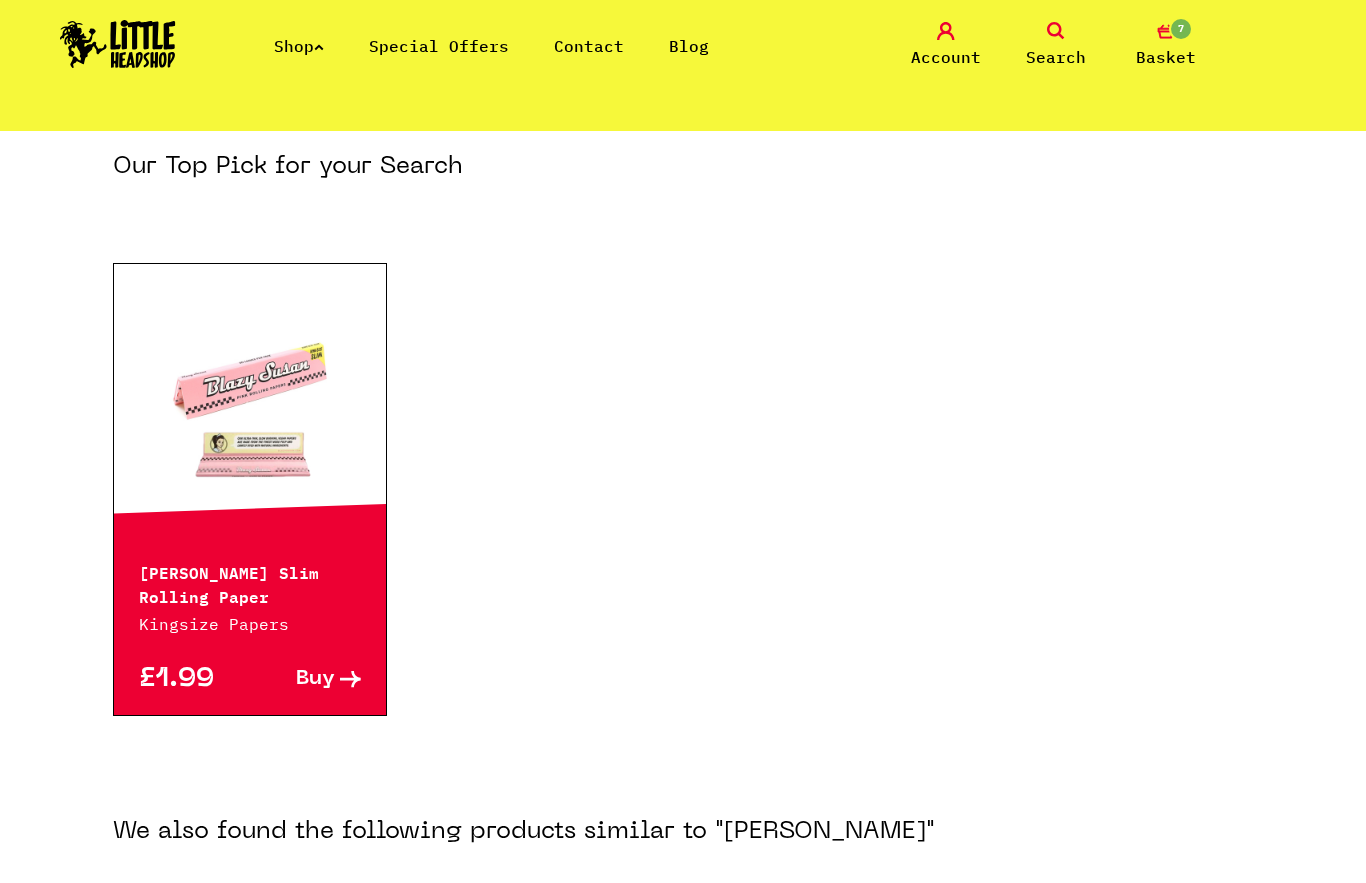 click at bounding box center [250, 399] 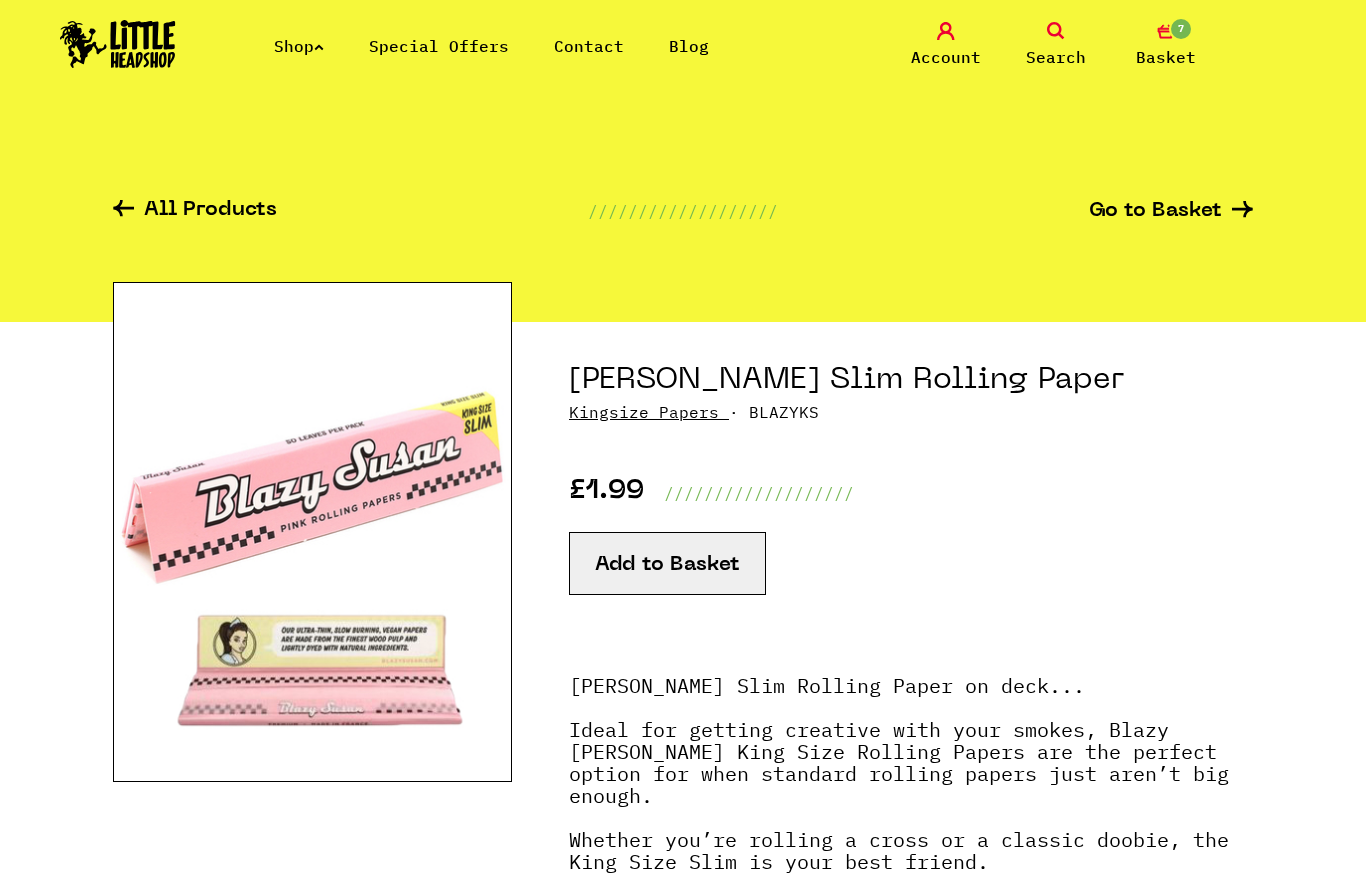 scroll, scrollTop: 0, scrollLeft: 0, axis: both 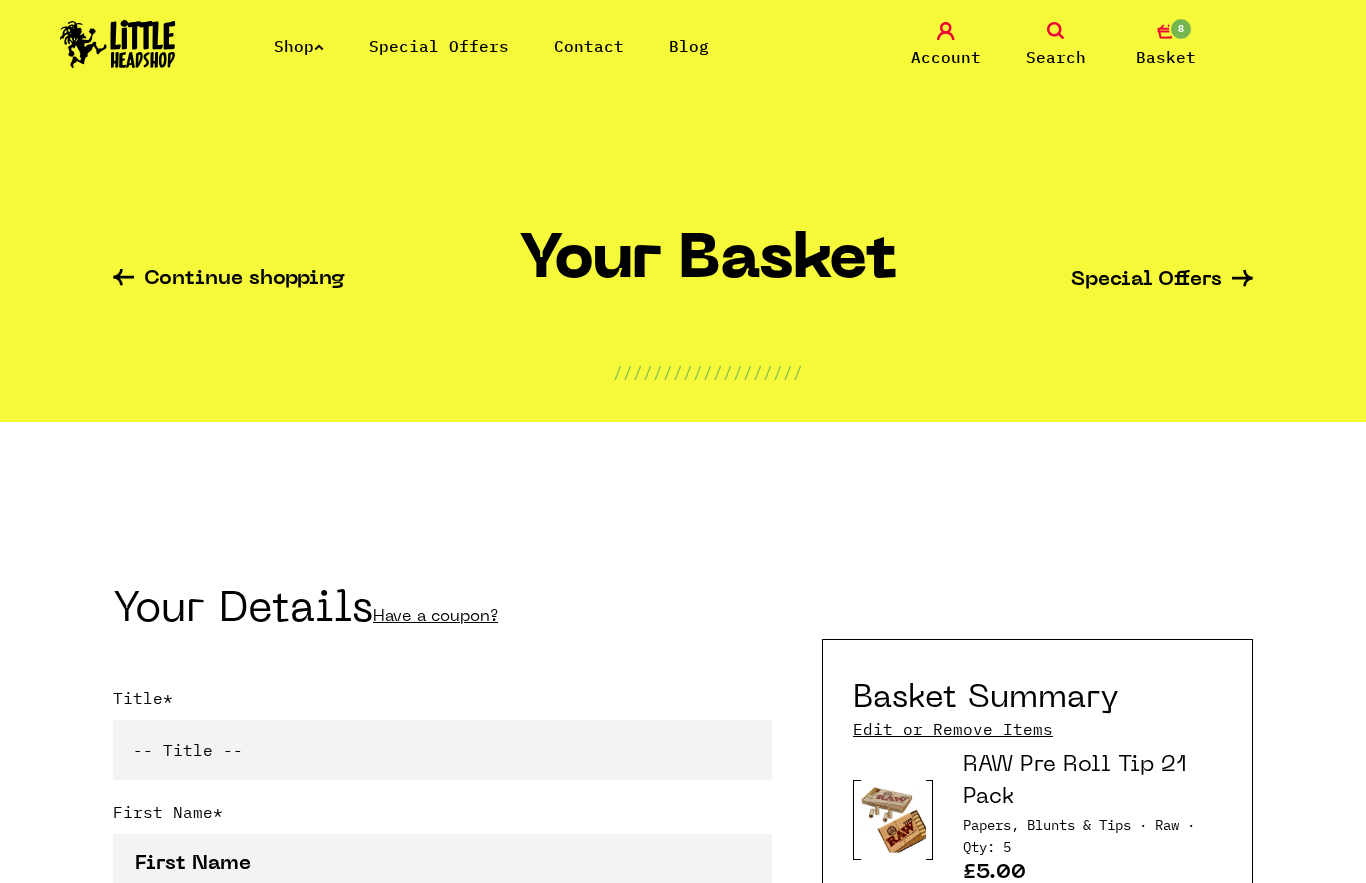 click on "Basket" at bounding box center (1166, 57) 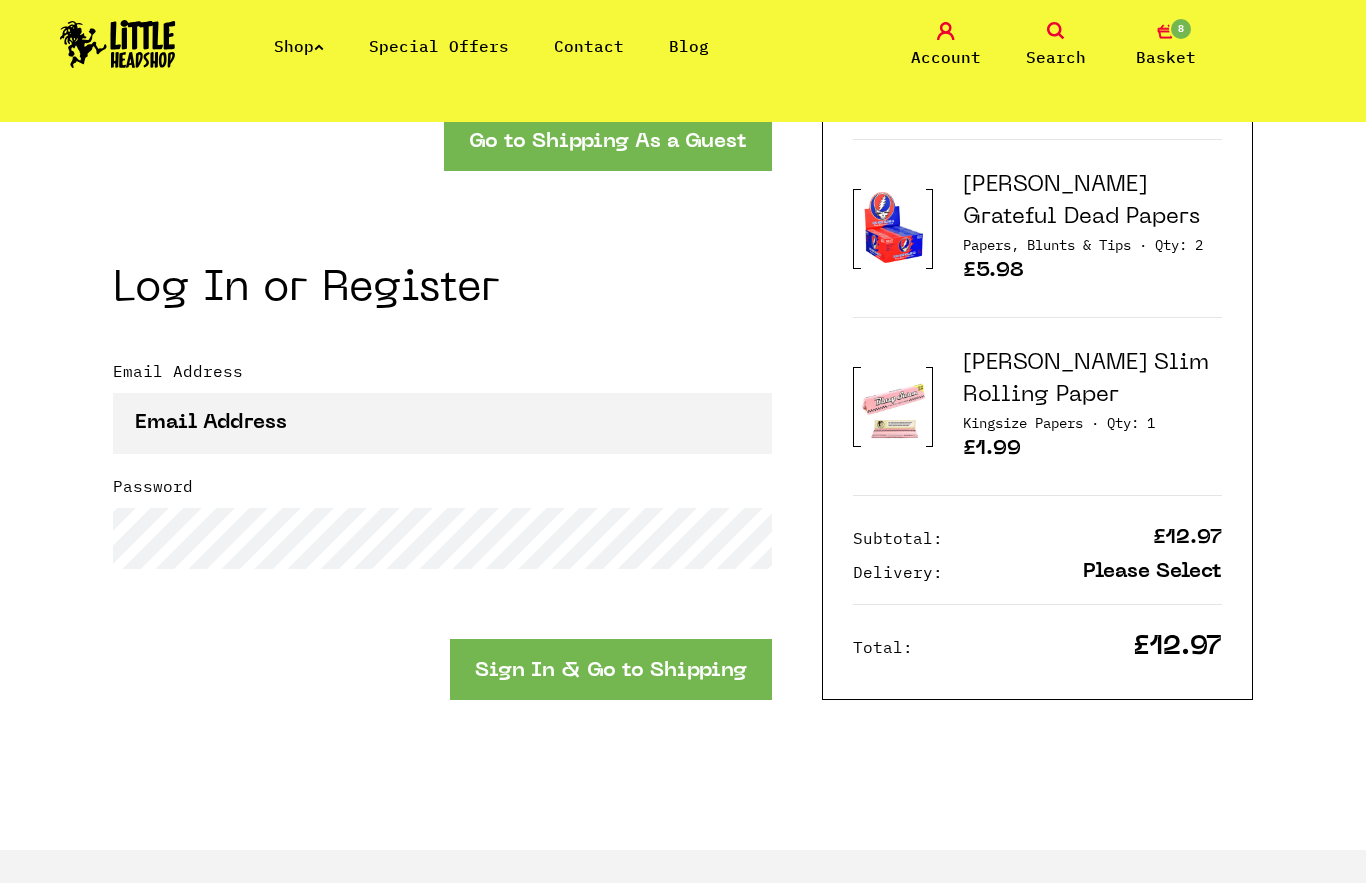 scroll, scrollTop: 2184, scrollLeft: 0, axis: vertical 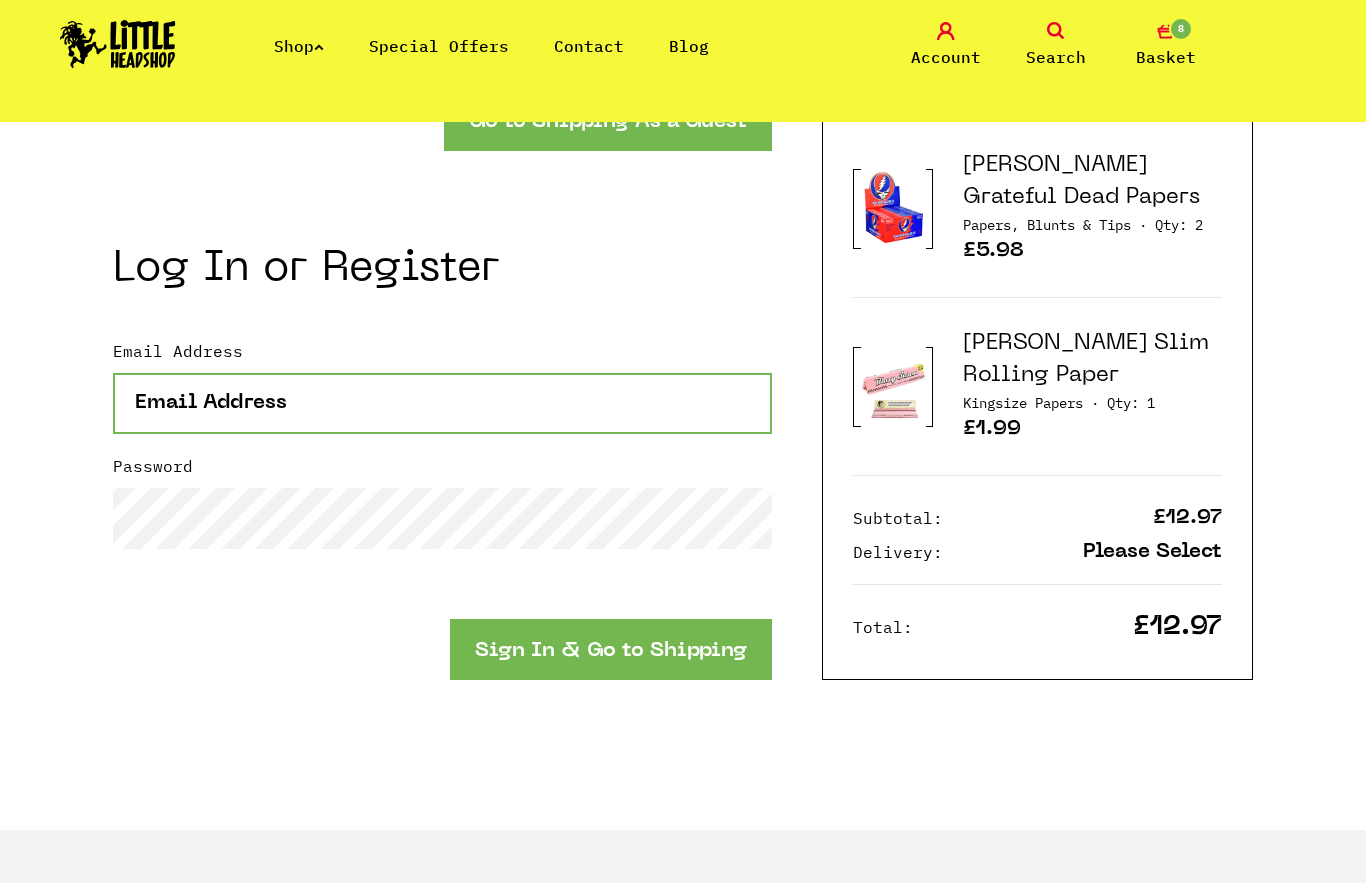click on "Email Address" at bounding box center (442, 403) 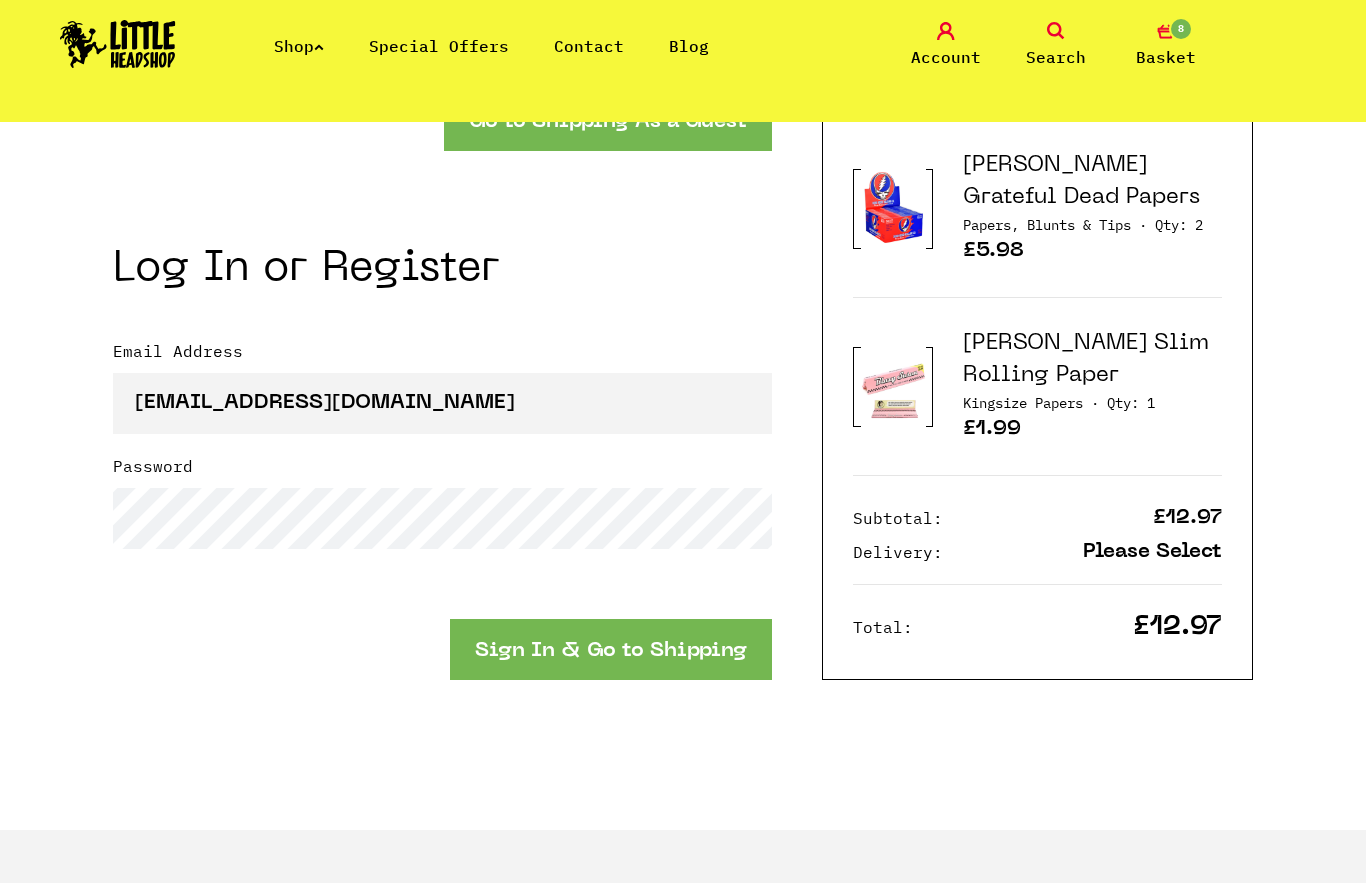 click on "Sign In & Go to Shipping" at bounding box center (611, 649) 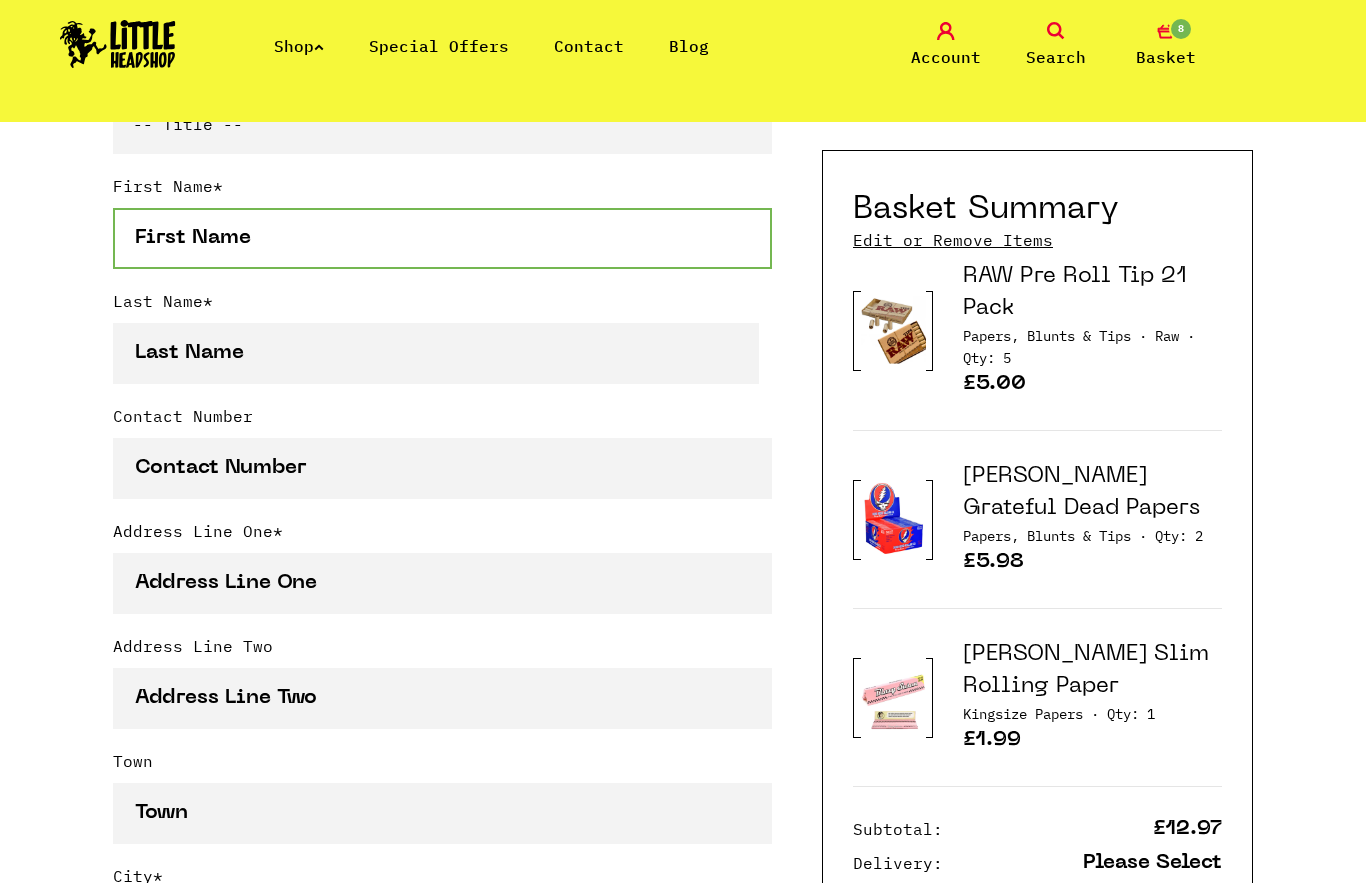 click on "First Name  *" at bounding box center [442, 238] 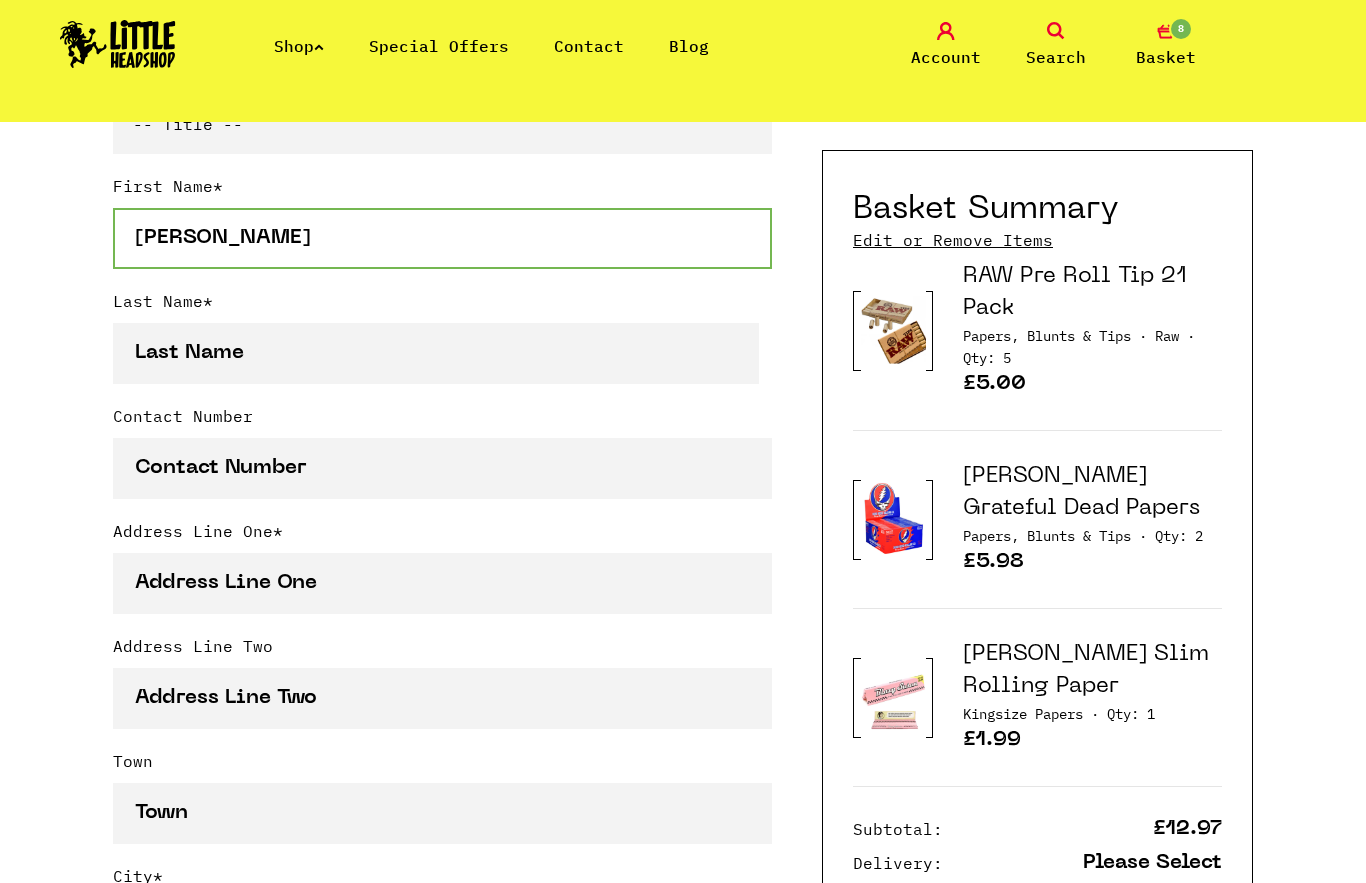 type on "[PERSON_NAME]" 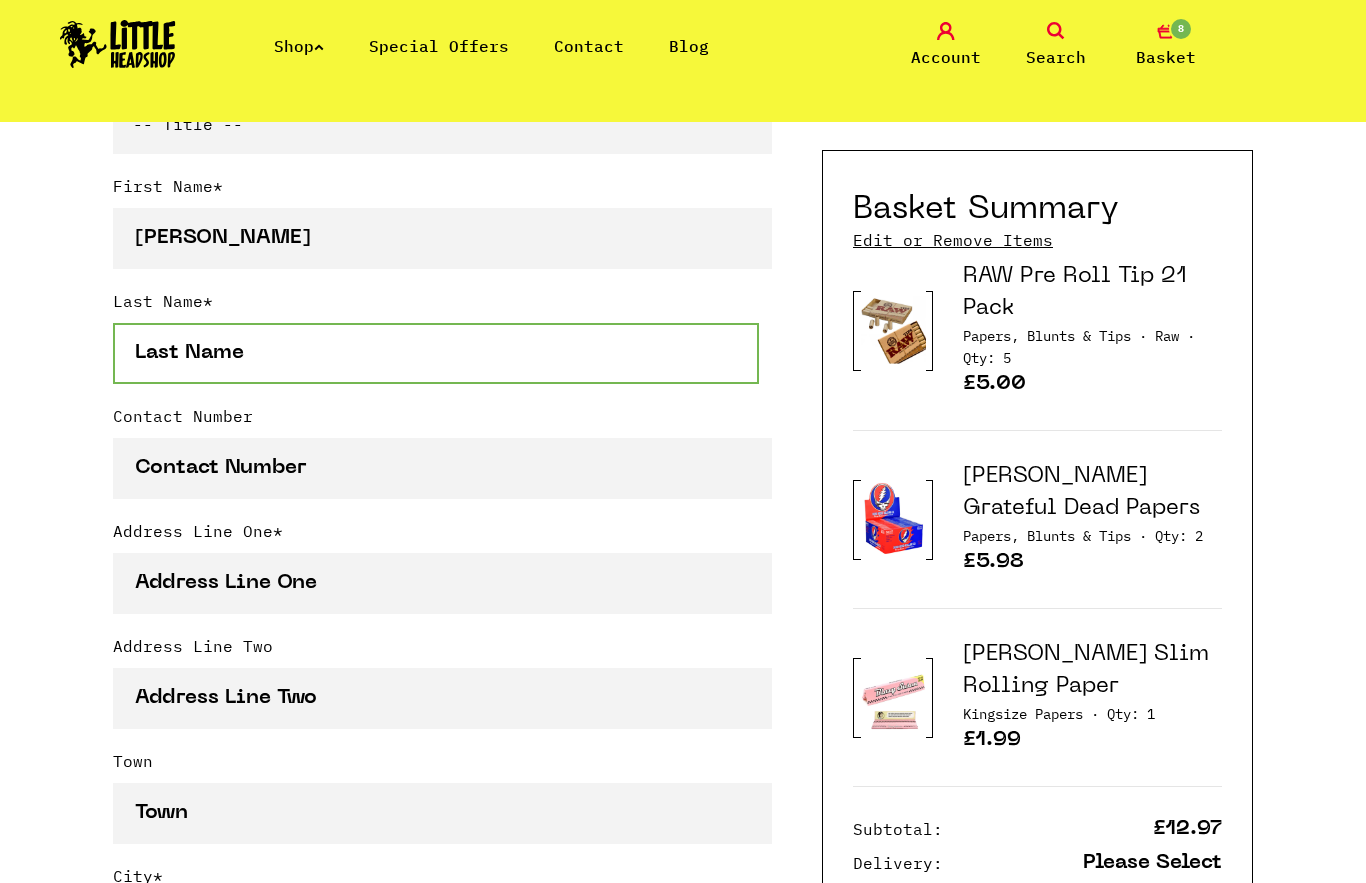 click on "Last Name  *" at bounding box center (436, 353) 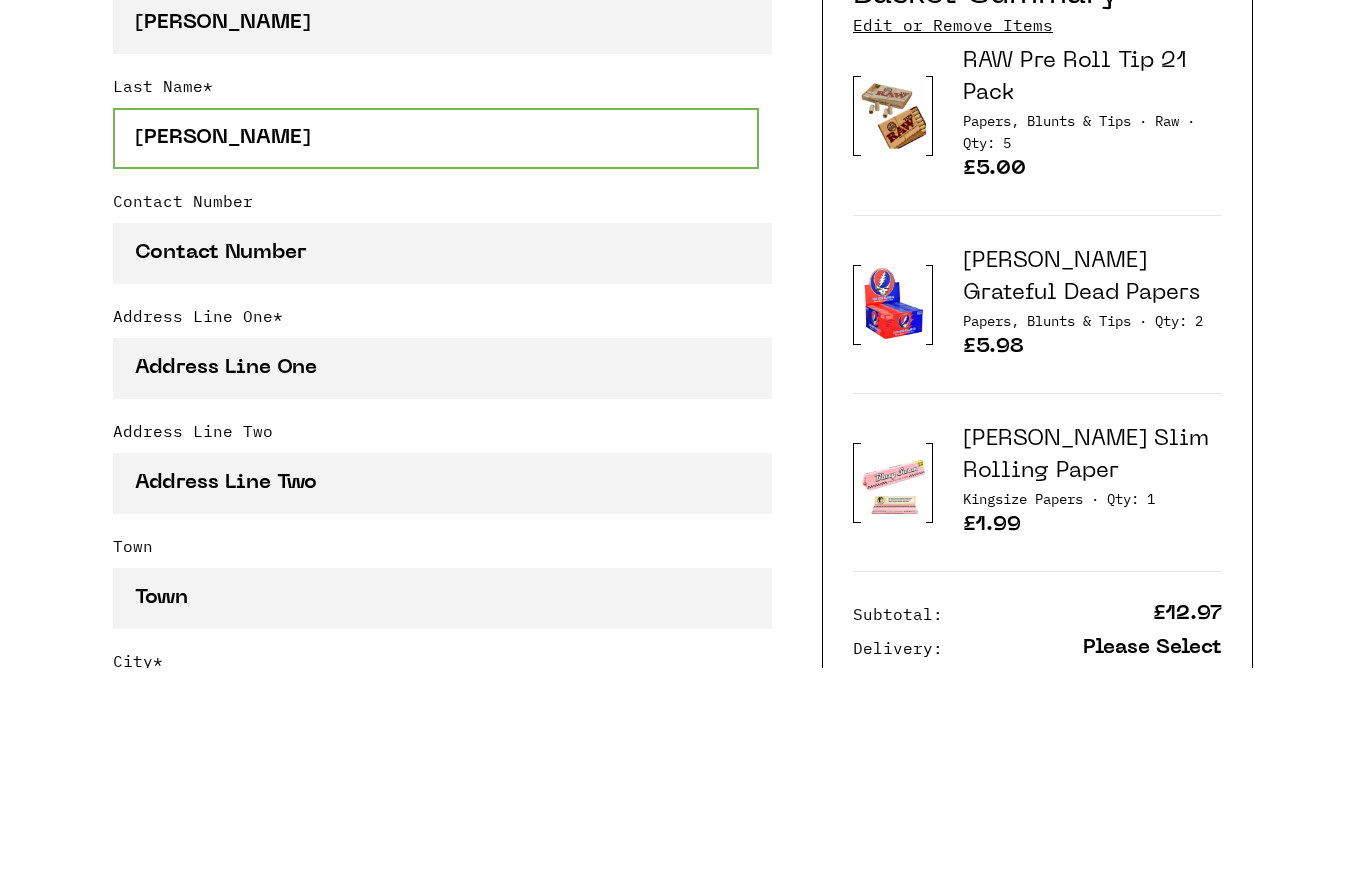 type on "Galvin" 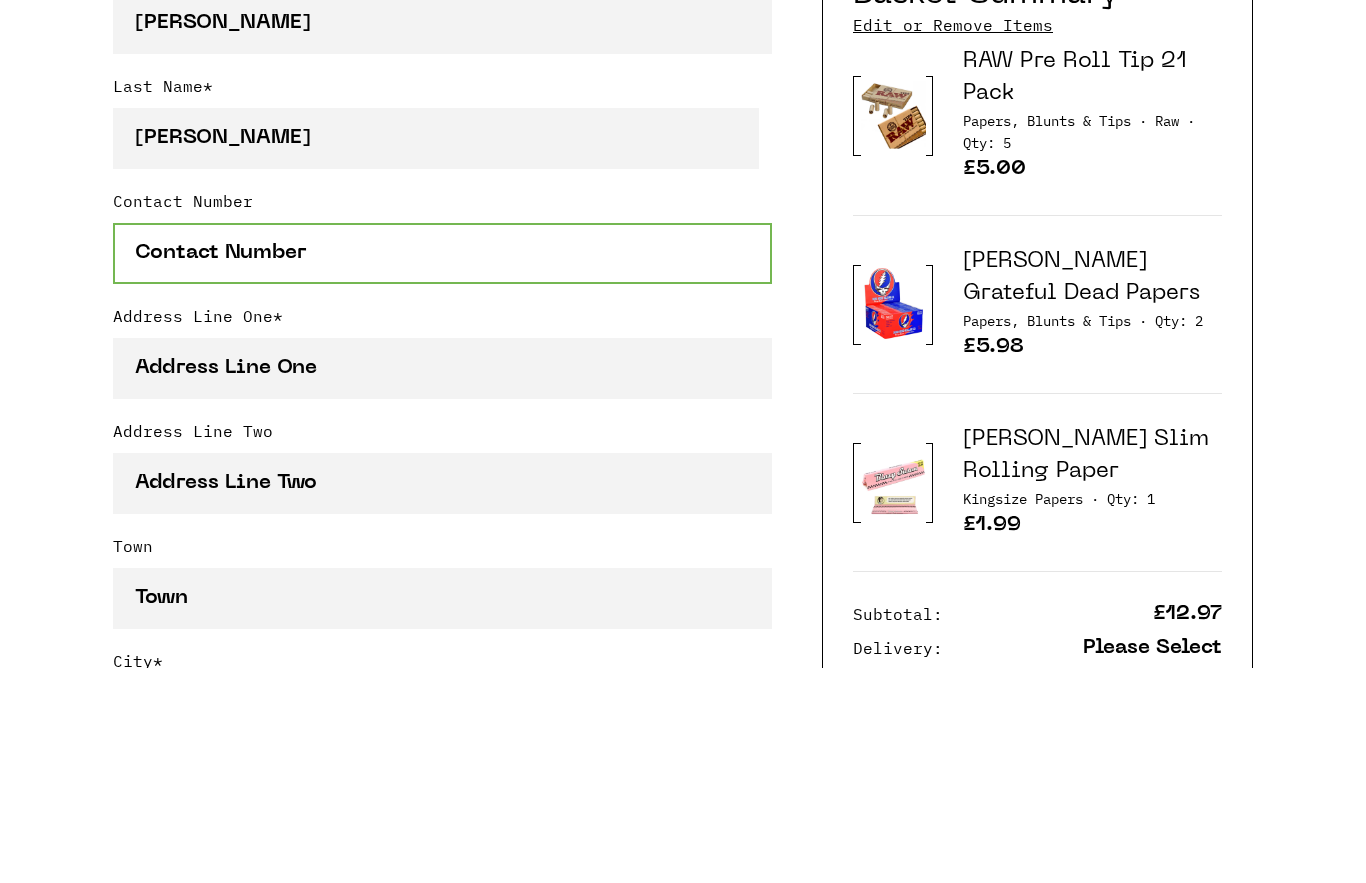 click on "Contact Number" at bounding box center (442, 468) 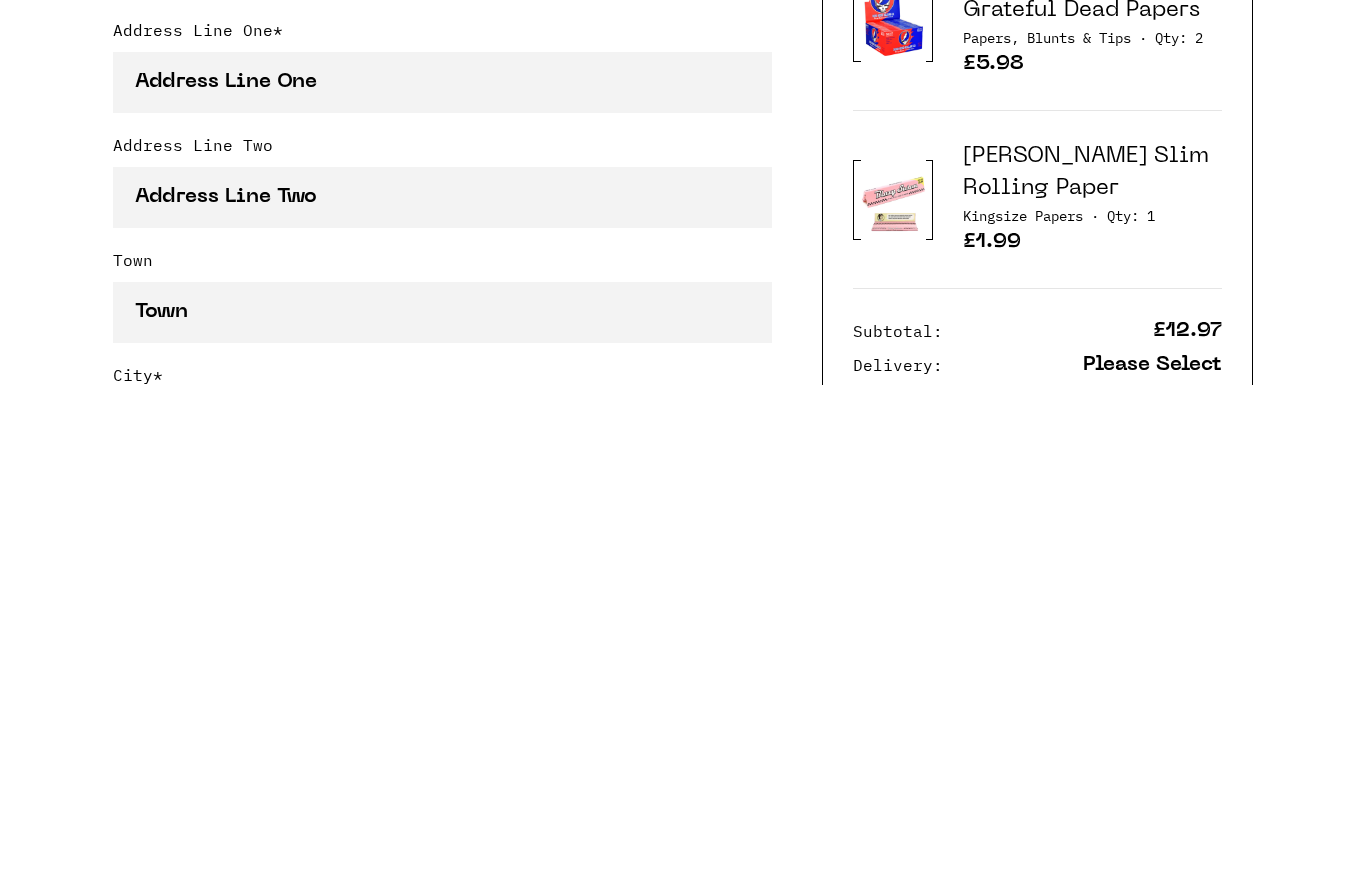 scroll, scrollTop: 629, scrollLeft: 0, axis: vertical 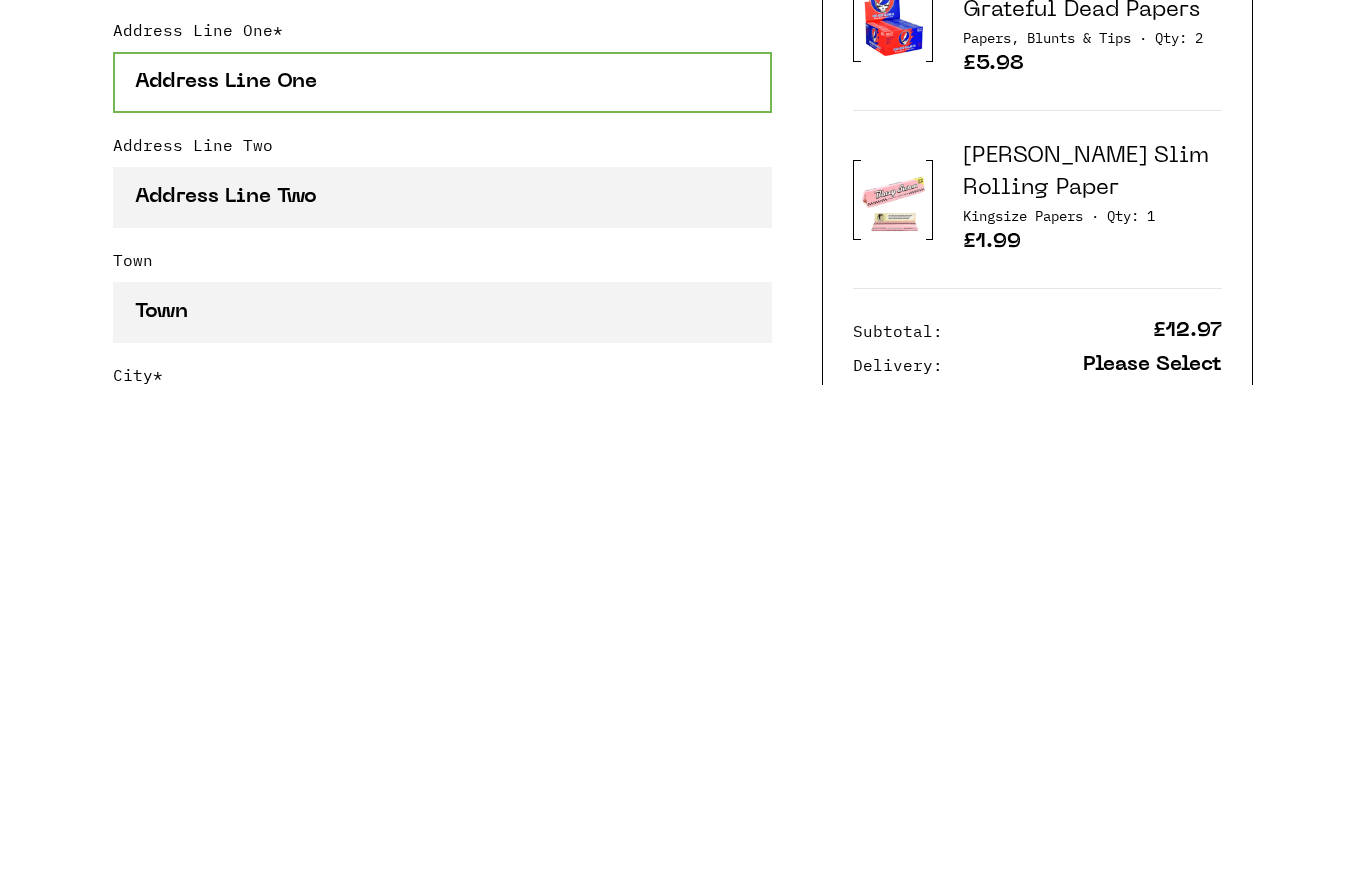 click on "Address Line One  *" at bounding box center [442, 580] 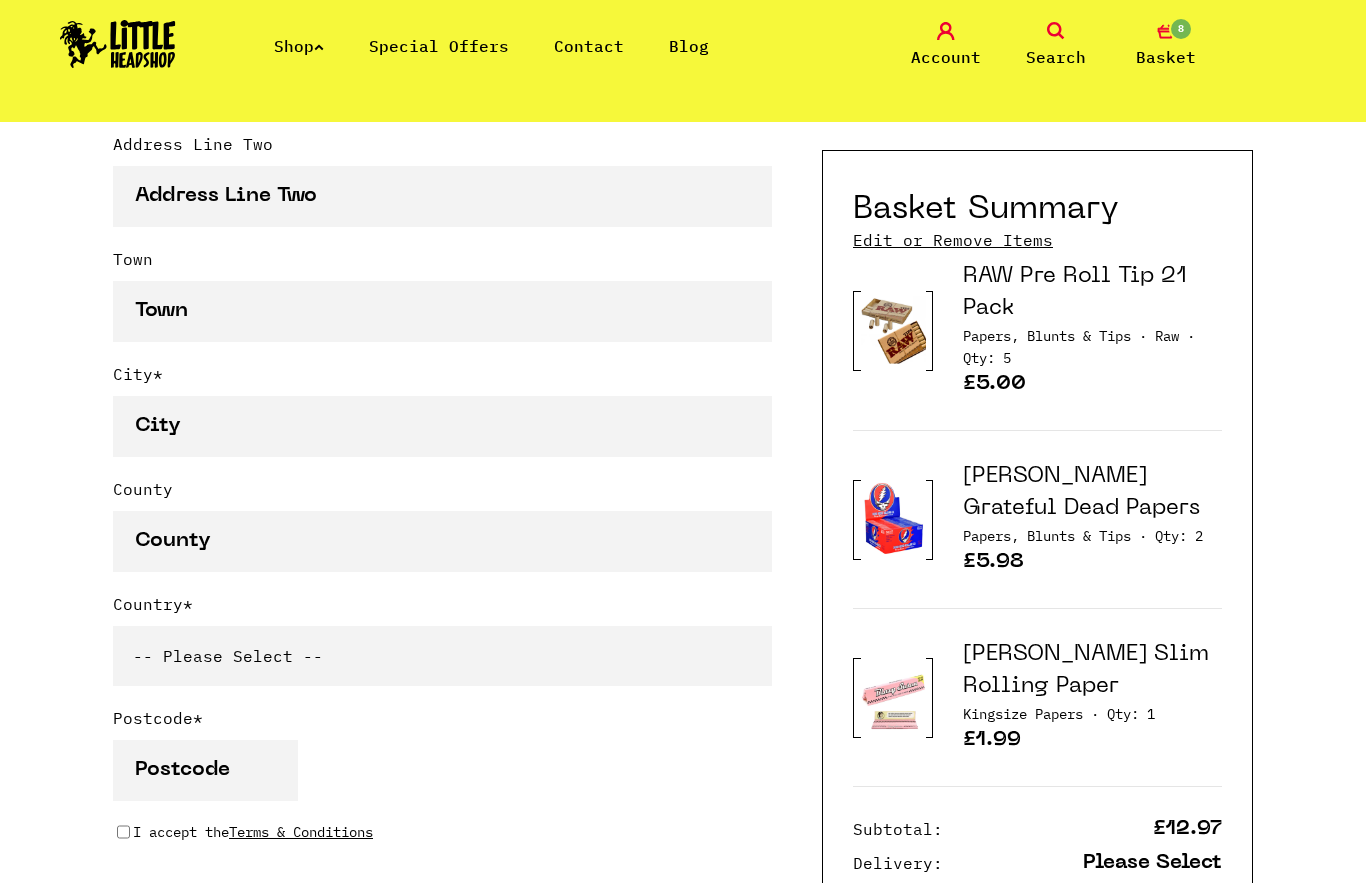 scroll, scrollTop: 1127, scrollLeft: 0, axis: vertical 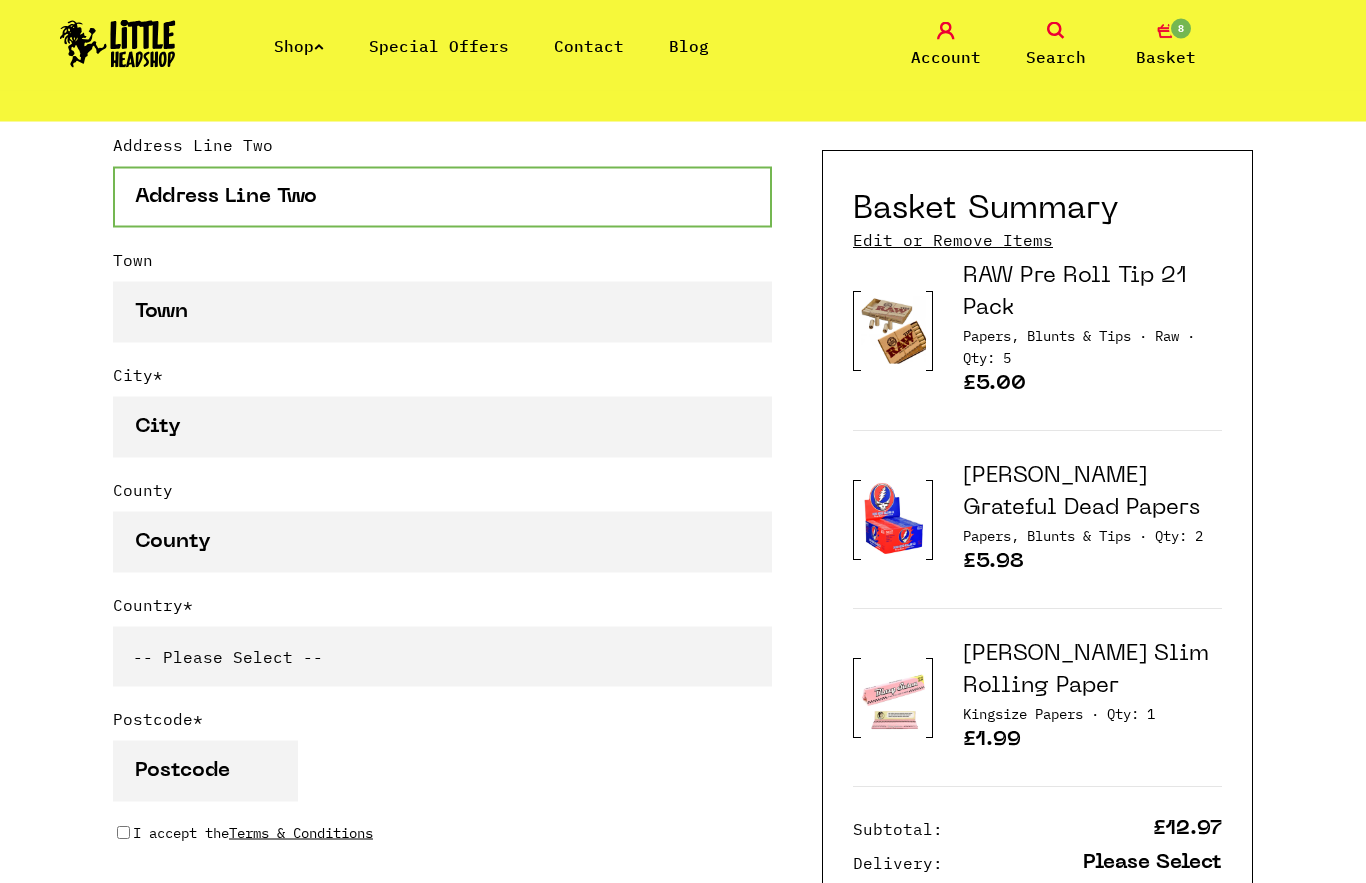 click on "Address Line Two" at bounding box center (442, 197) 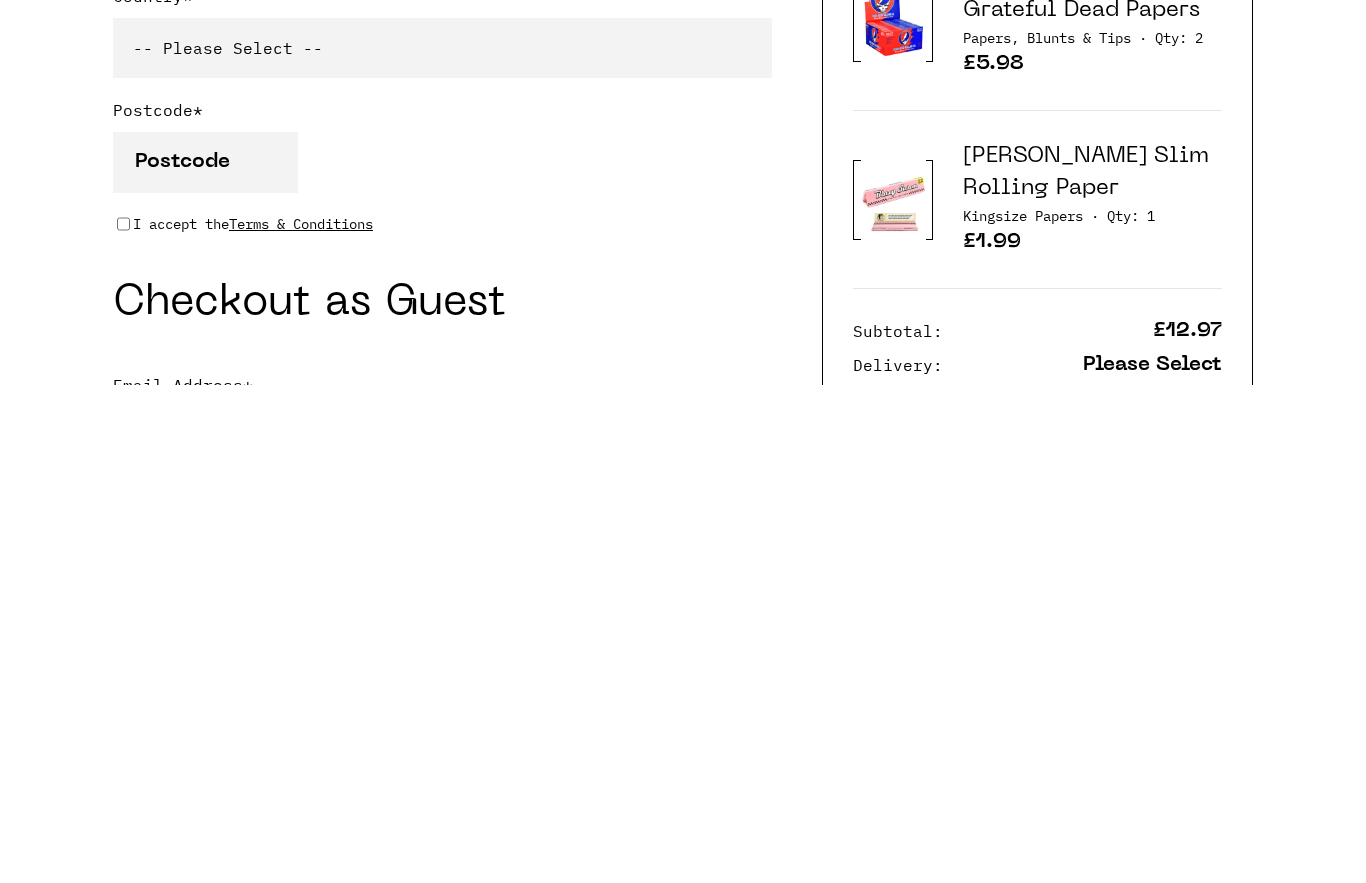 scroll, scrollTop: 1239, scrollLeft: 0, axis: vertical 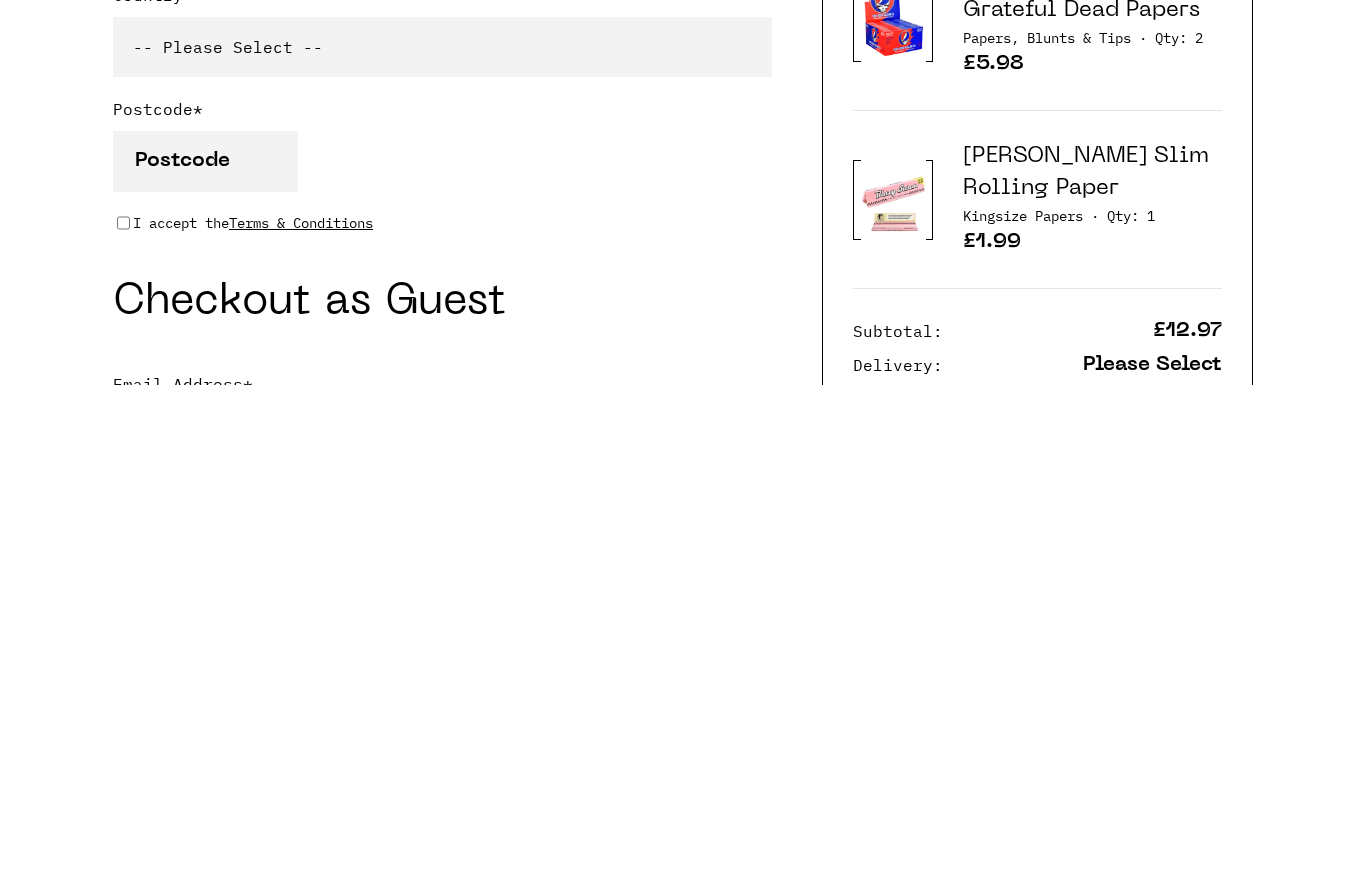 click on "I accept the  Terms & Conditions" at bounding box center (253, 721) 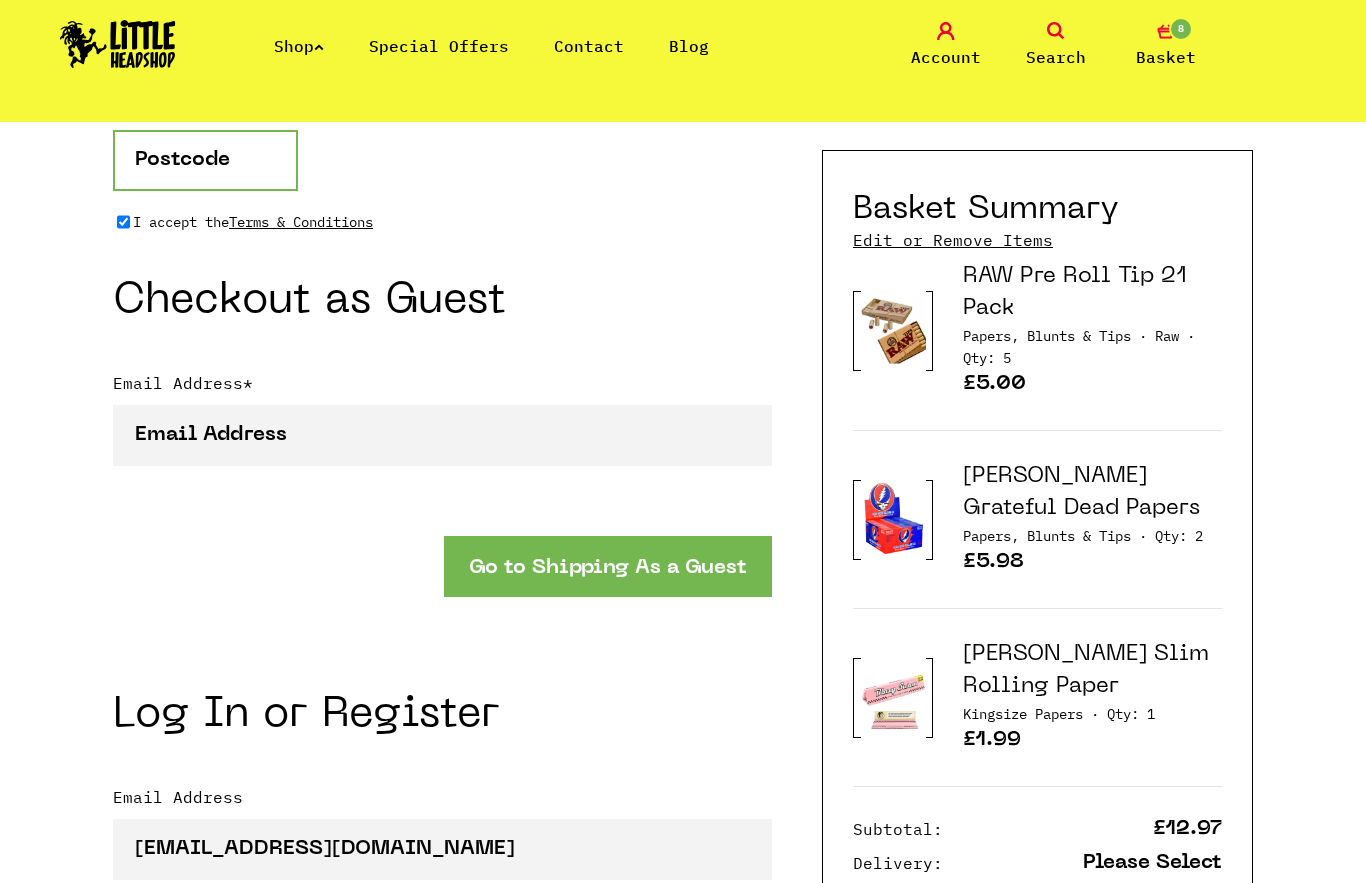click on "Postcode  *" at bounding box center (205, 160) 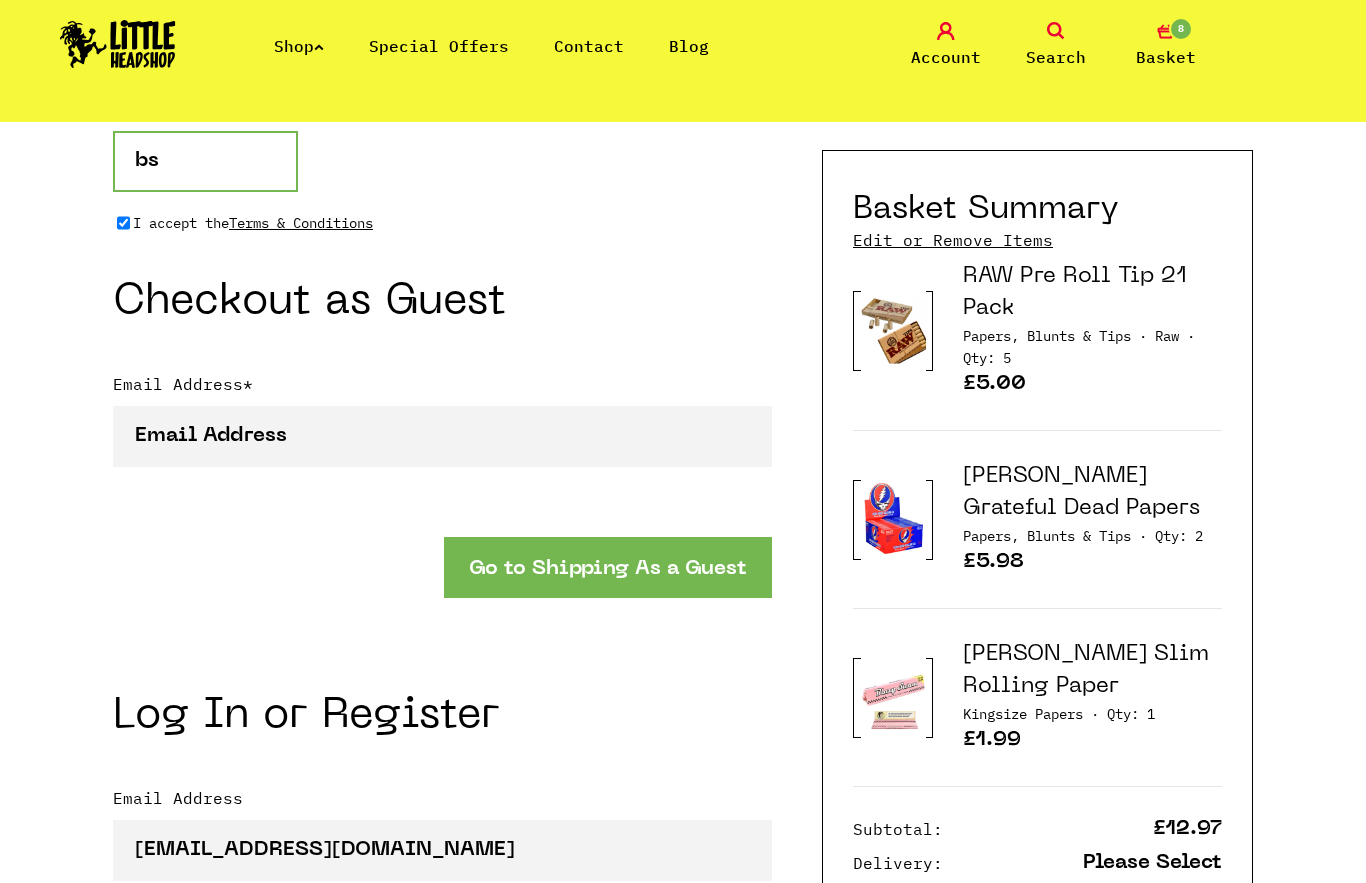 type on "b" 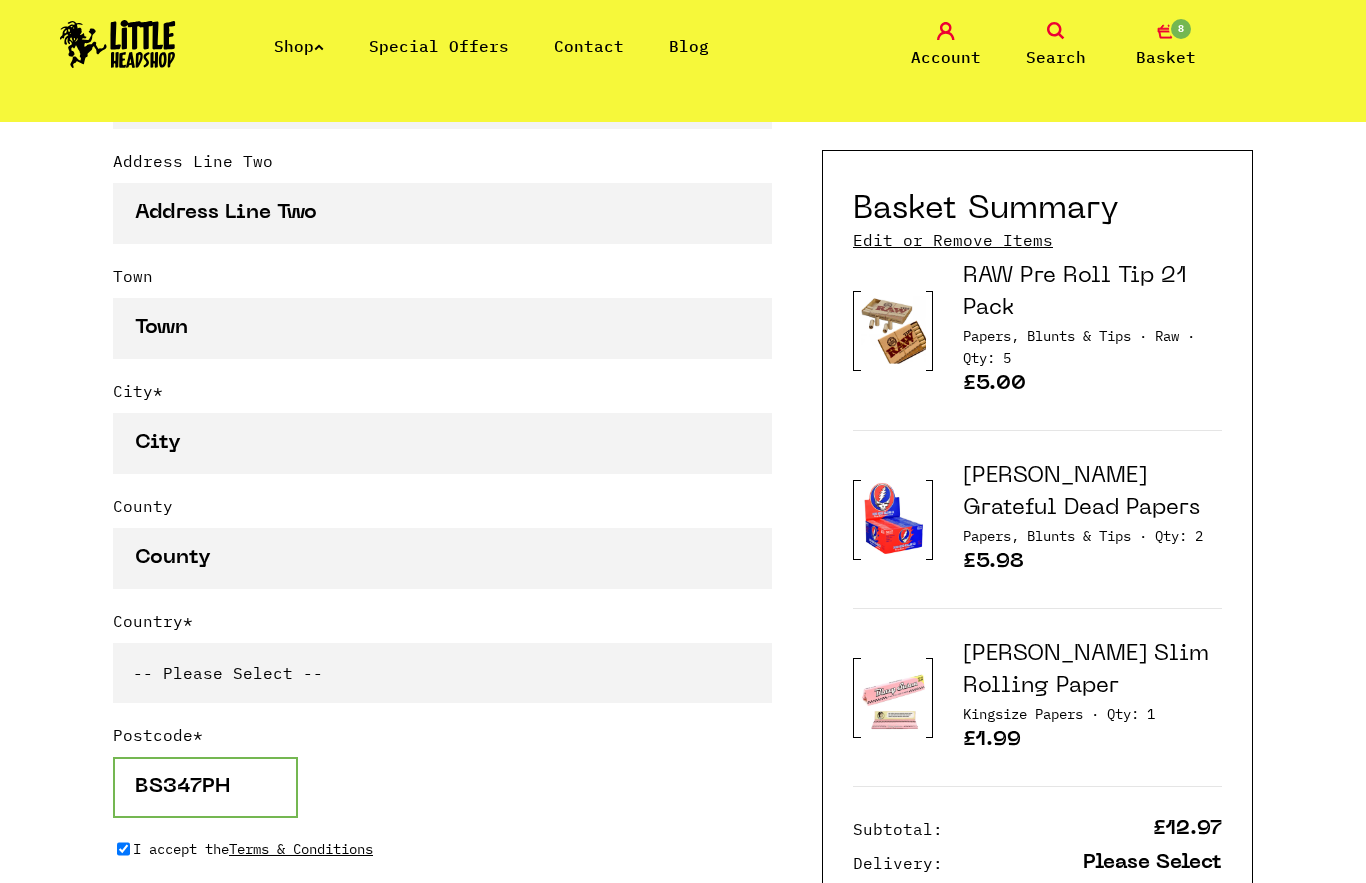 scroll, scrollTop: 1105, scrollLeft: 0, axis: vertical 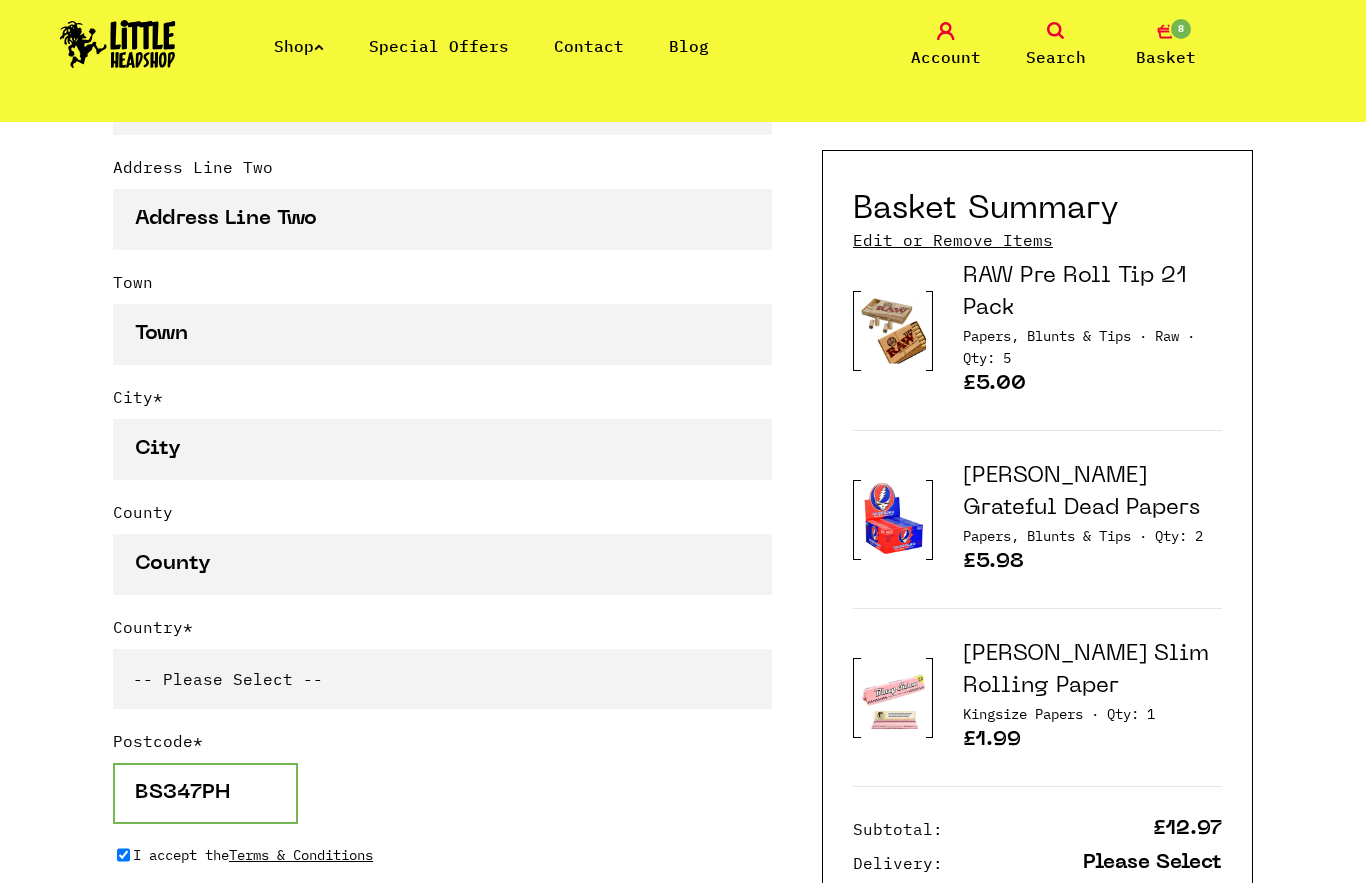 type on "BS347PH" 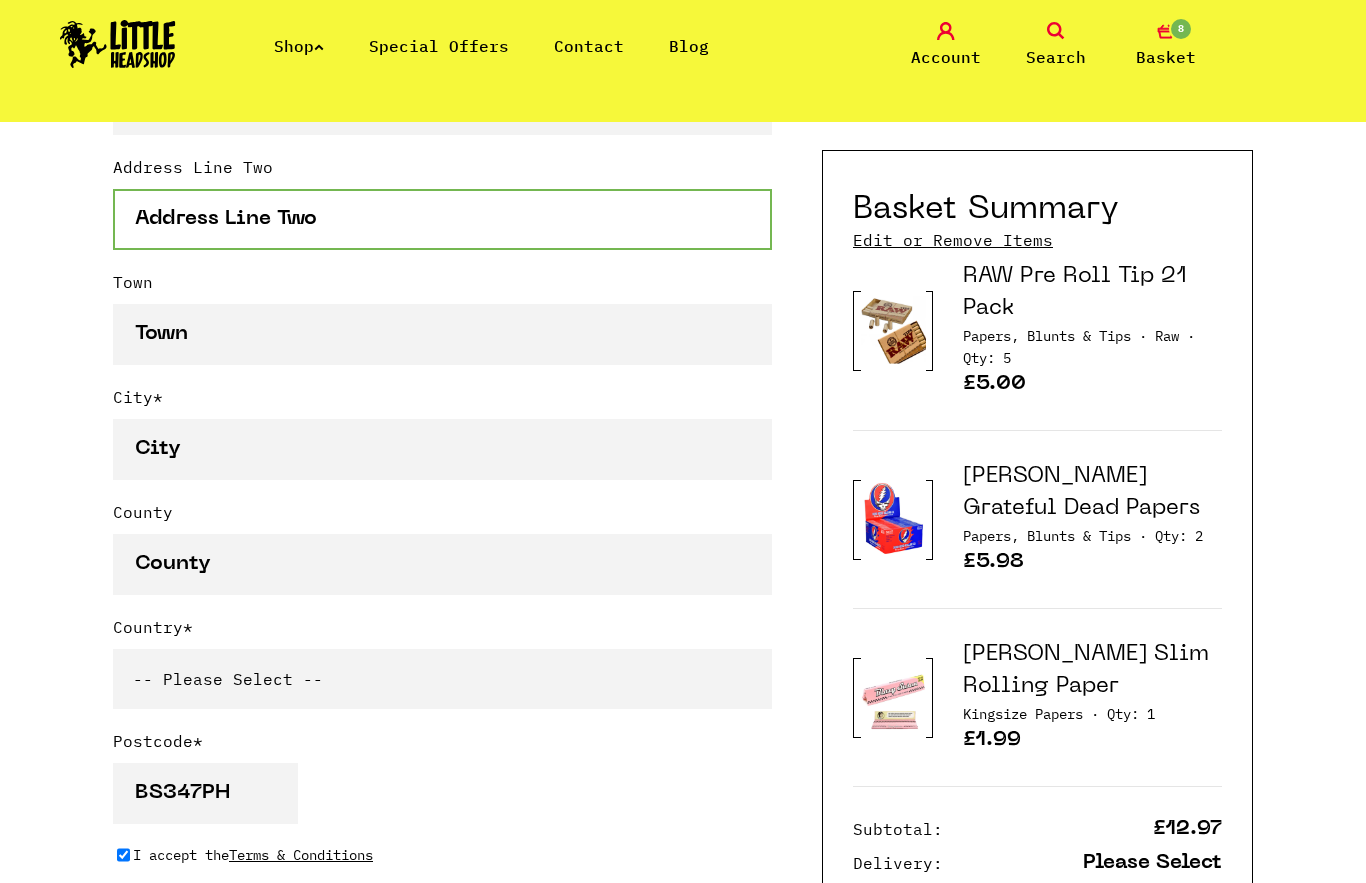 click on "Address Line Two" at bounding box center (442, 219) 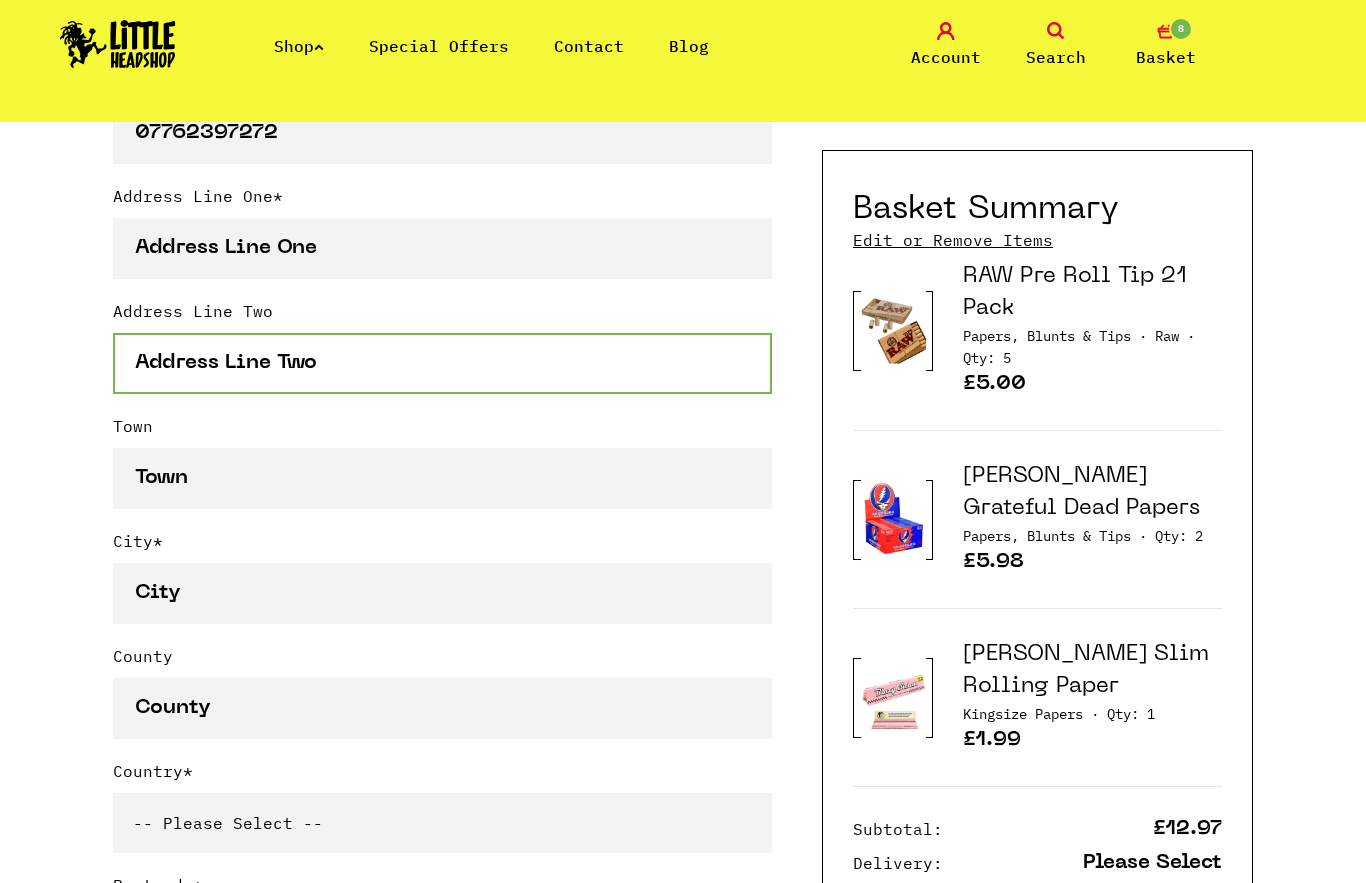 scroll, scrollTop: 961, scrollLeft: 0, axis: vertical 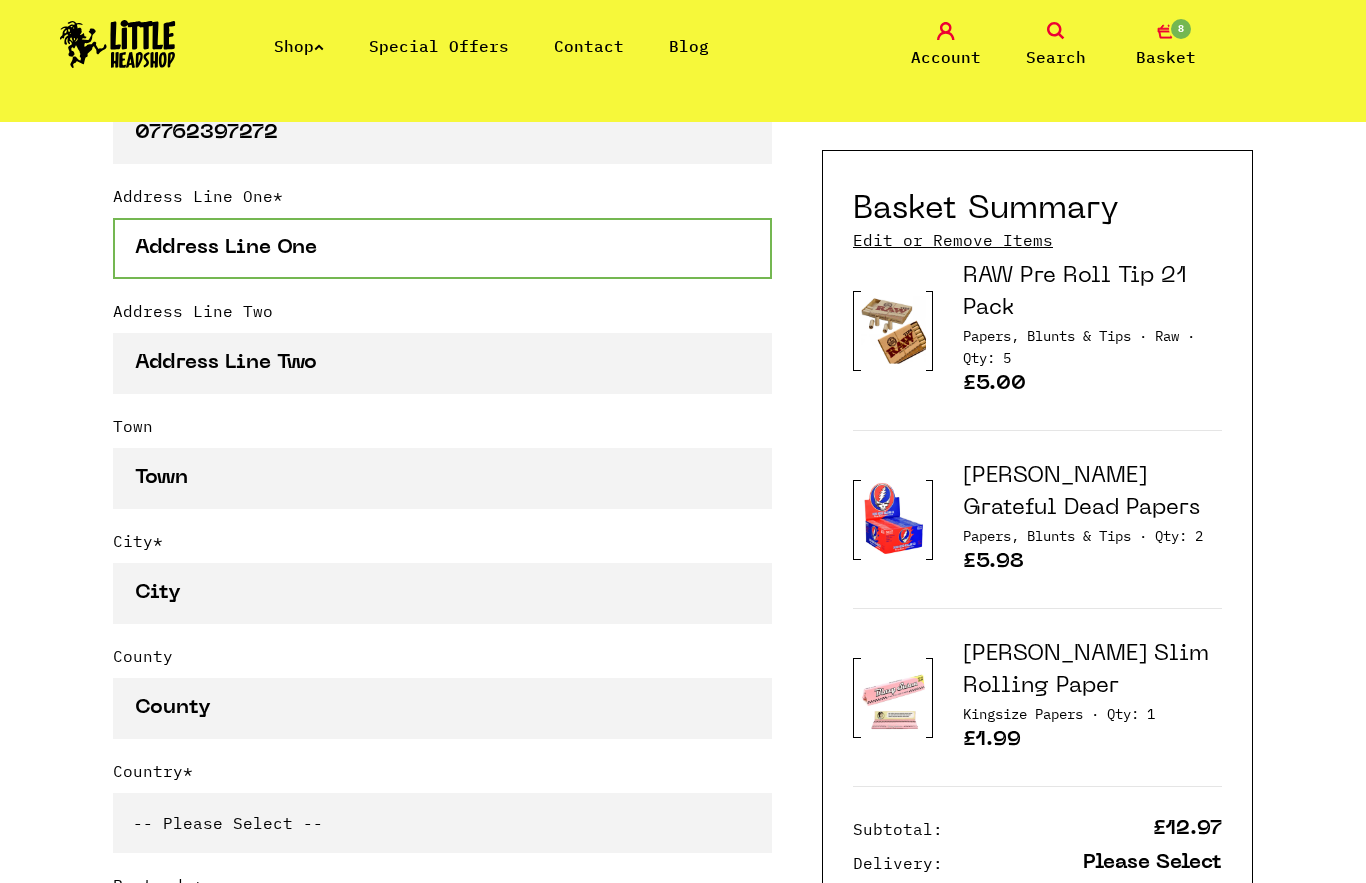 click on "Address Line One  *" at bounding box center (442, 248) 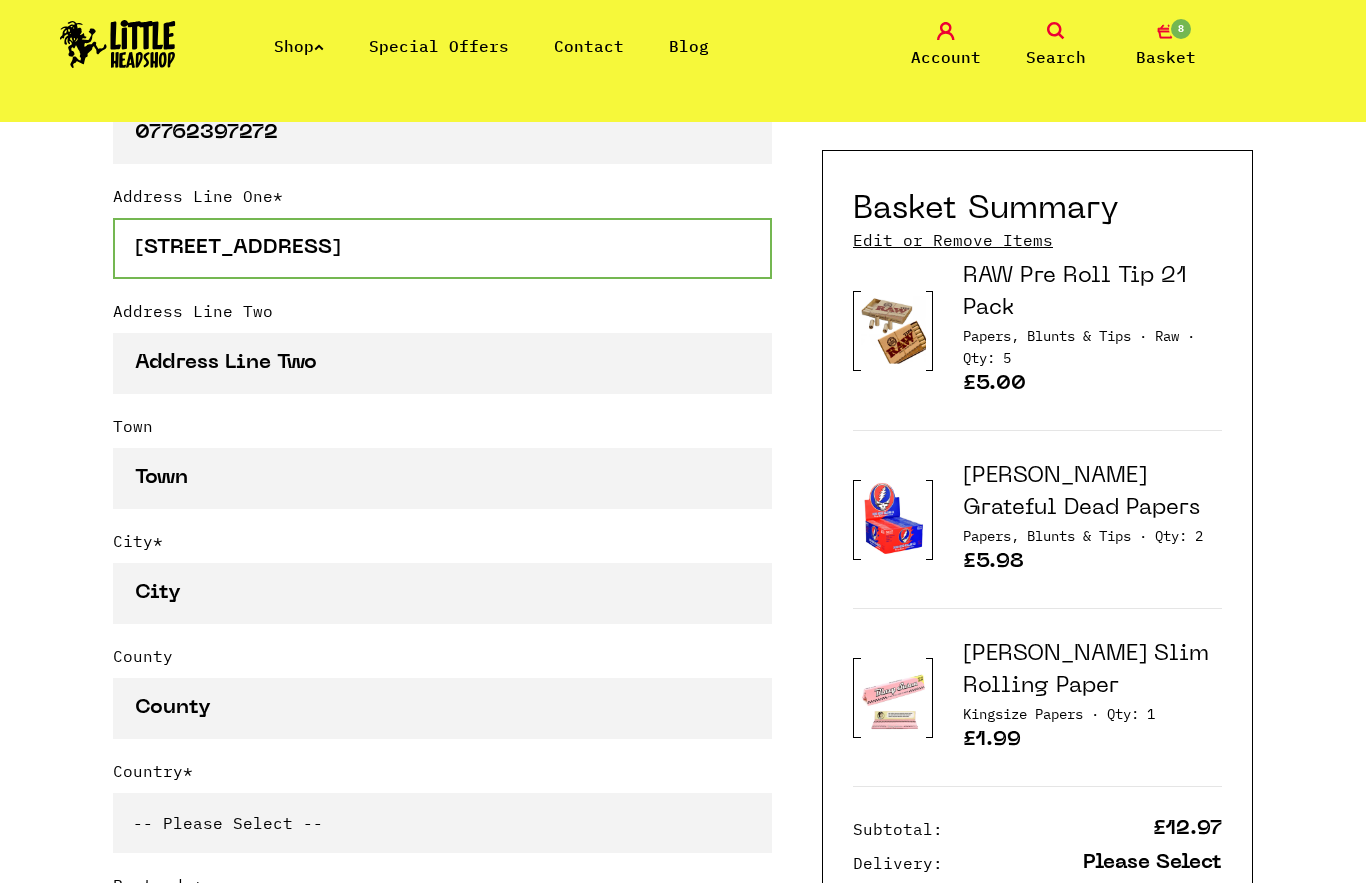 type on "[STREET_ADDRESS]" 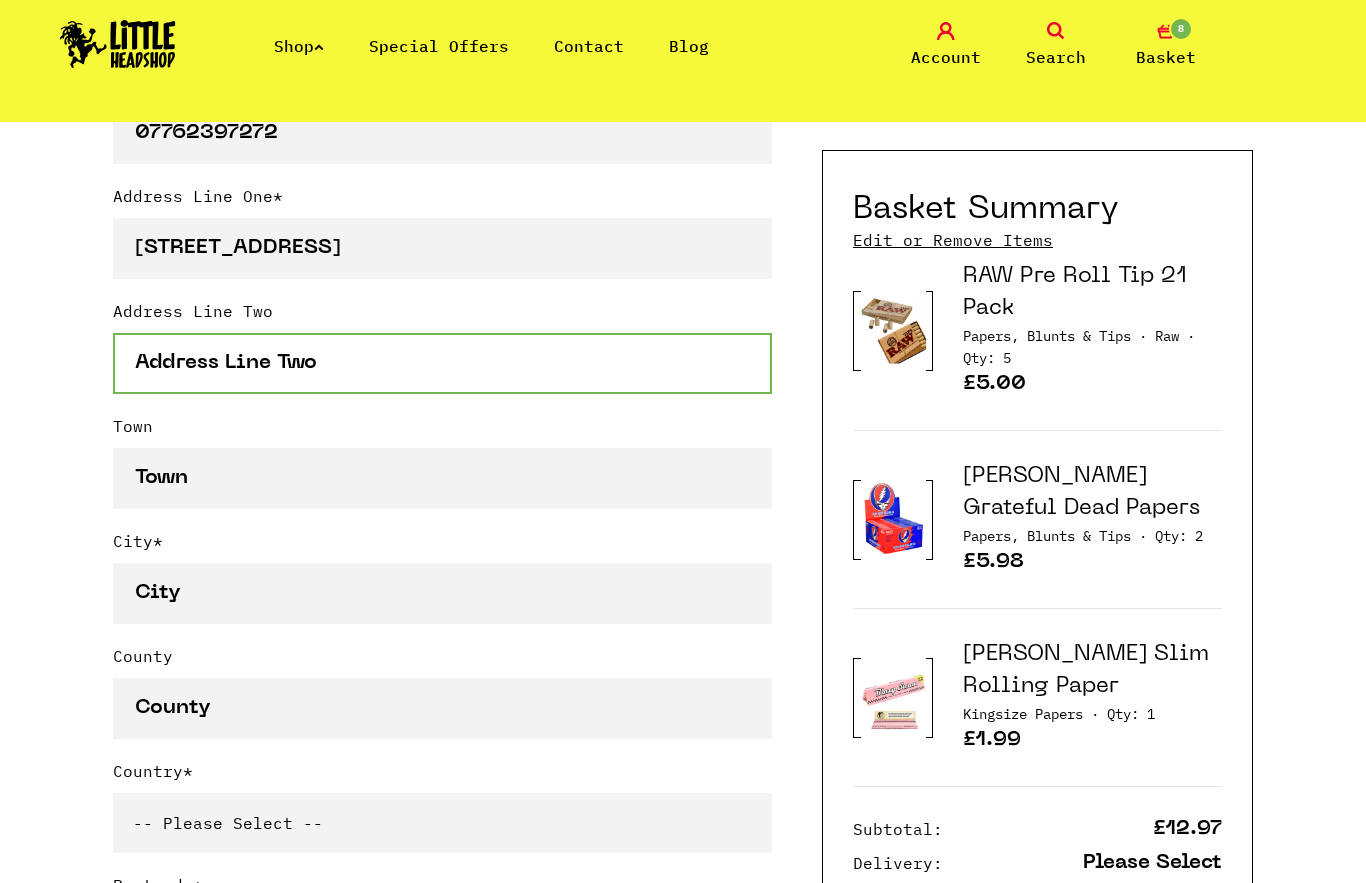 click on "Address Line Two" at bounding box center [442, 363] 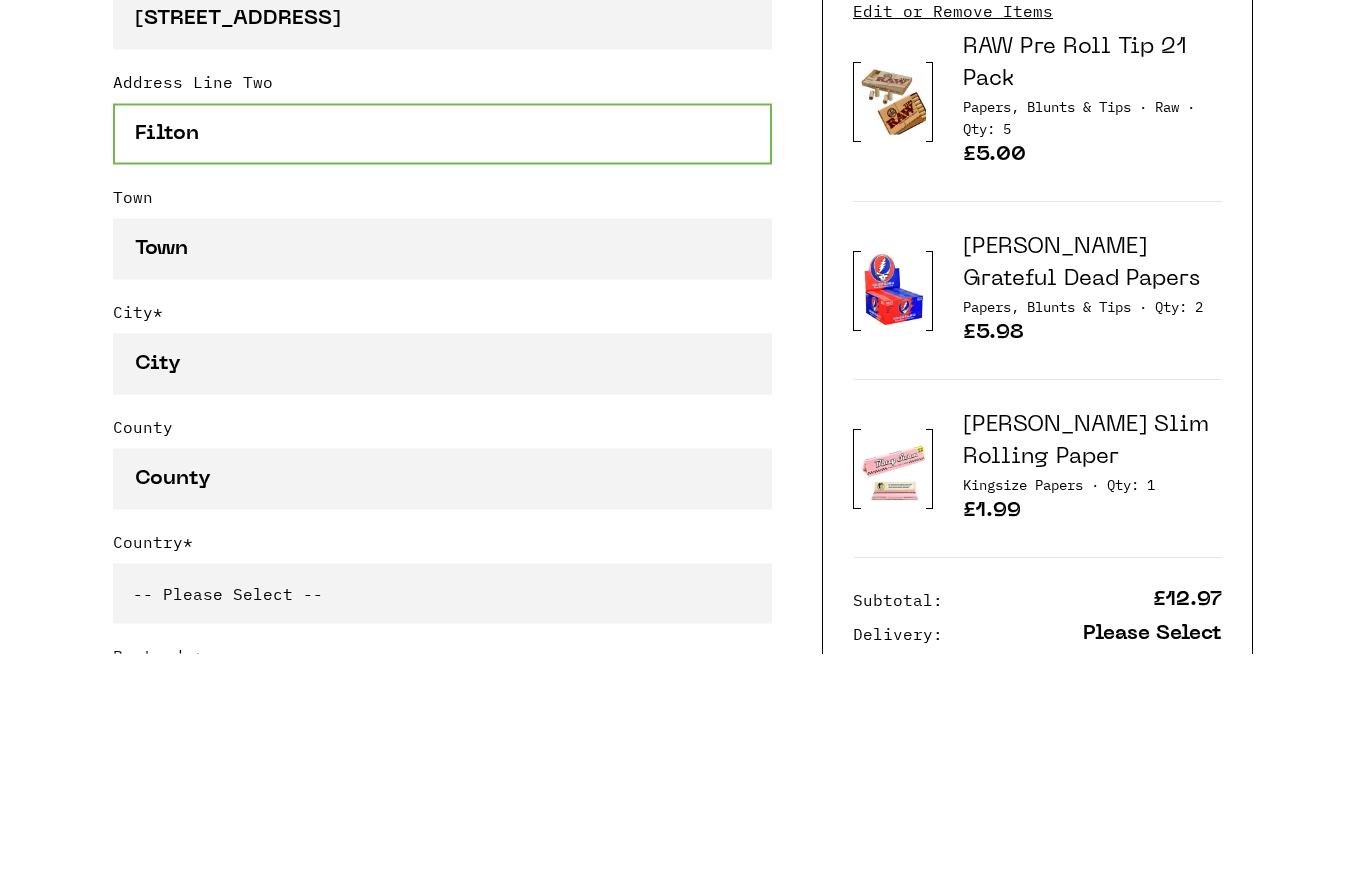 type on "Filton" 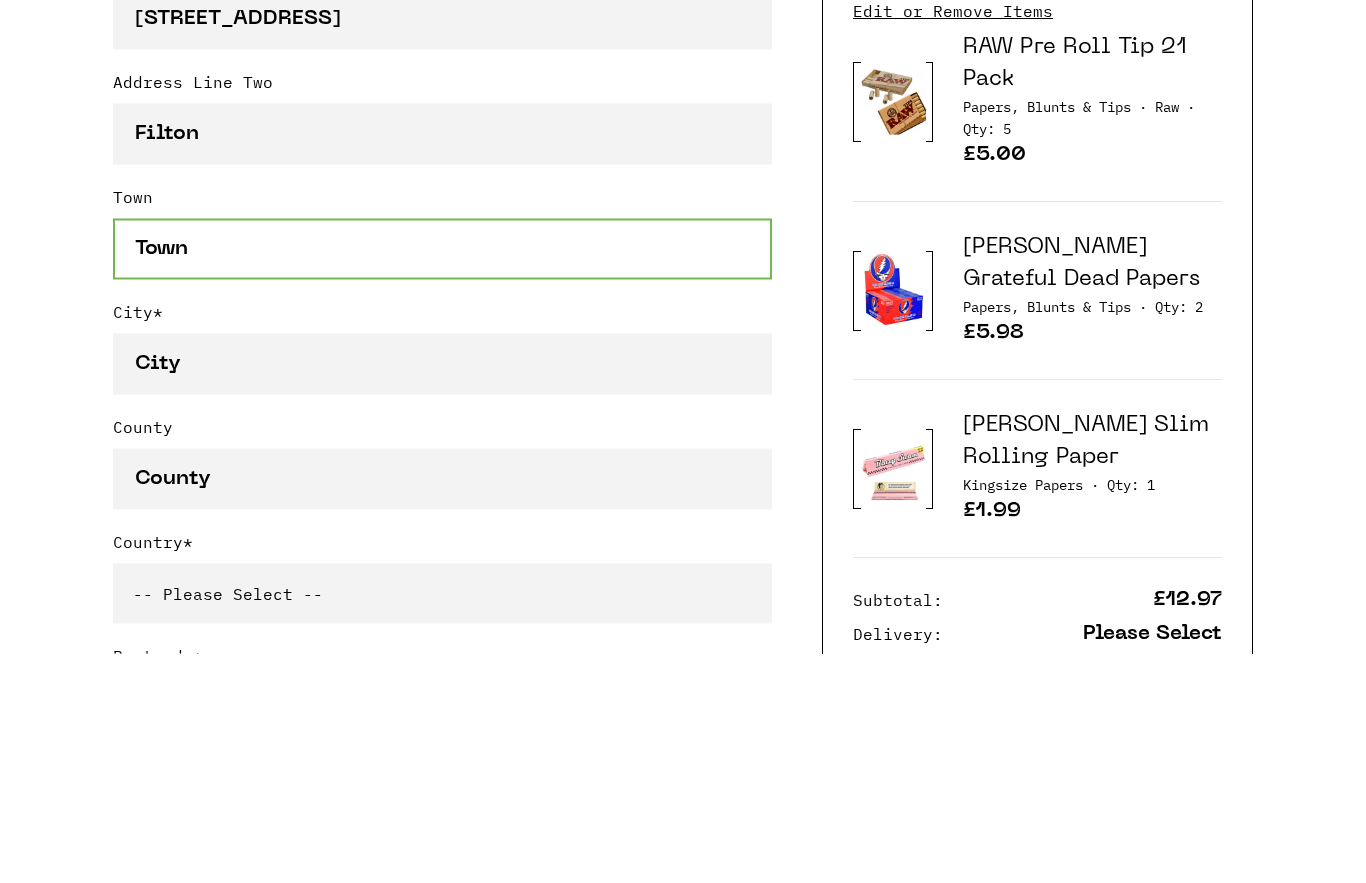 click on "Town" at bounding box center (442, 478) 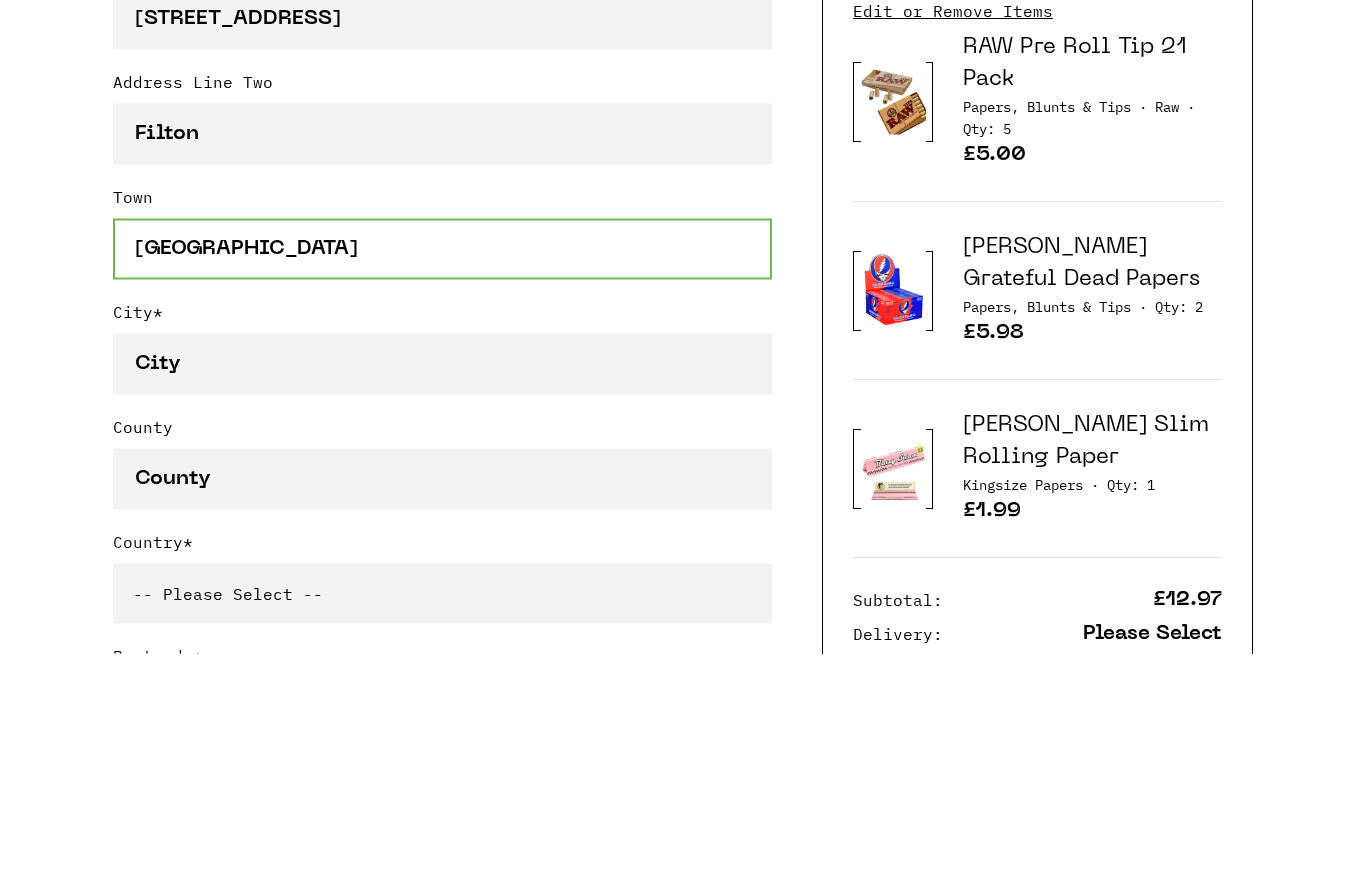 type on "[GEOGRAPHIC_DATA]" 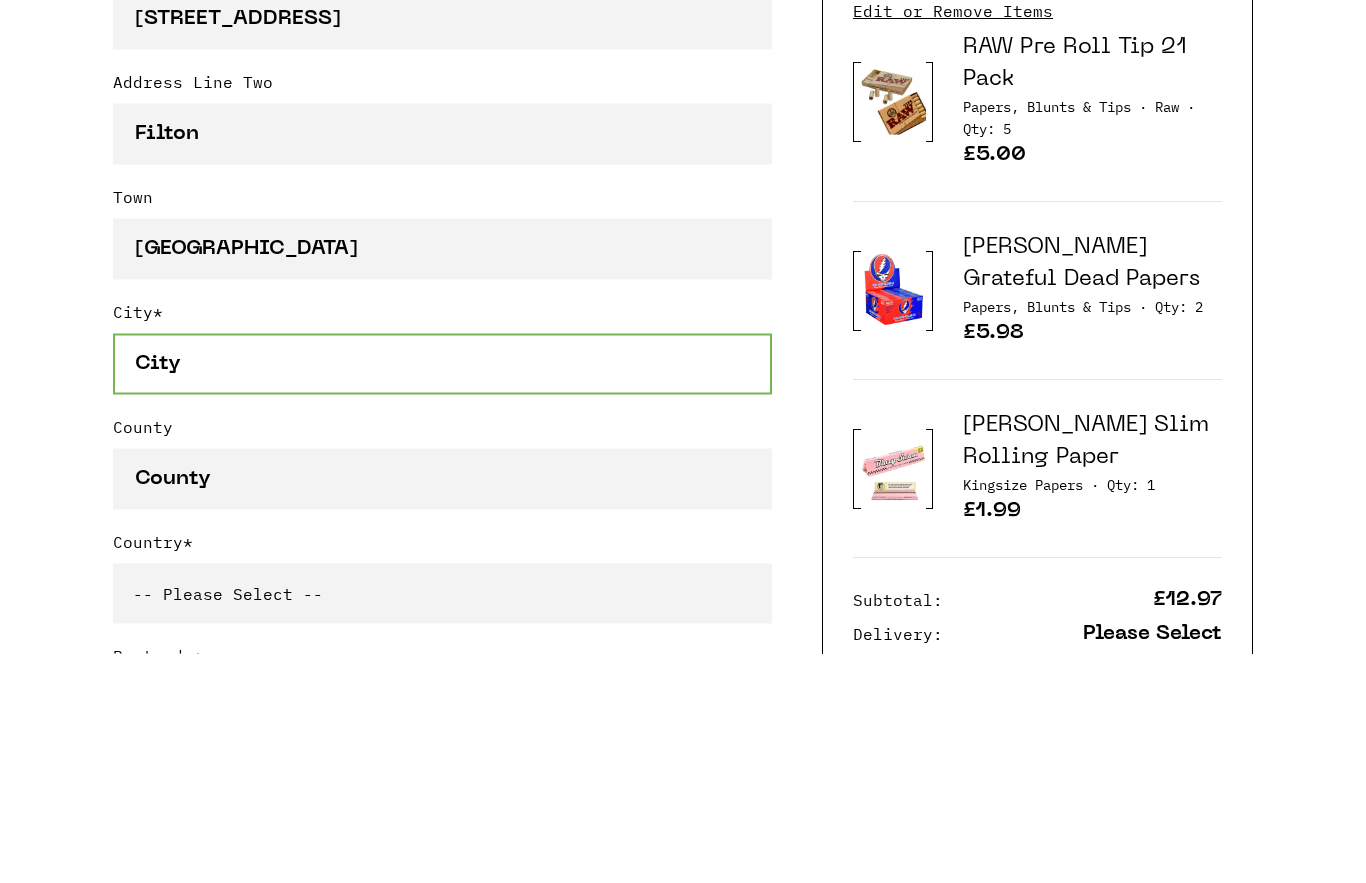click on "City  *" at bounding box center (442, 593) 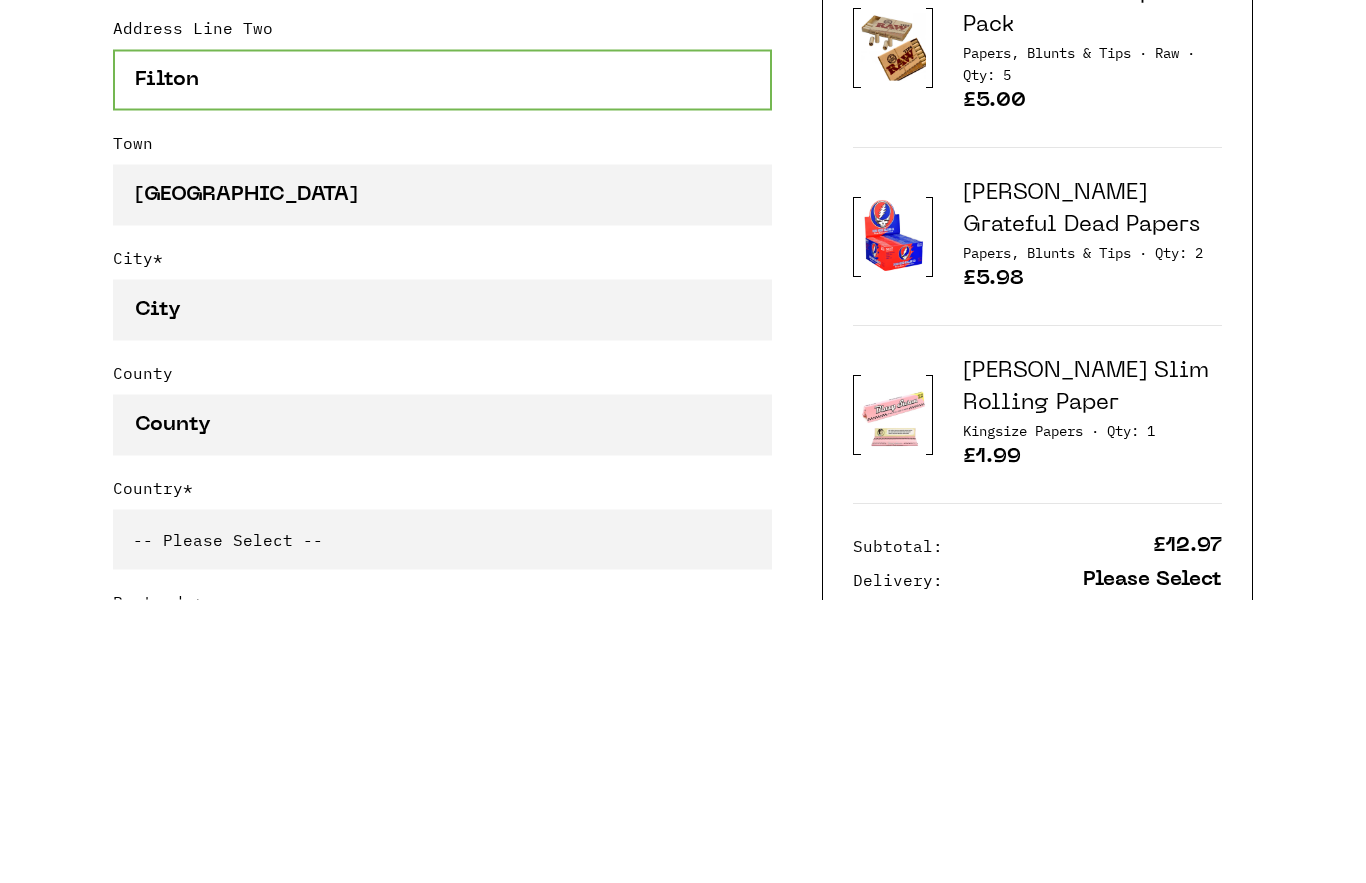 click on "Filton" at bounding box center [442, 363] 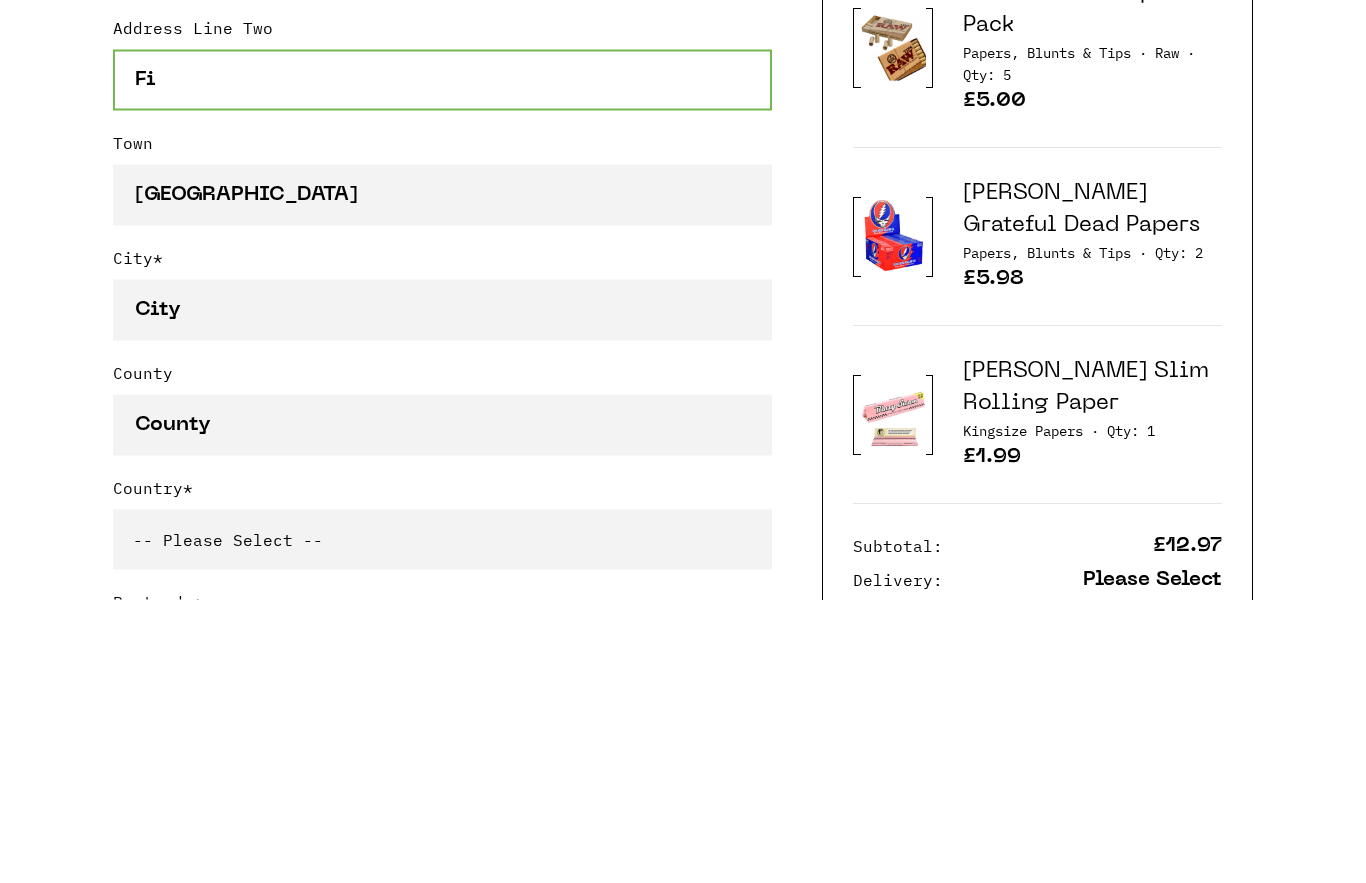 type on "F" 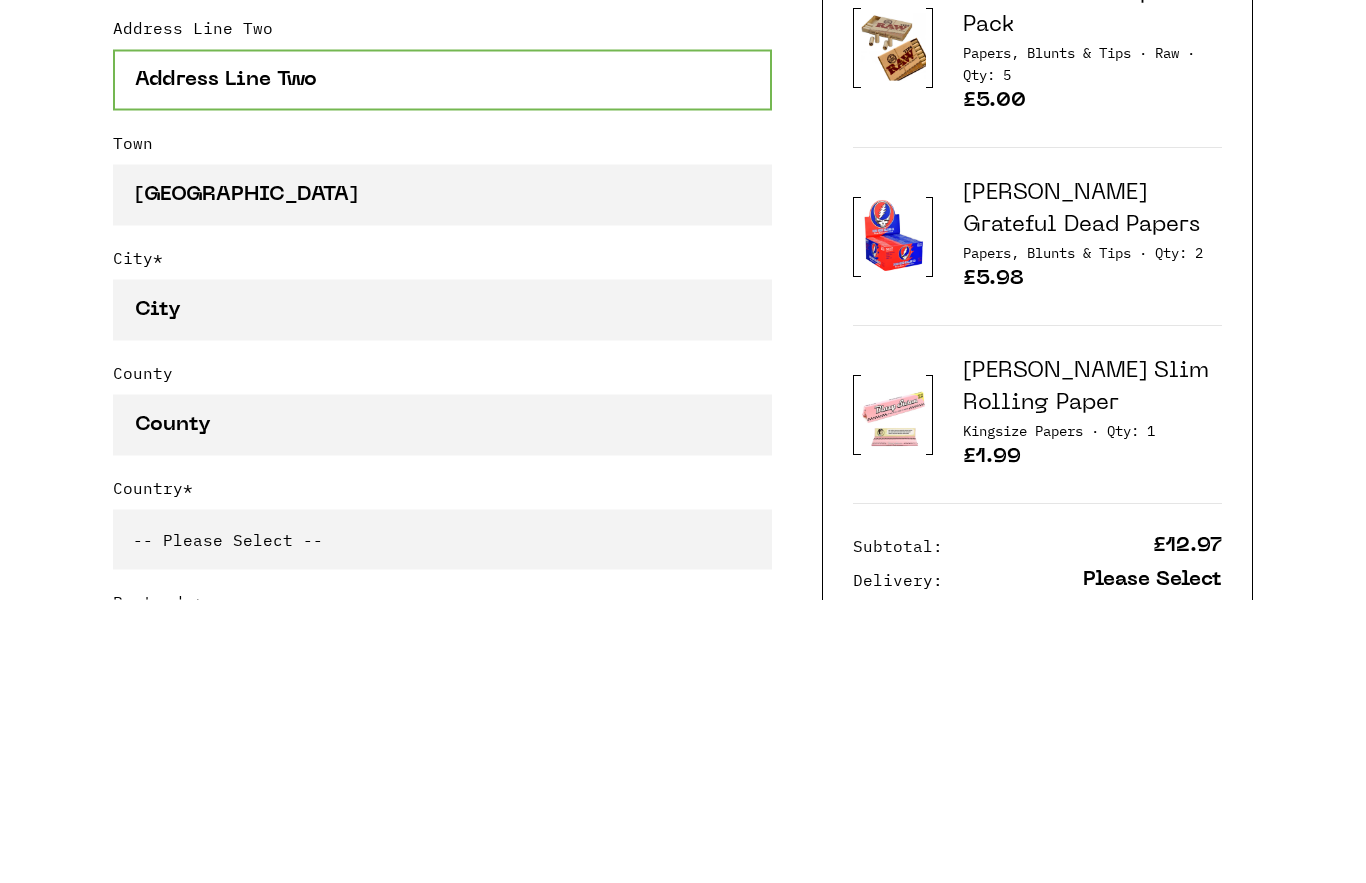 type 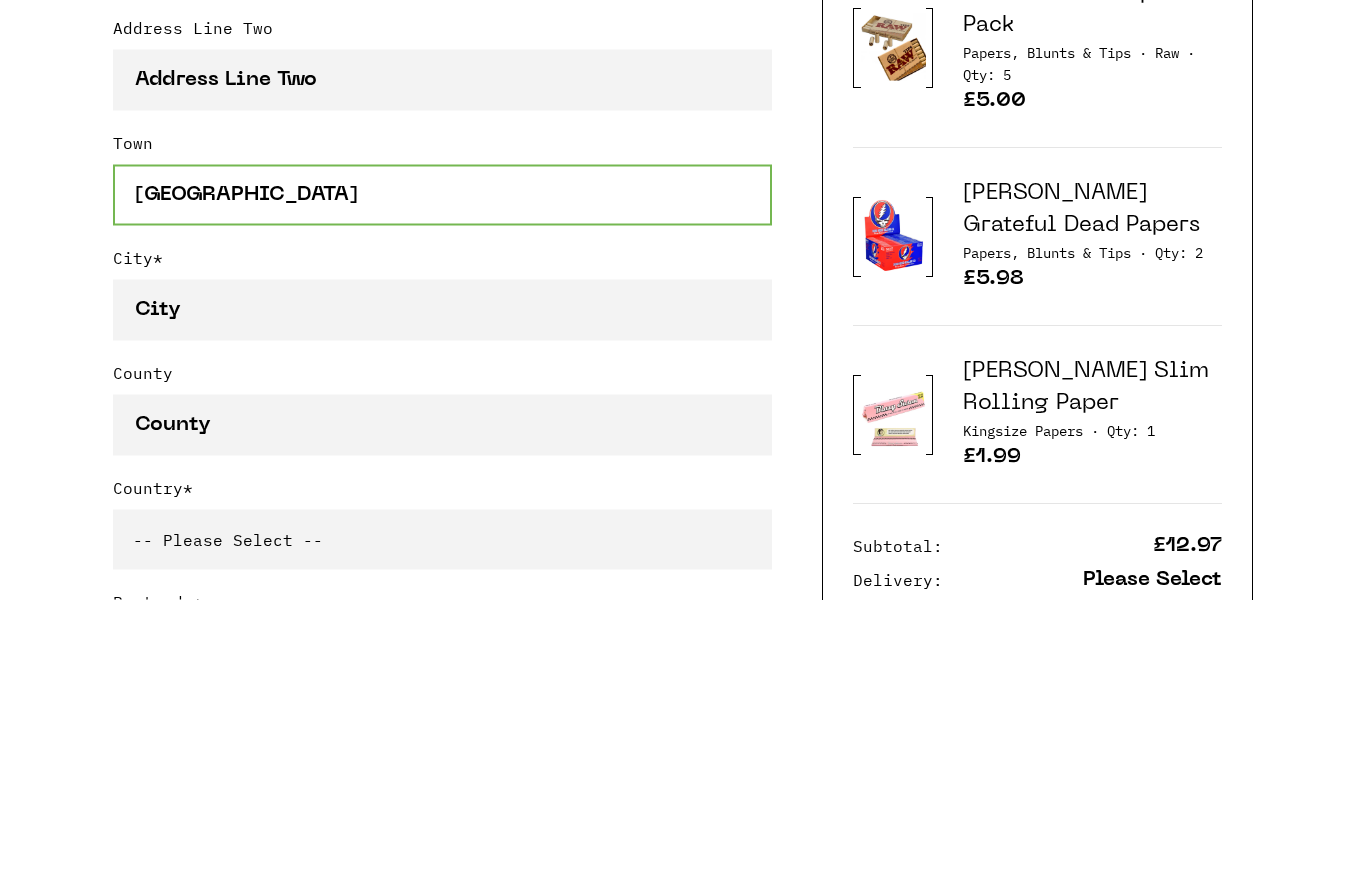 click on "[GEOGRAPHIC_DATA]" at bounding box center [442, 478] 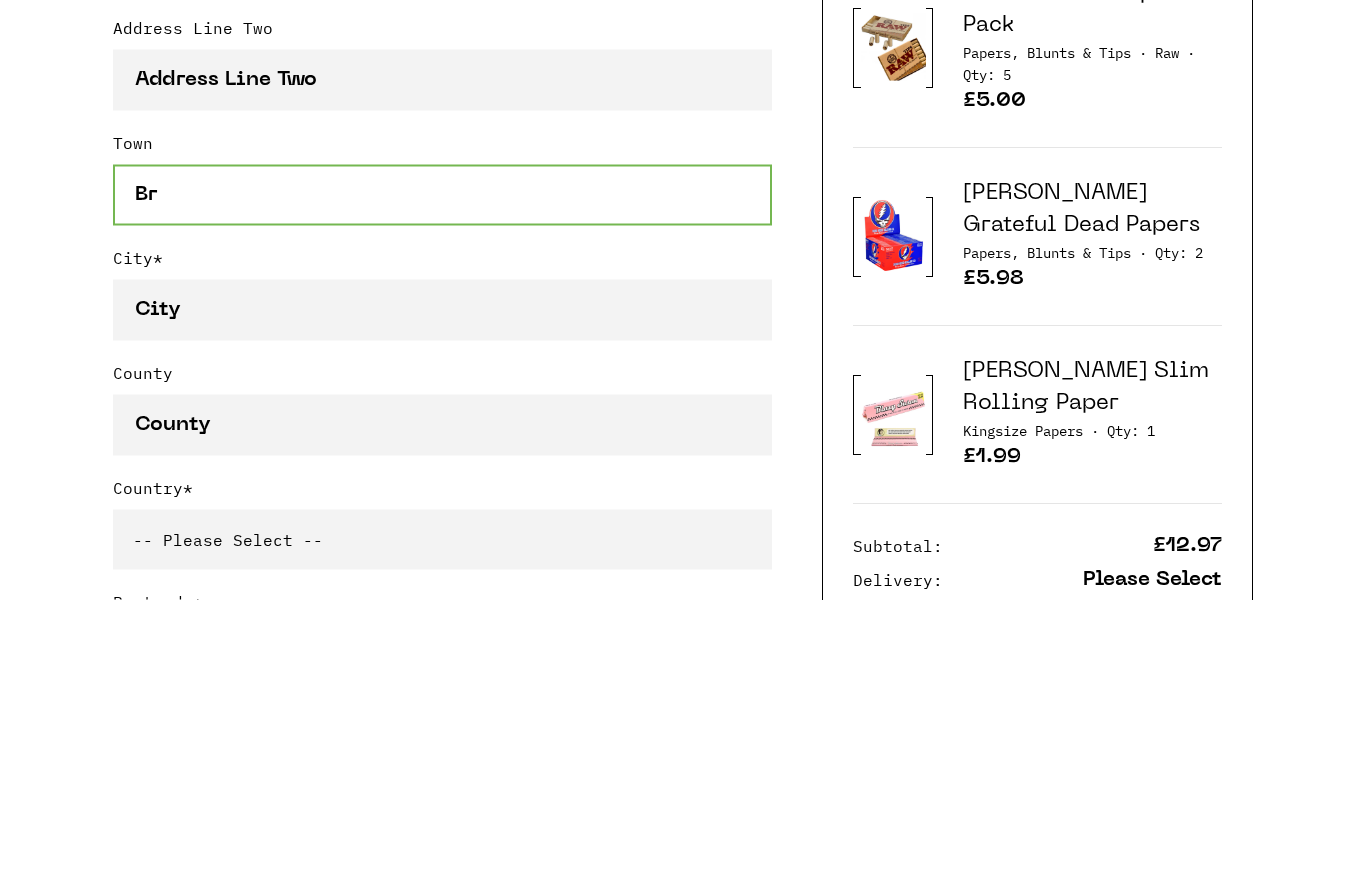 type on "B" 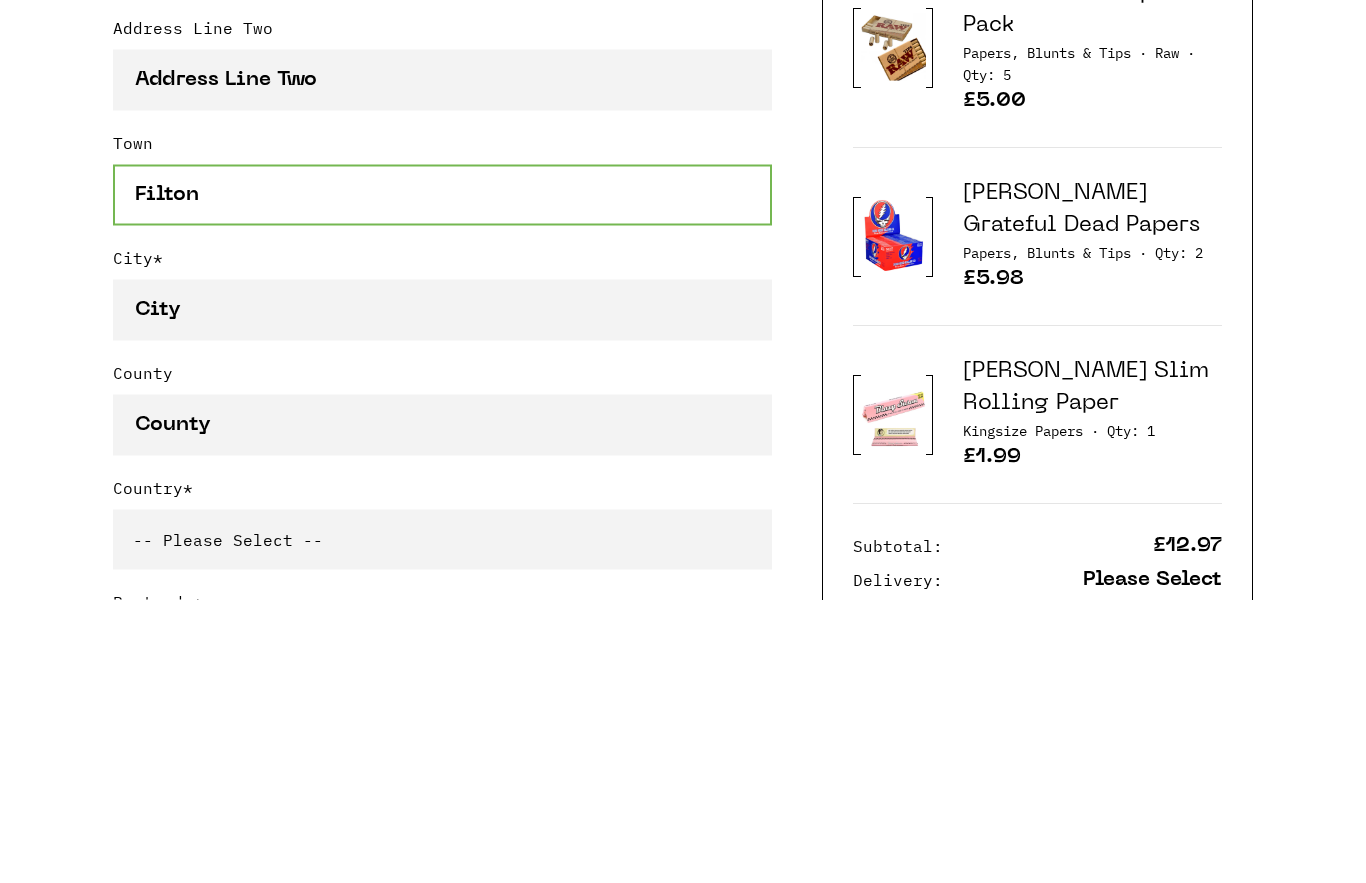 type on "Filton" 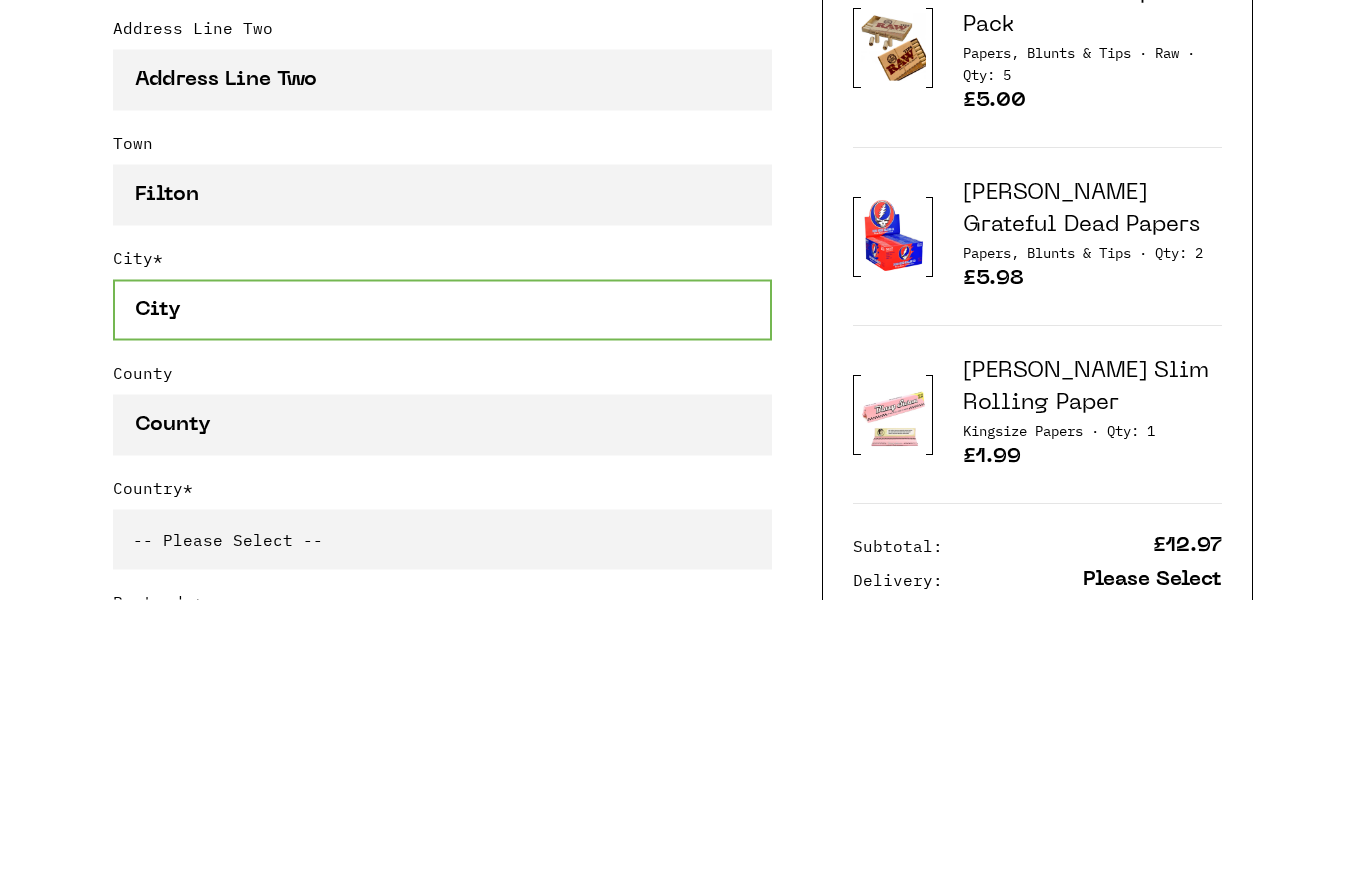 click on "City  *" at bounding box center [442, 593] 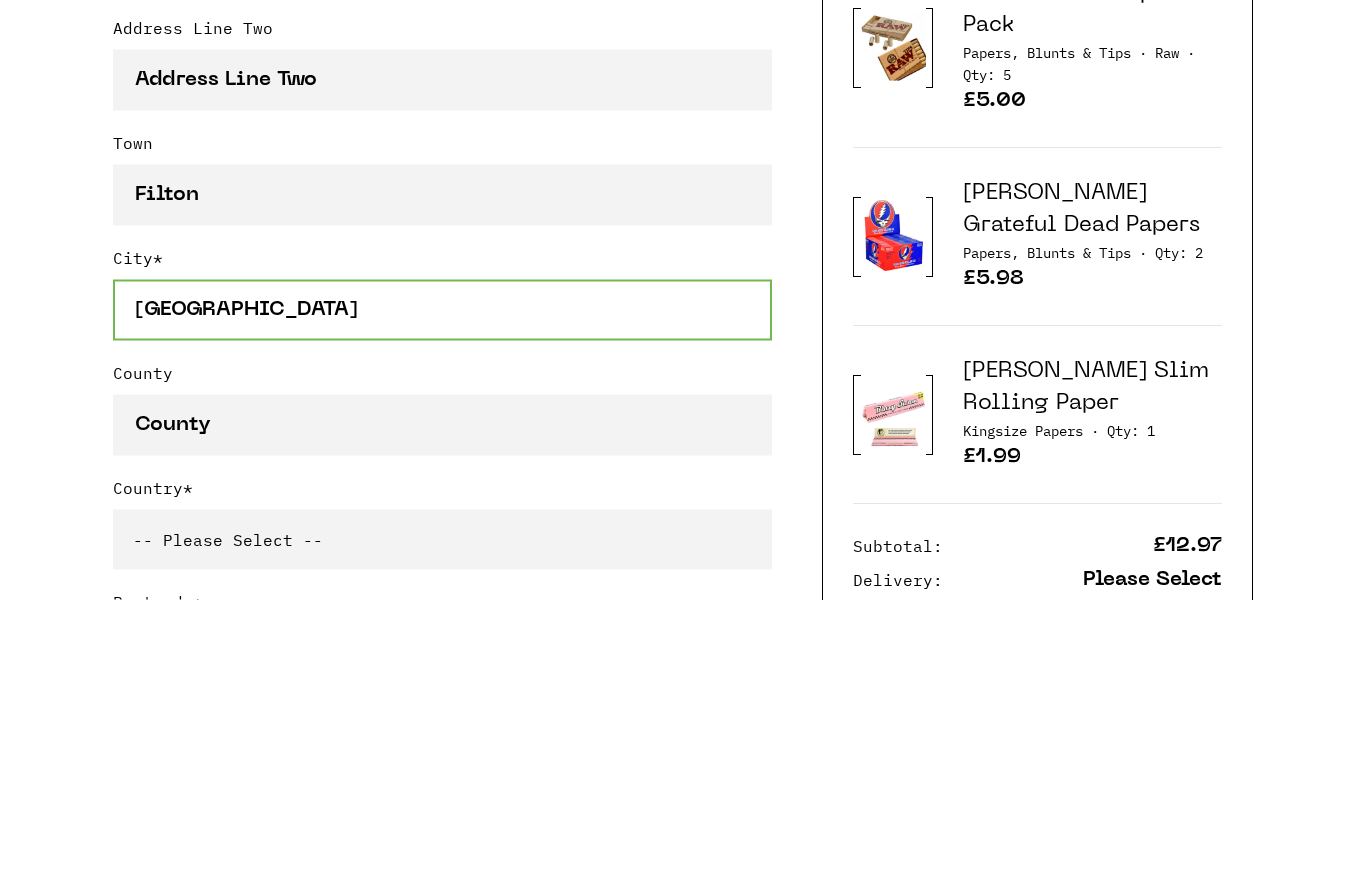 type on "[GEOGRAPHIC_DATA]" 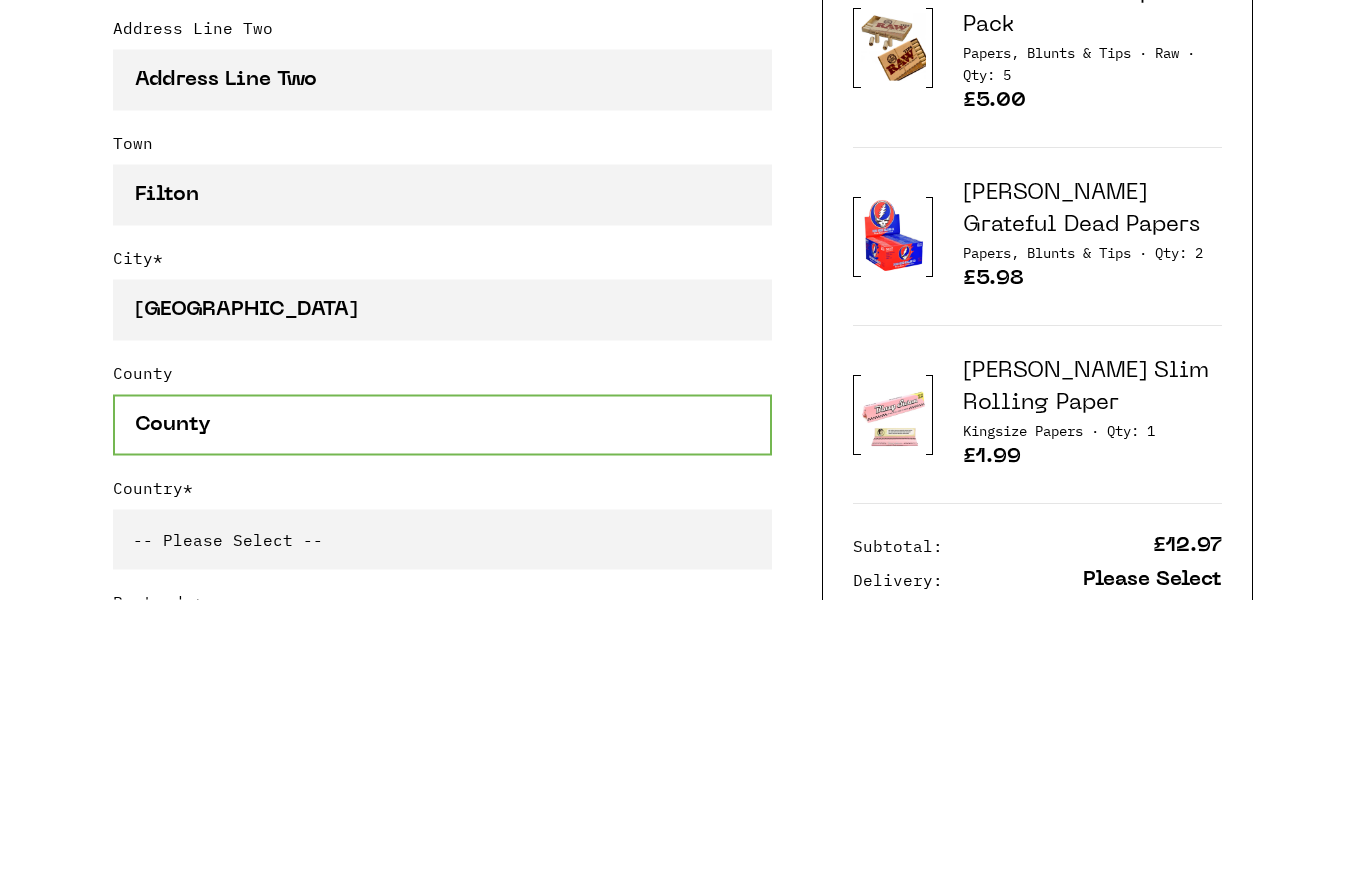 click on "County" at bounding box center (442, 708) 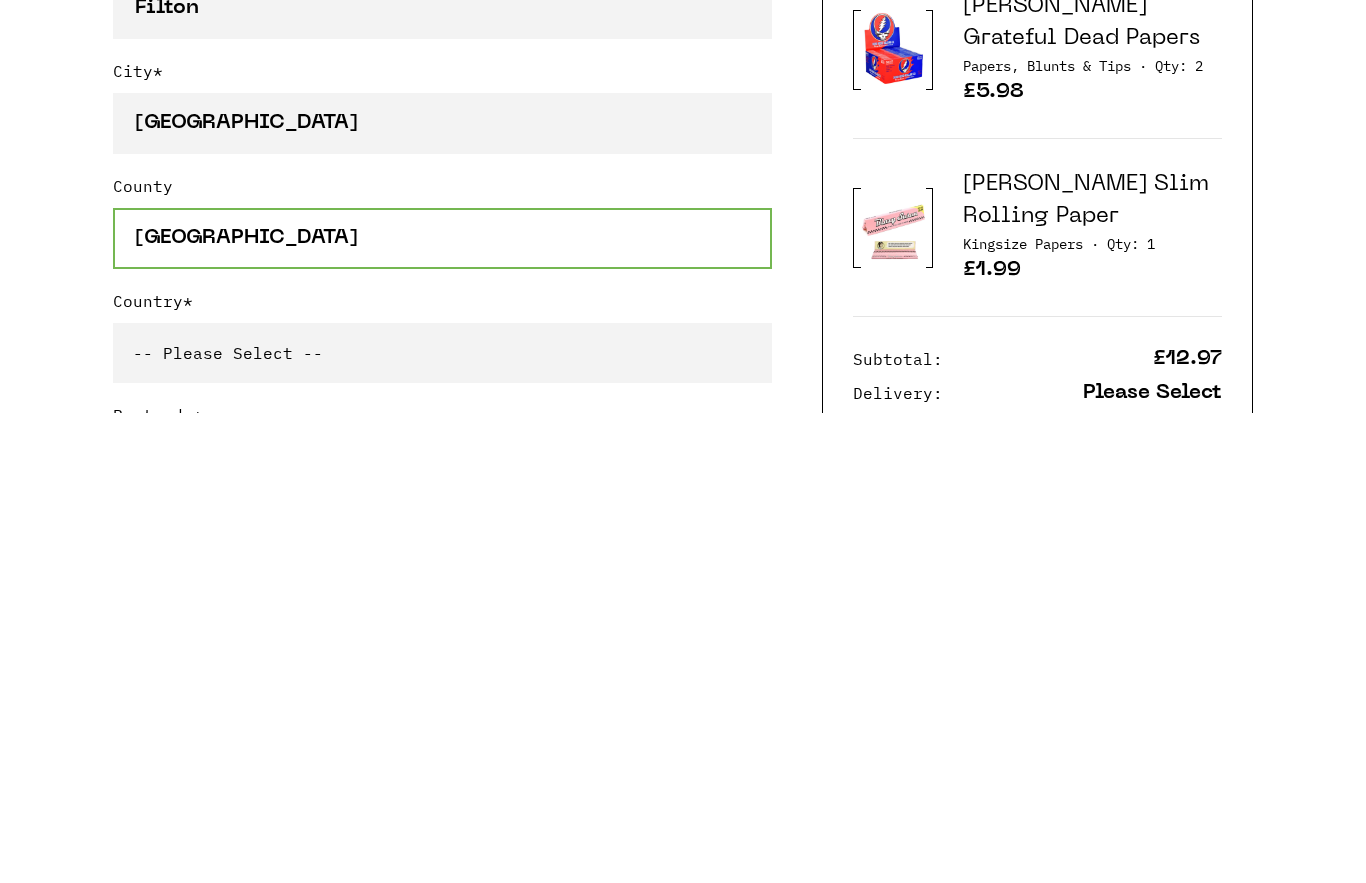 type on "[GEOGRAPHIC_DATA]" 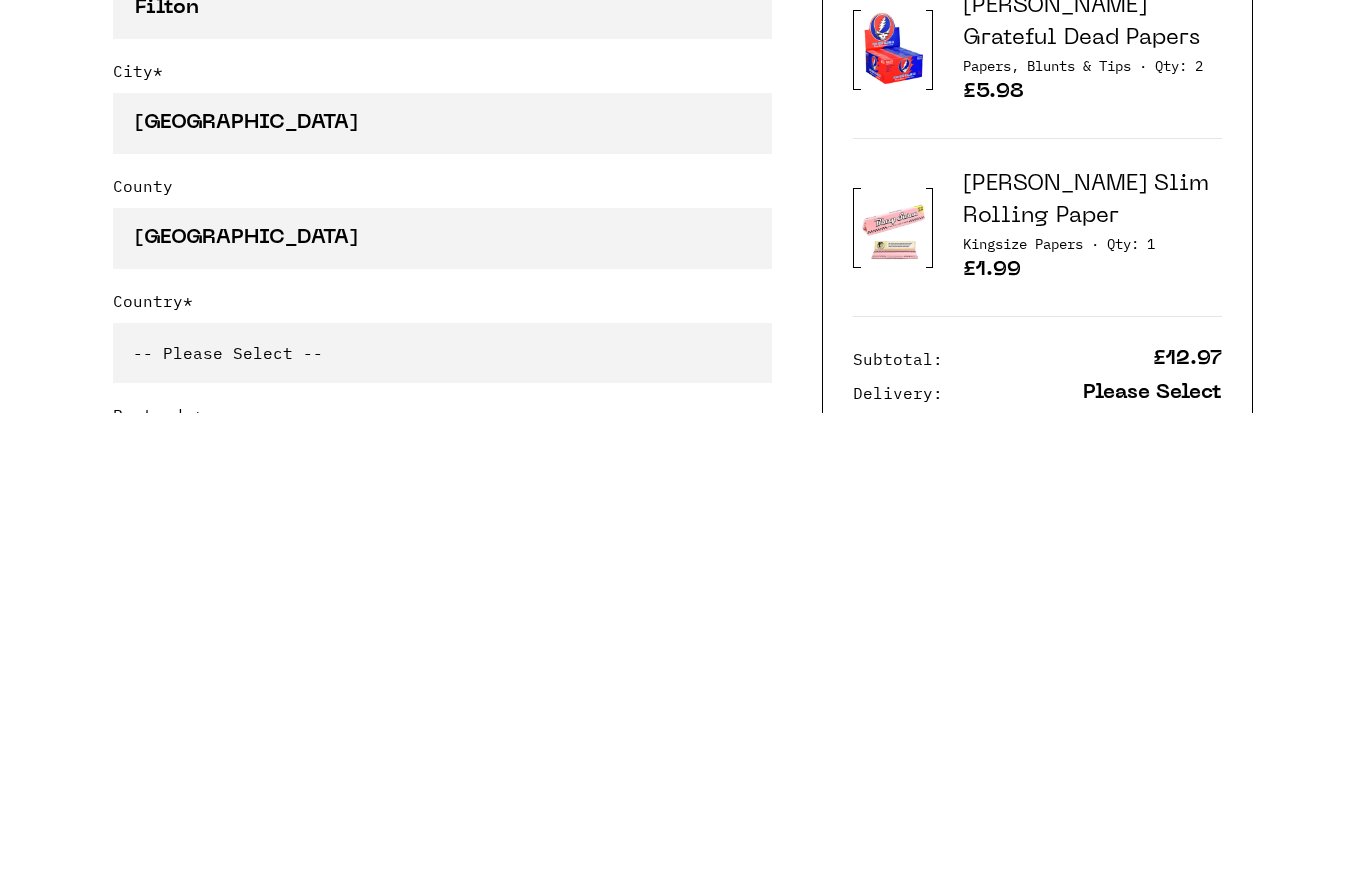 click on "-- Please Select --
United Kingdom
Sweden
Spain
Slovenia
Romania
Portugal
Poland
Netherlands
Malta
Luxembourg Lithuania Latvia Italy Ireland Hungary Greece Germany France Aruba" at bounding box center (442, 823) 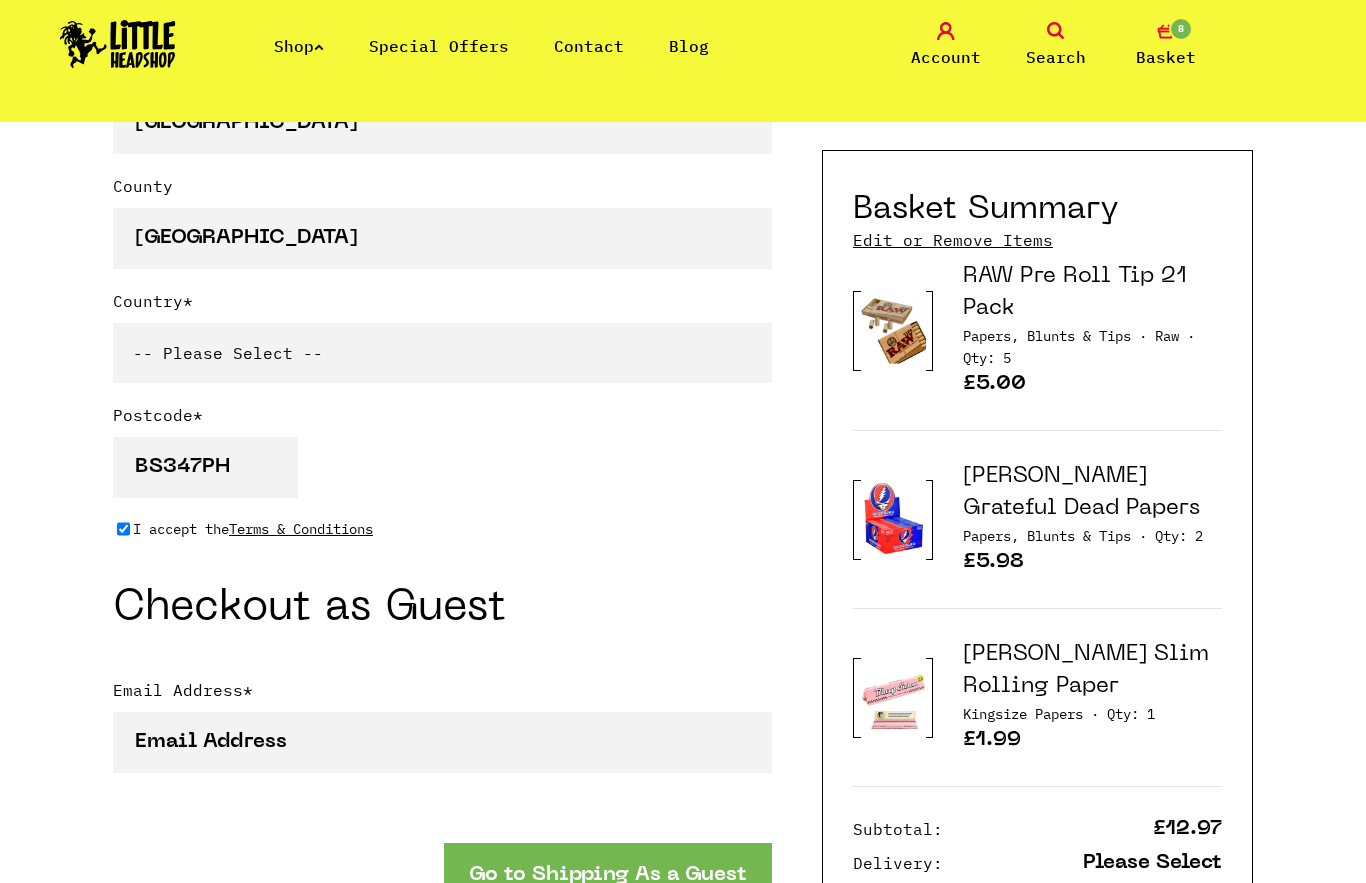select on "826" 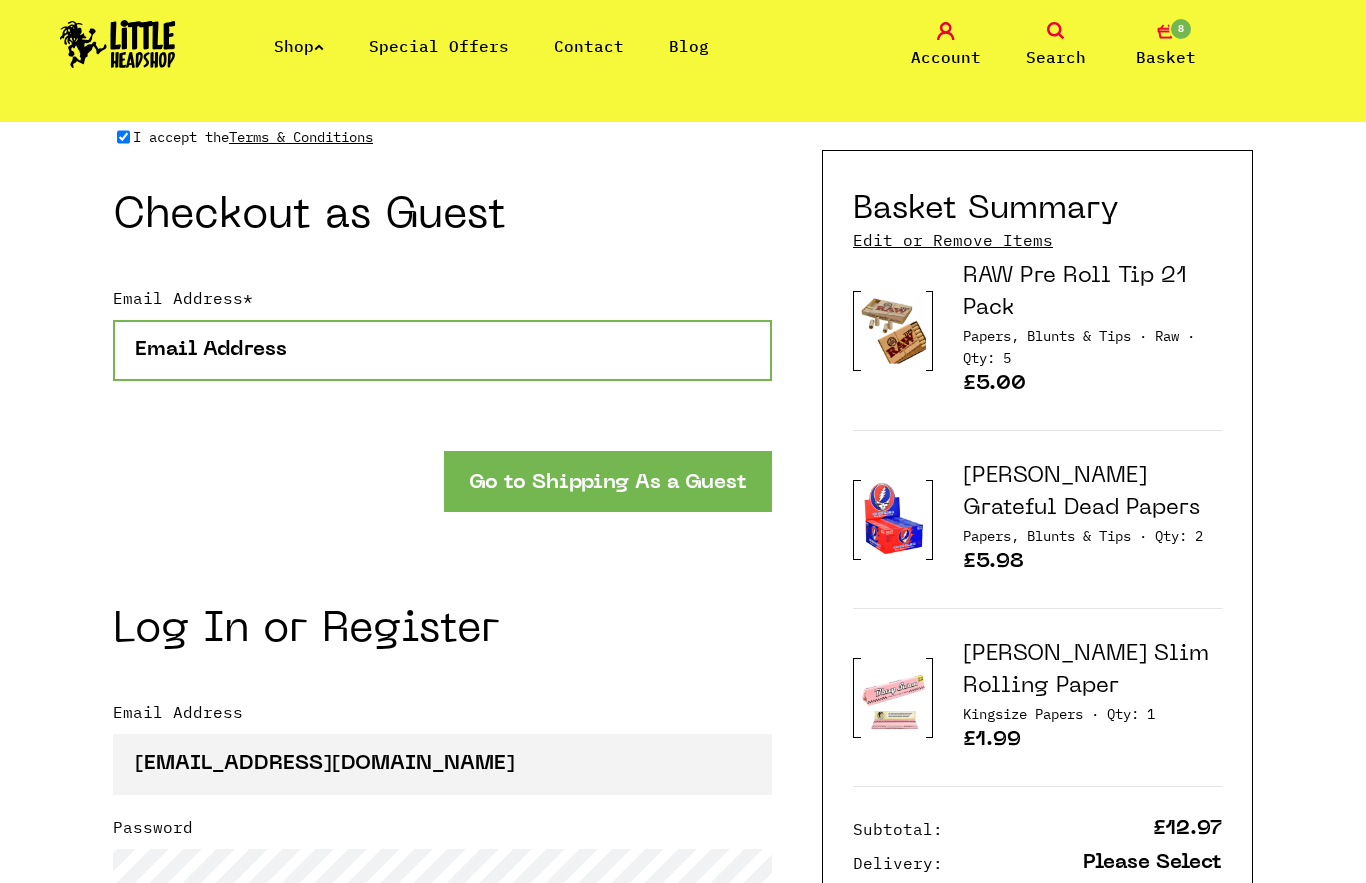 click on "Email Address  *" at bounding box center (442, 350) 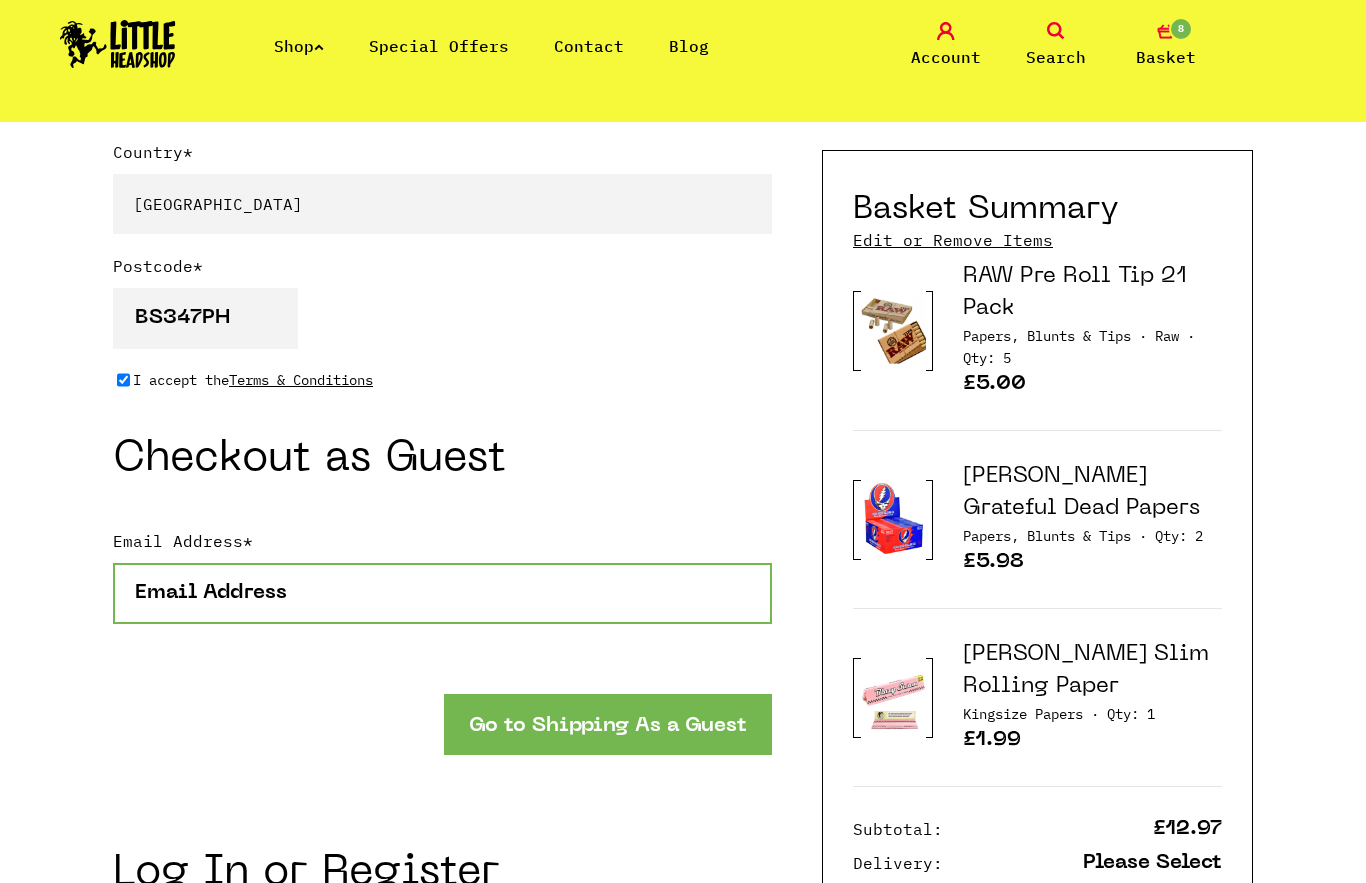scroll, scrollTop: 1573, scrollLeft: 0, axis: vertical 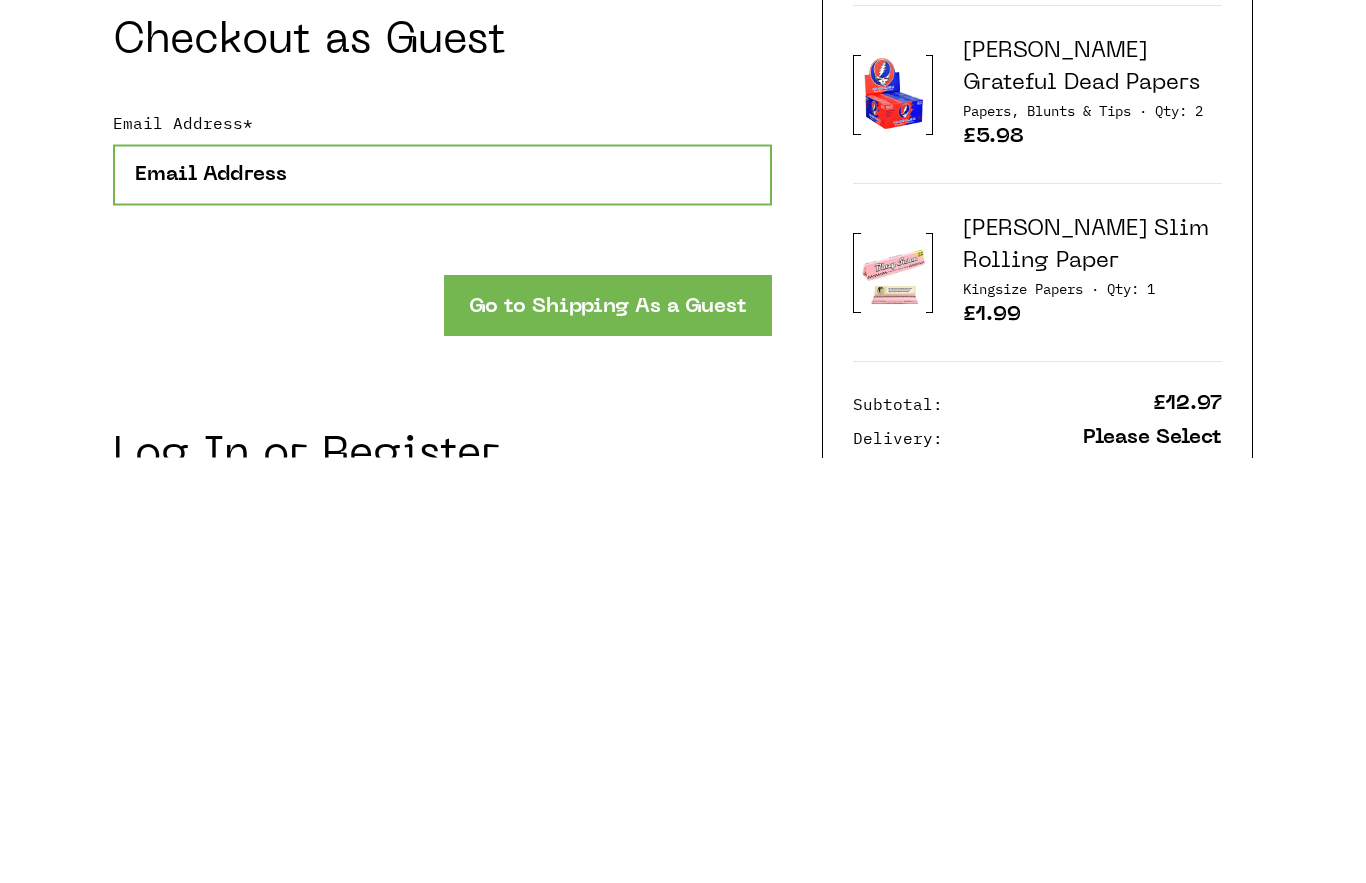 click on "Email Address  *" at bounding box center [442, 600] 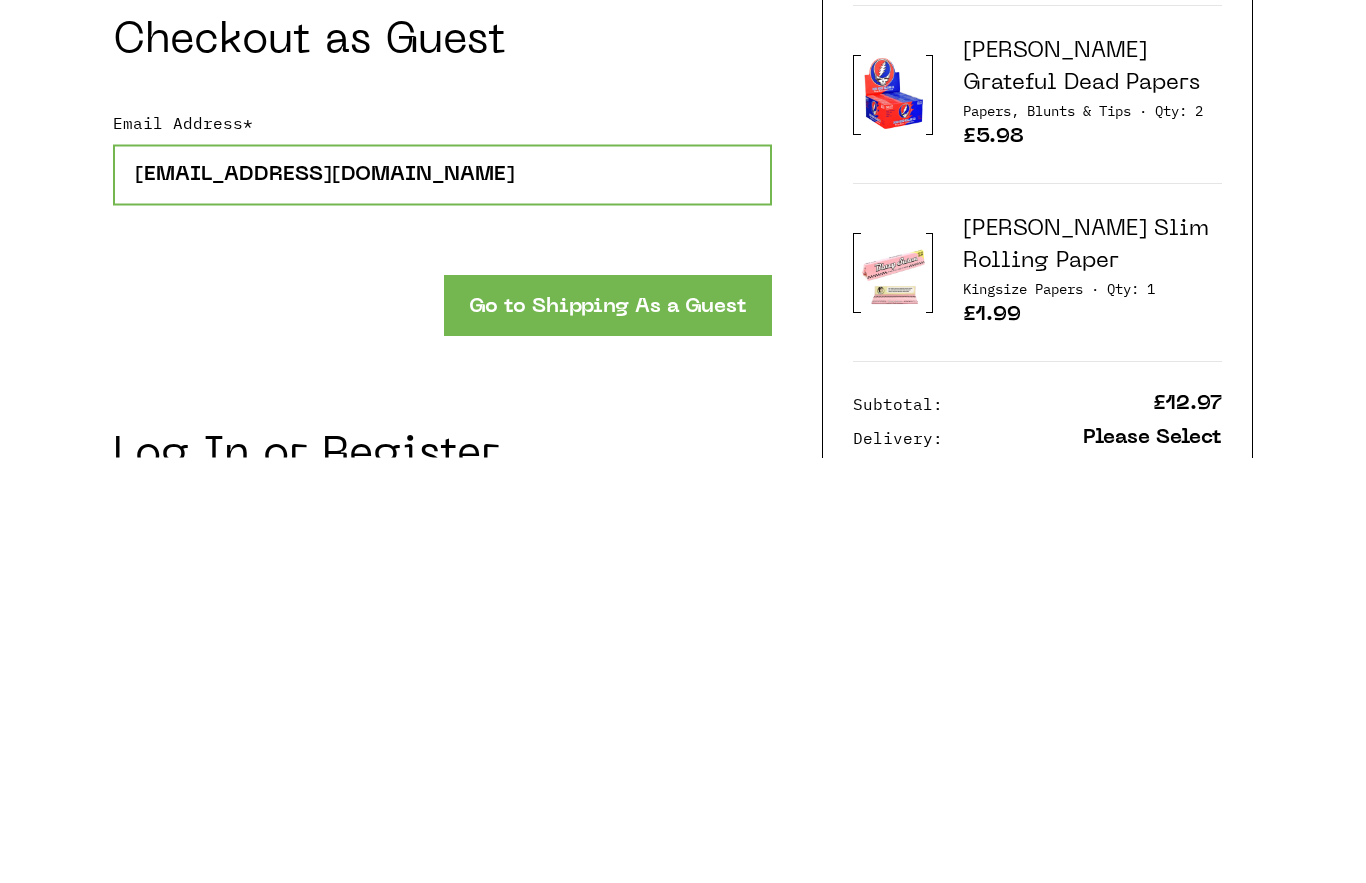 type on "[EMAIL_ADDRESS][DOMAIN_NAME]" 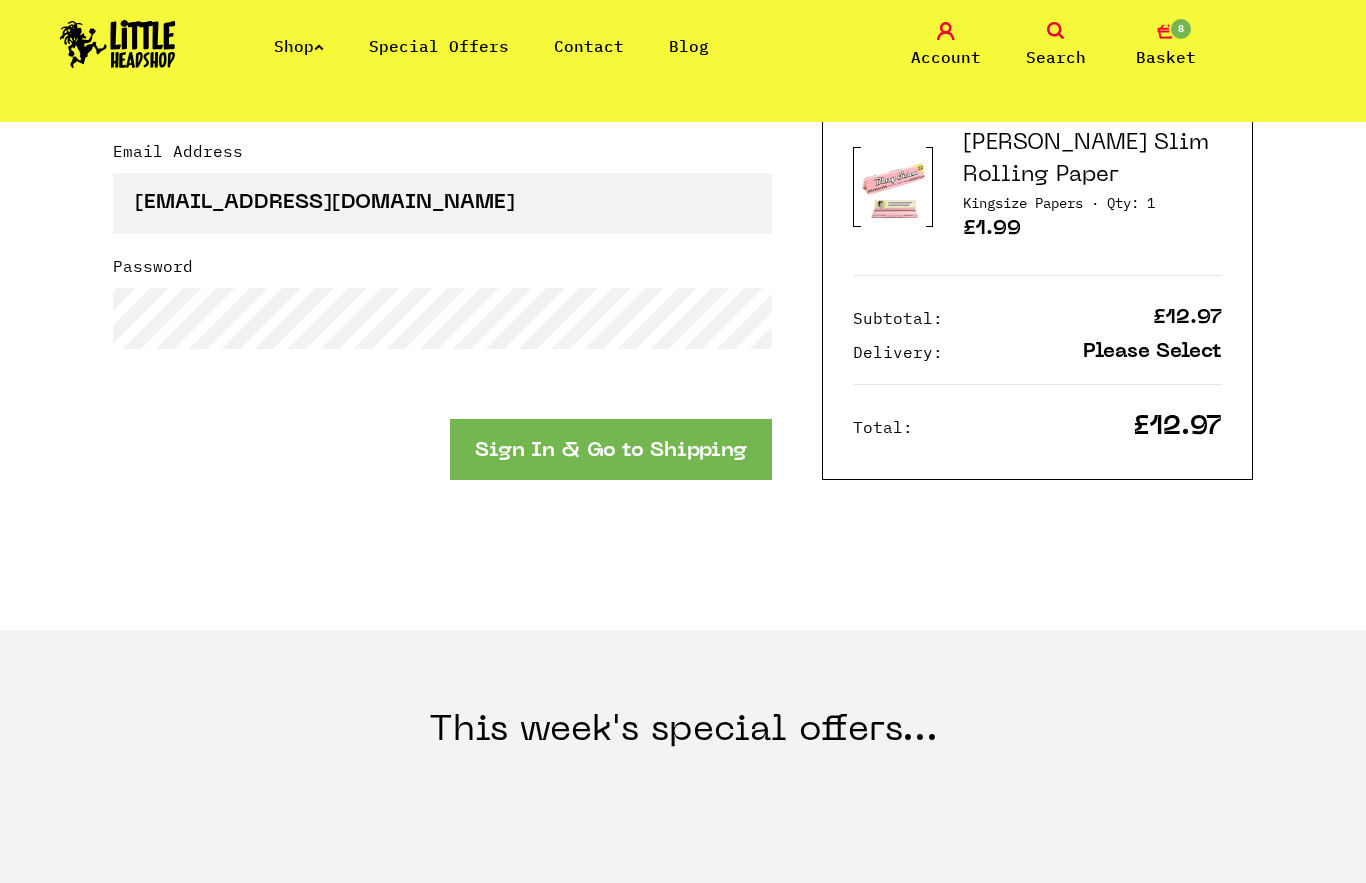 scroll, scrollTop: 2432, scrollLeft: 0, axis: vertical 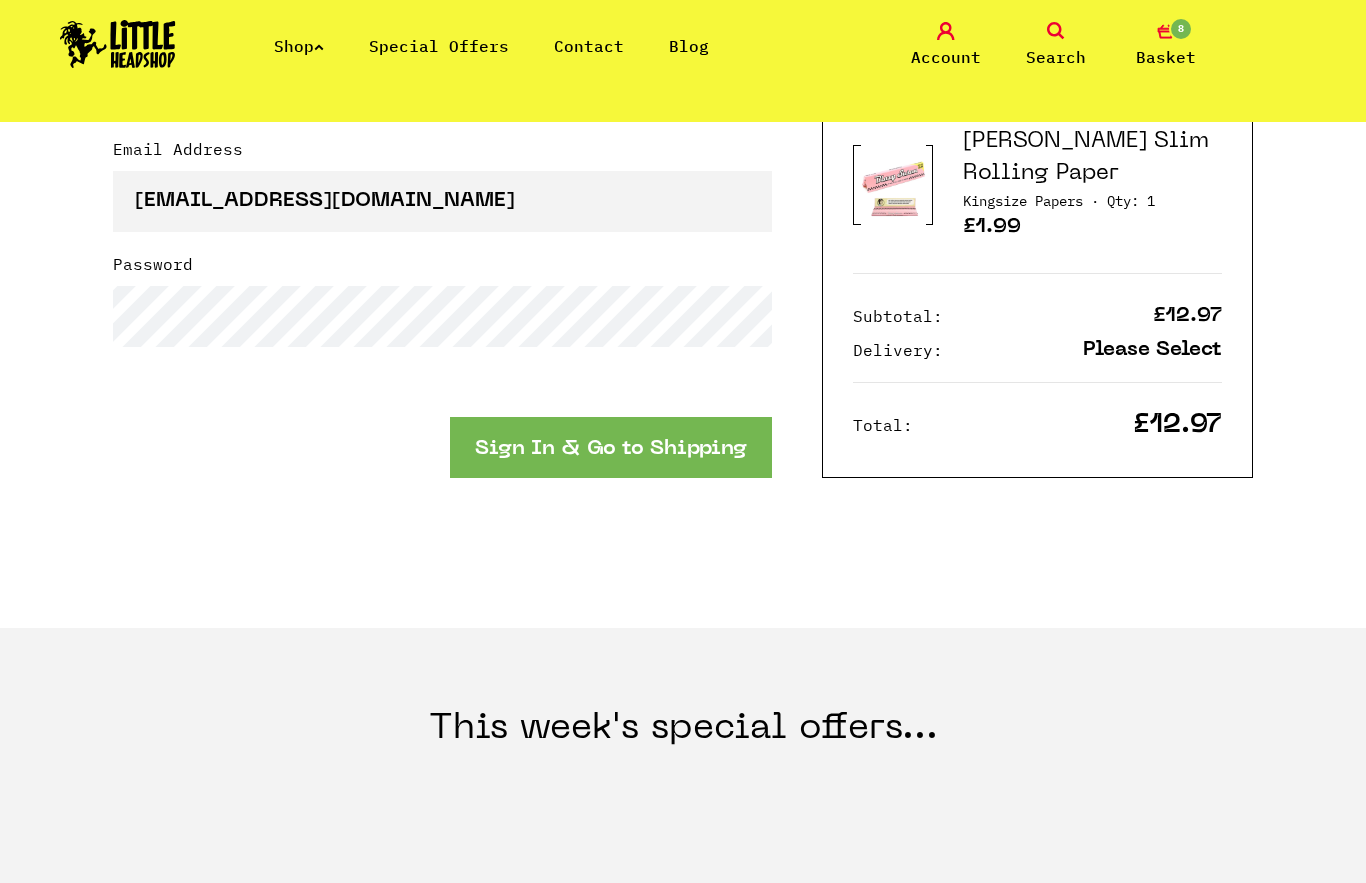 click on "Sign In & Go to Shipping" at bounding box center [611, 447] 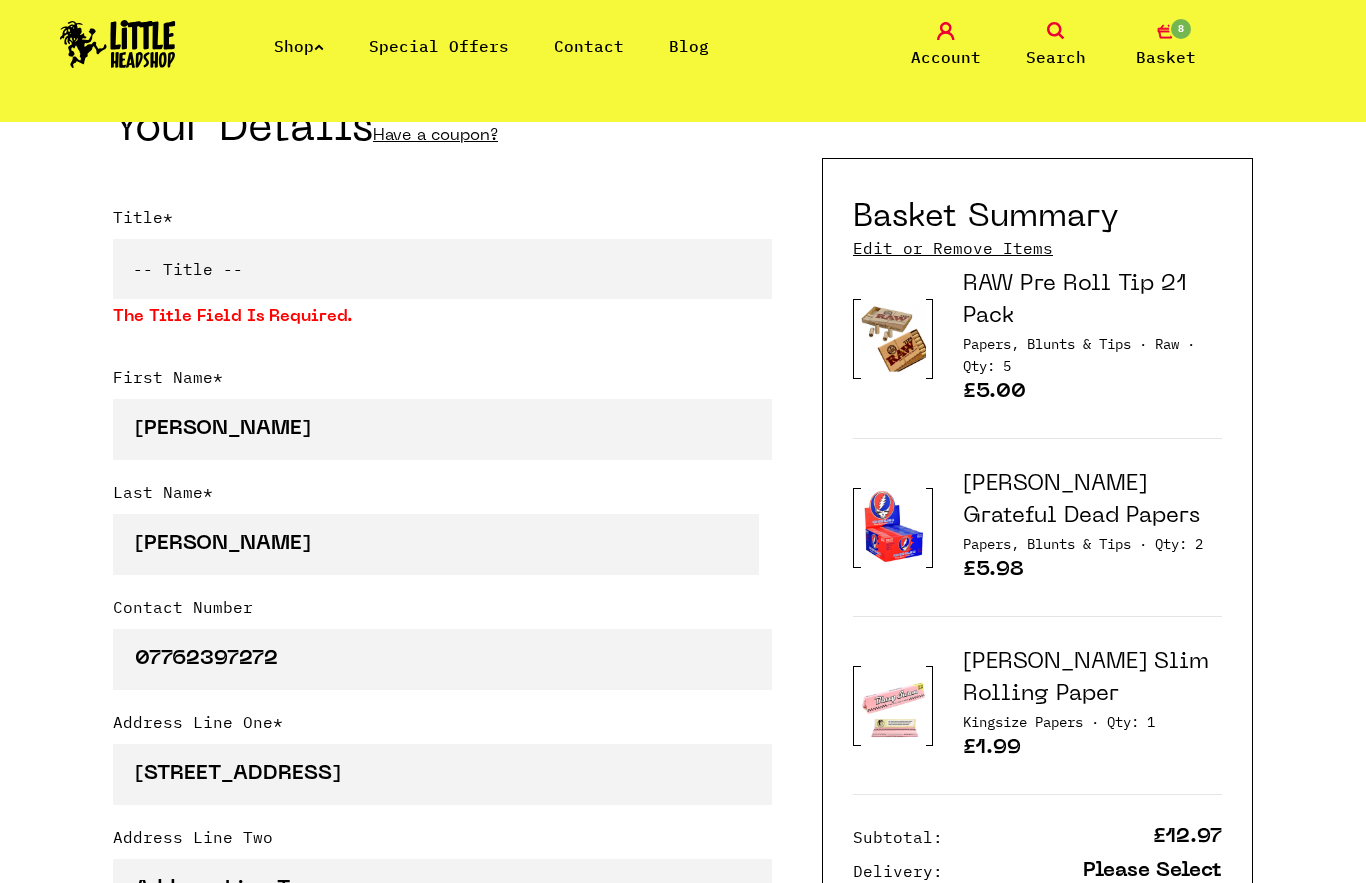 scroll, scrollTop: 483, scrollLeft: 0, axis: vertical 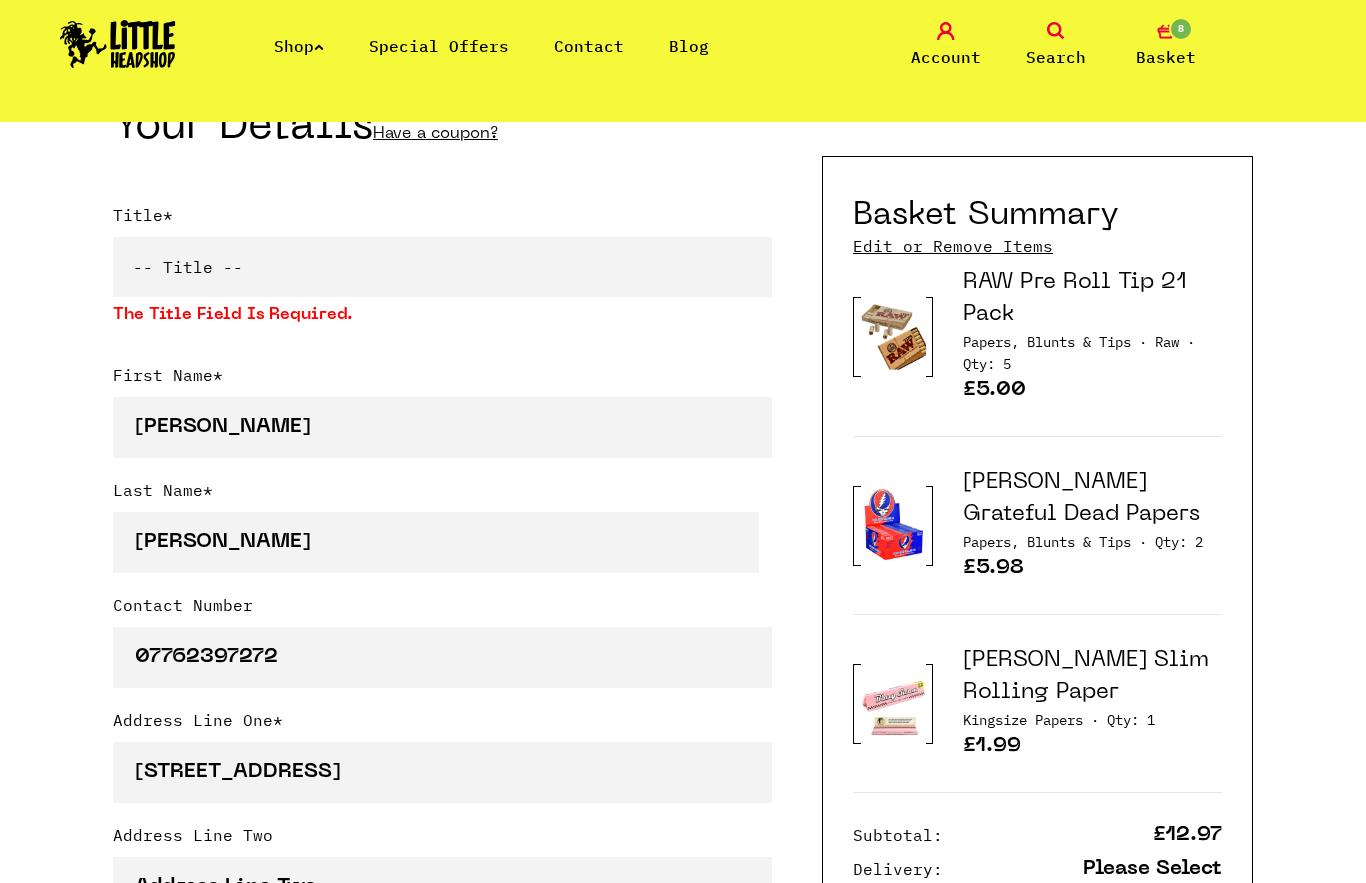 click on "-- Title --
Mr
Mrs
Ms
Miss
Dr
Prof" at bounding box center (442, 267) 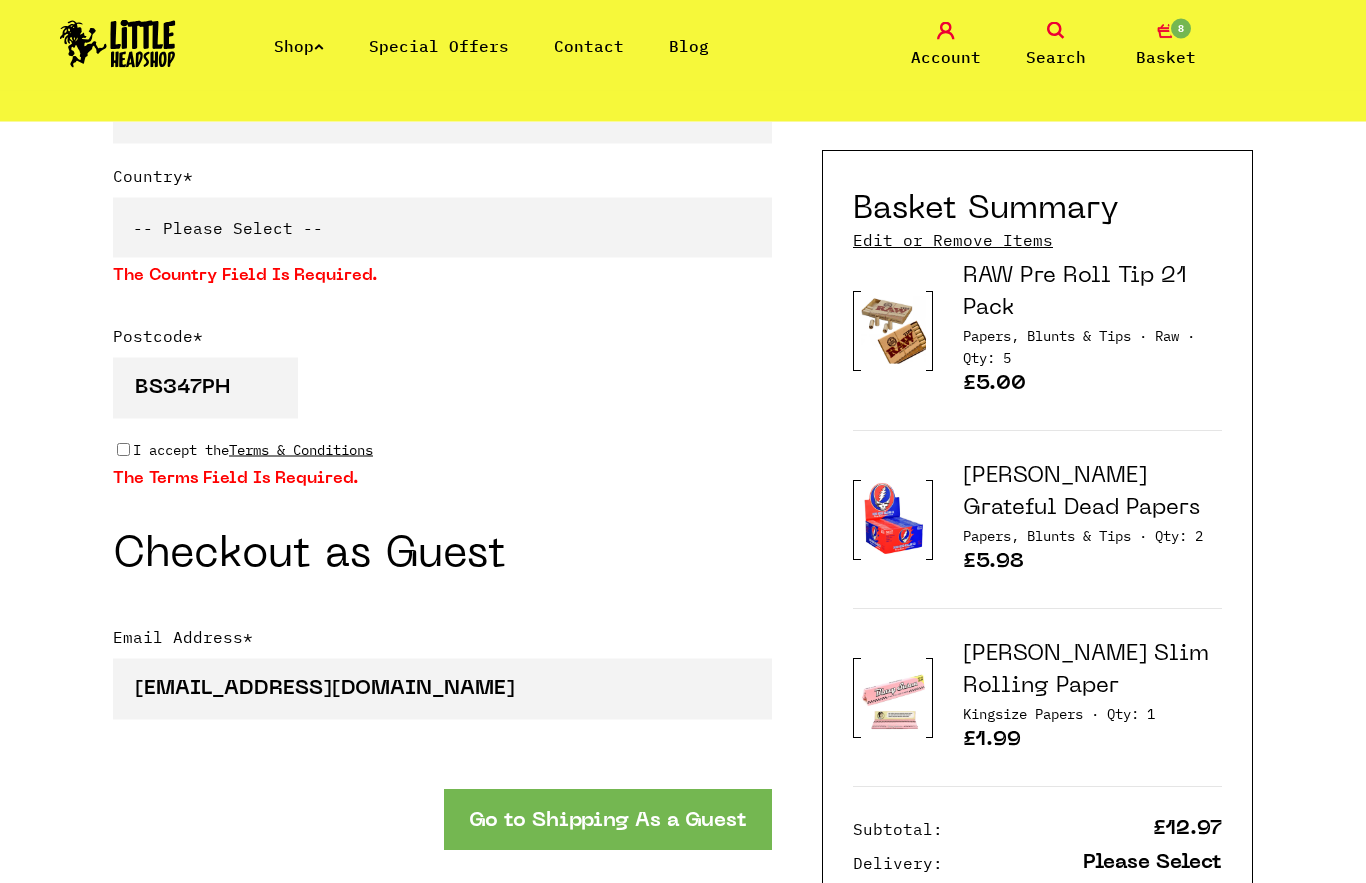 click on "-- Please Select --
United Kingdom
Sweden
Spain
Slovenia
Romania
Portugal
Poland
Netherlands
Malta
Luxembourg Lithuania Latvia Italy Ireland Hungary Greece Germany France Aruba" at bounding box center [442, 228] 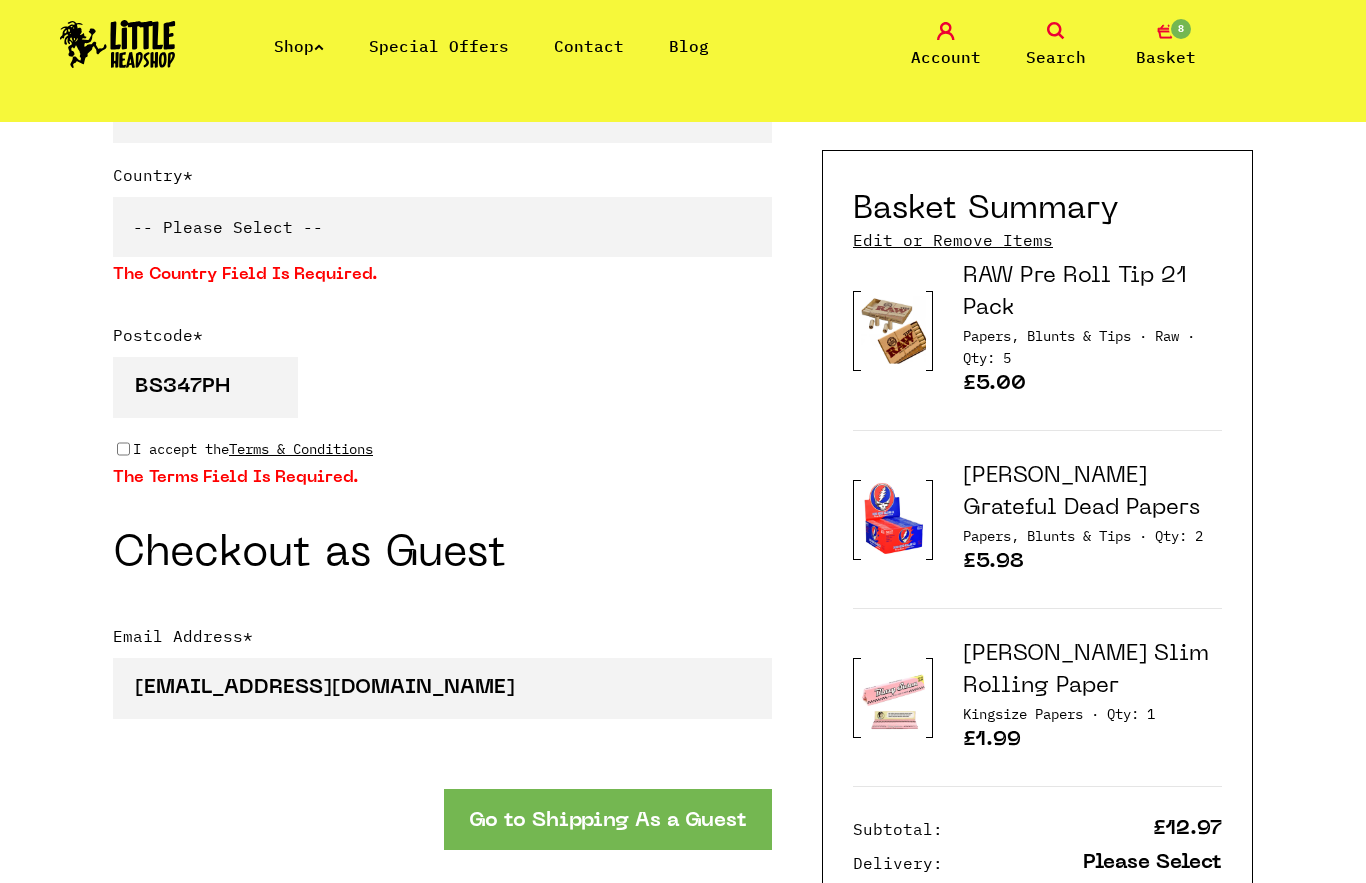 select on "826" 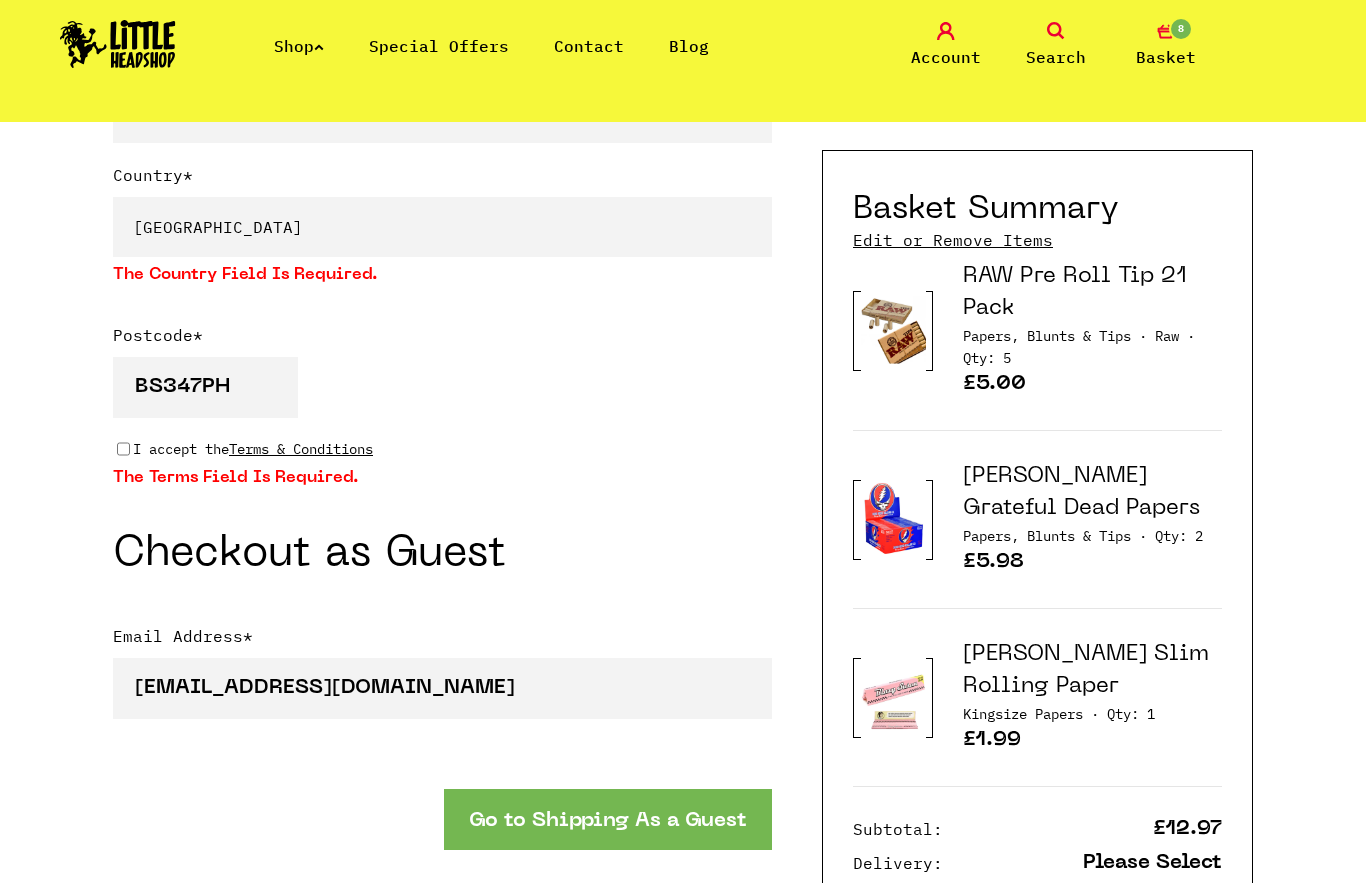 click on "I accept the  Terms & Conditions" at bounding box center (123, 449) 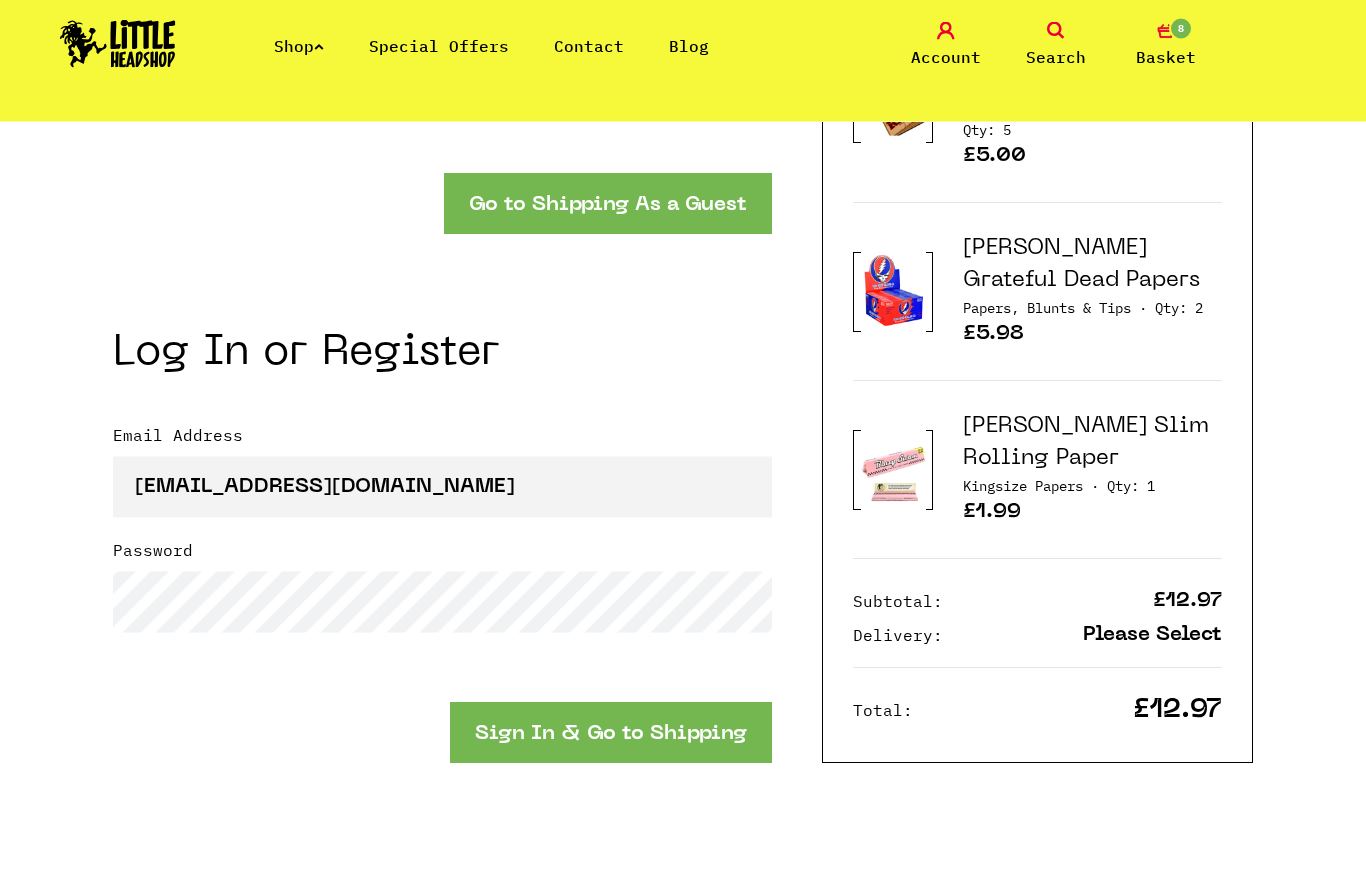 scroll, scrollTop: 2228, scrollLeft: 0, axis: vertical 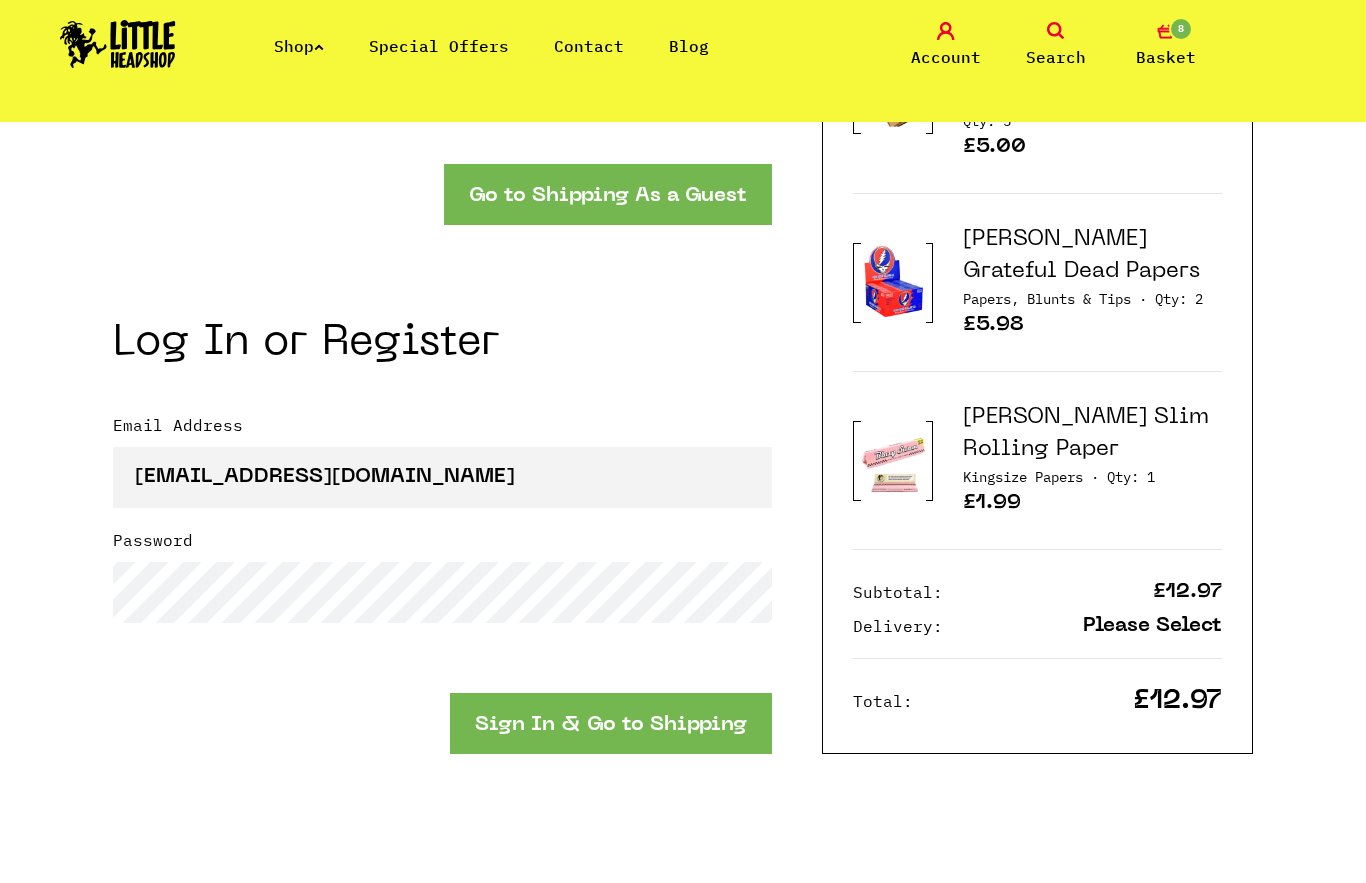 click on "Sign In & Go to Shipping" at bounding box center (611, 723) 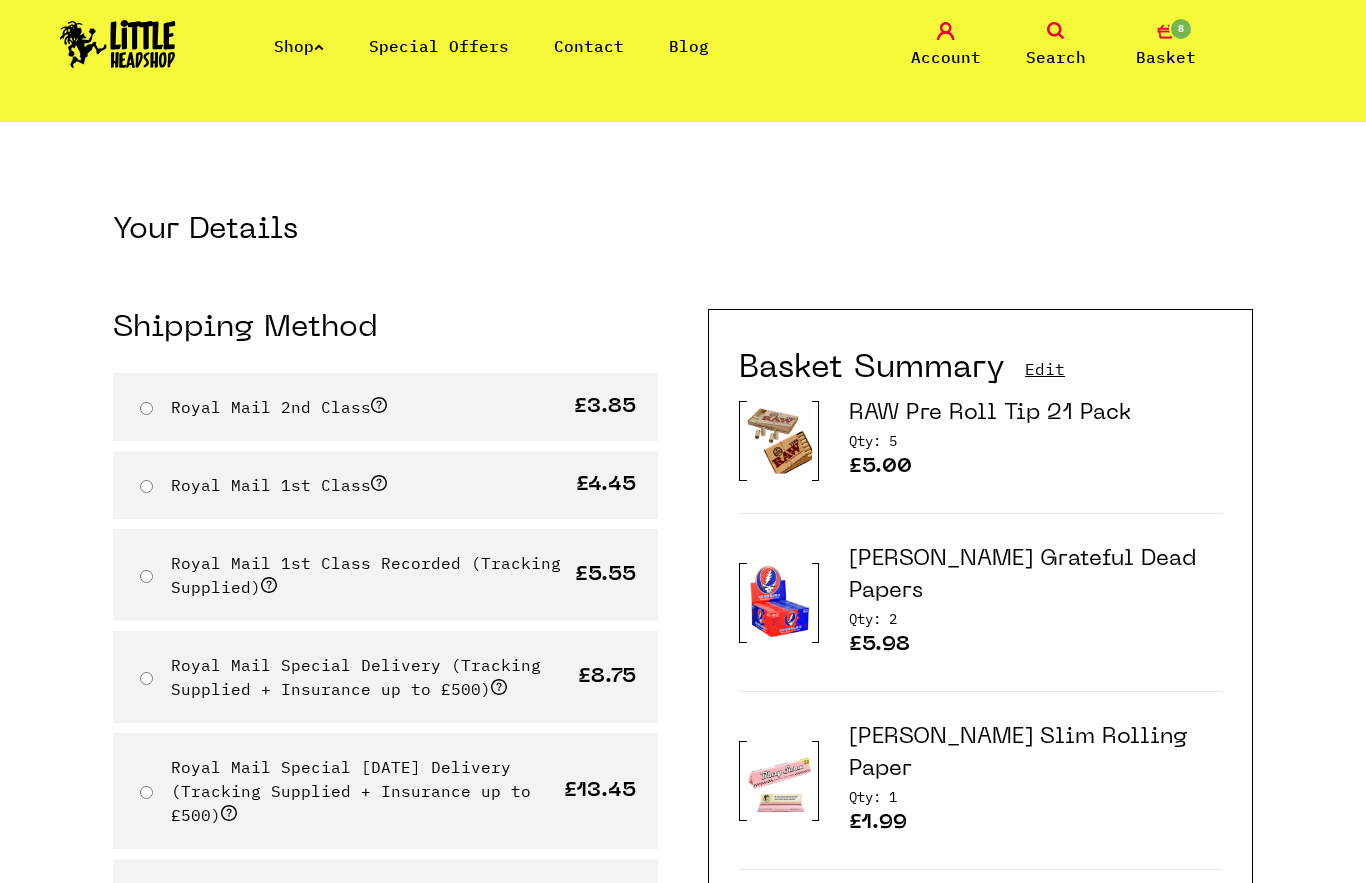 scroll, scrollTop: 0, scrollLeft: 0, axis: both 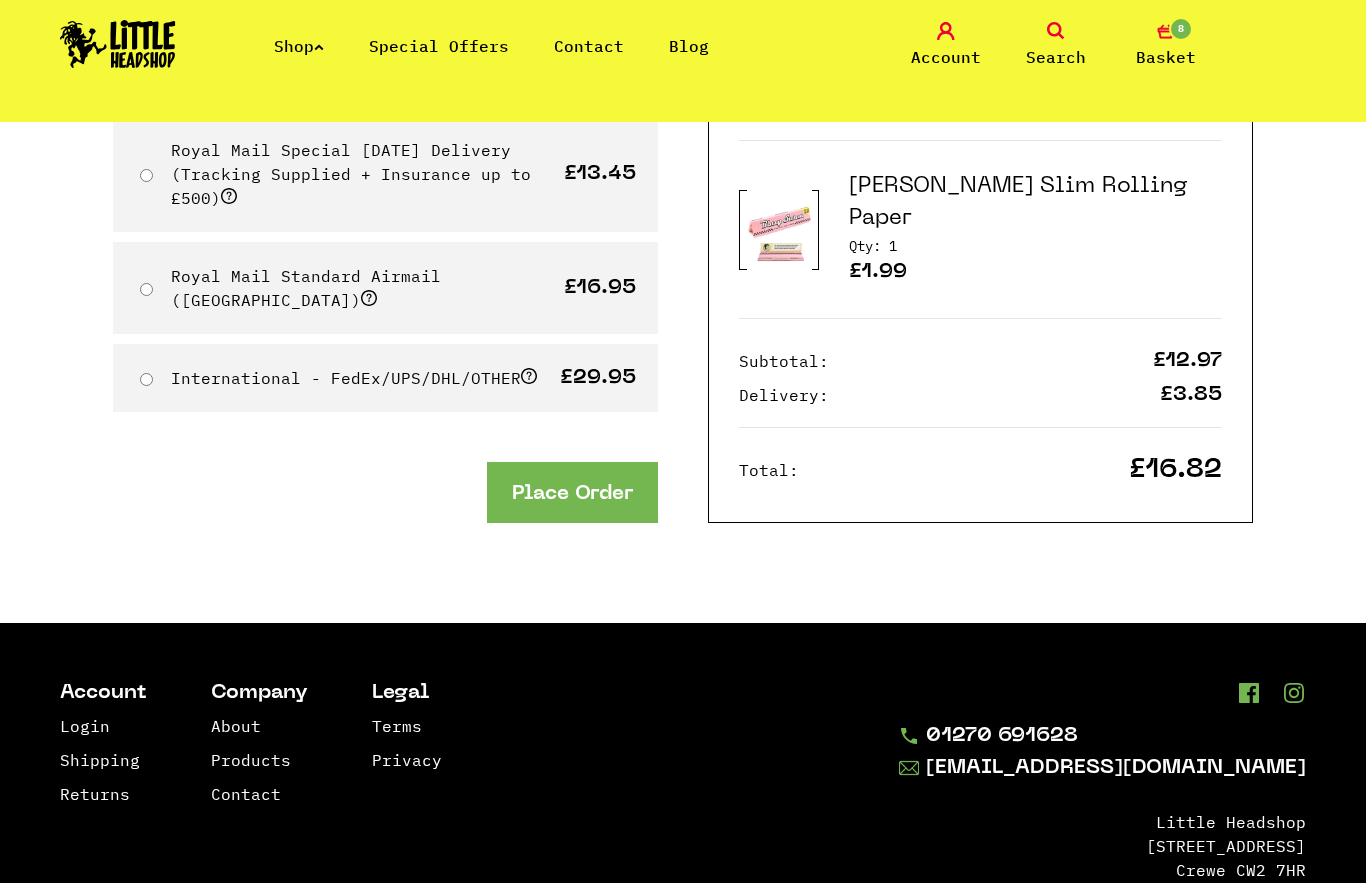 click on "Place Order" at bounding box center [572, 492] 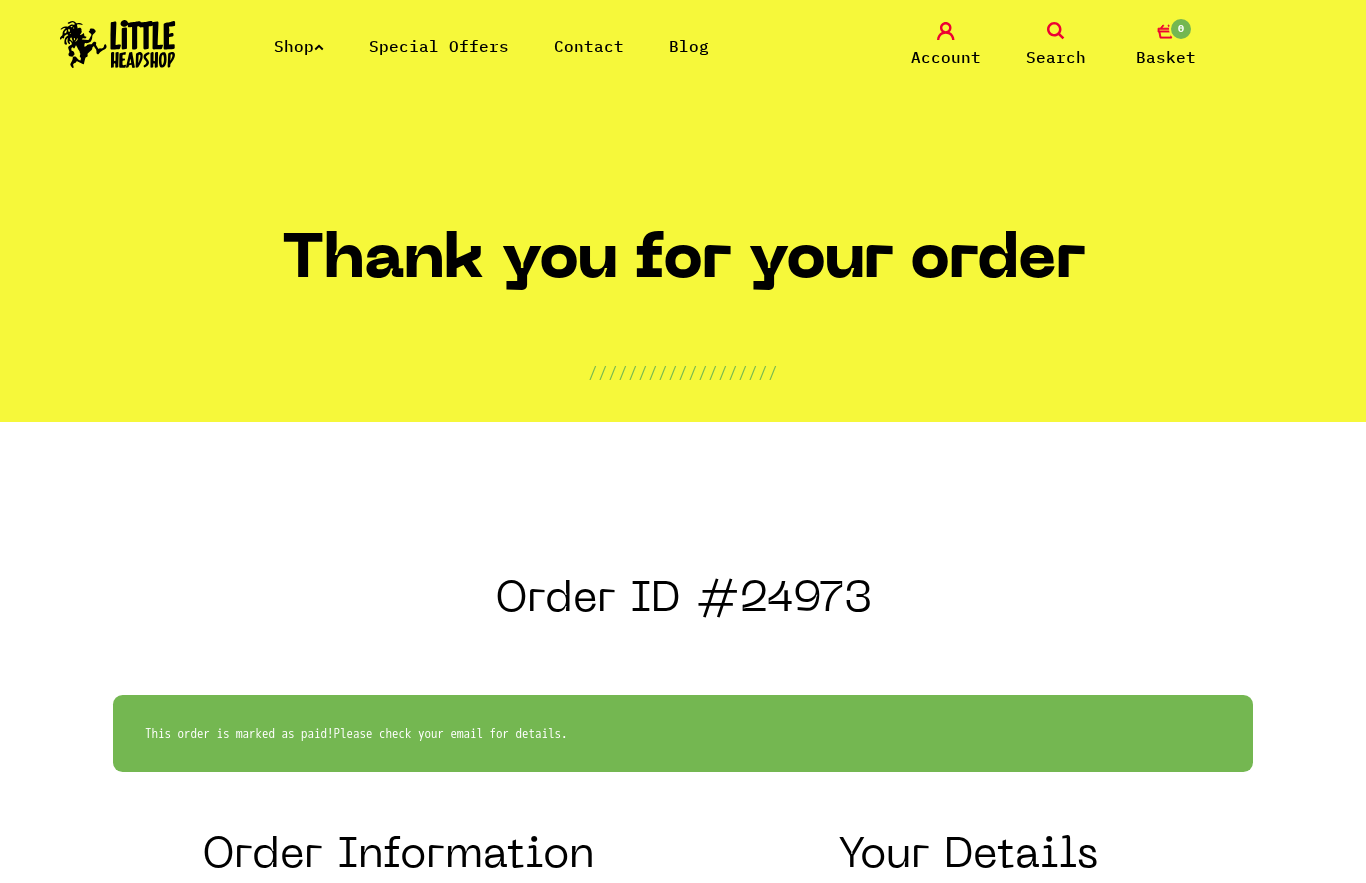 scroll, scrollTop: 0, scrollLeft: 0, axis: both 